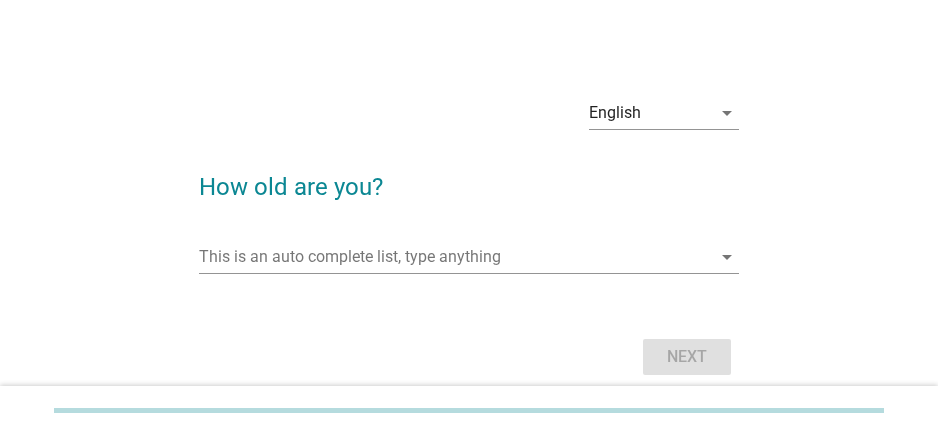 scroll, scrollTop: 0, scrollLeft: 0, axis: both 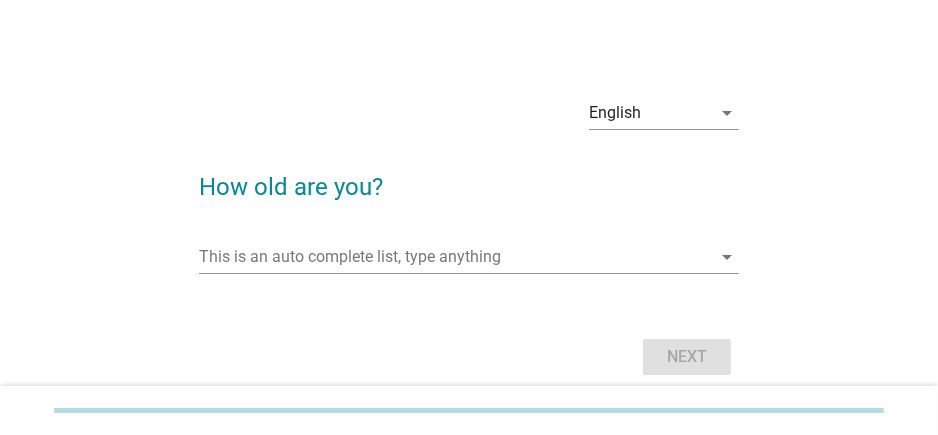 click on "English arrow_drop_down   How old are you?       This is an auto complete list, type anything arrow_drop_down     Next" at bounding box center (469, 231) 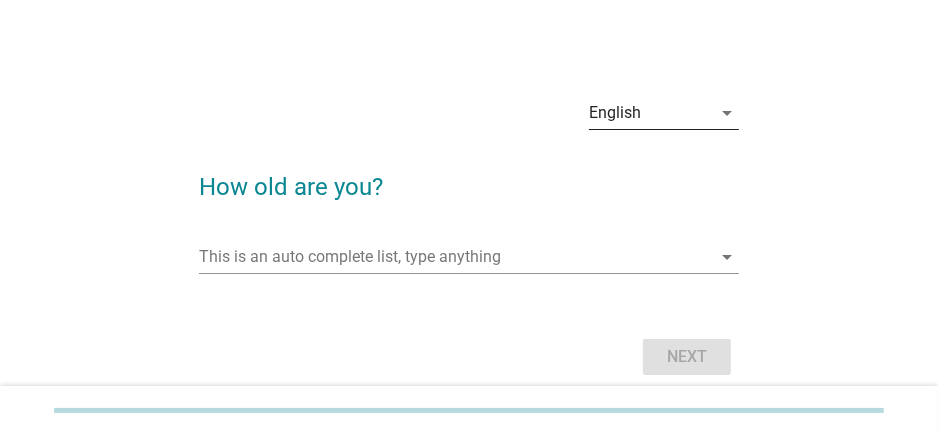 click on "English" at bounding box center (650, 113) 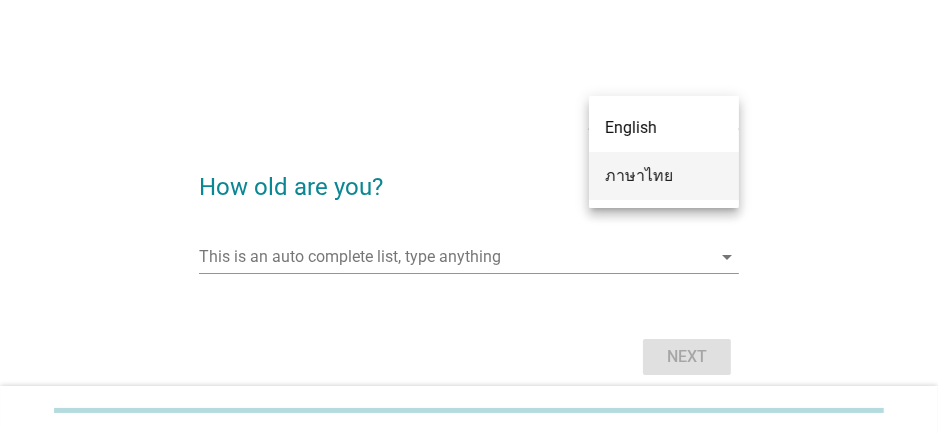 click on "ภาษาไทย" at bounding box center [664, 176] 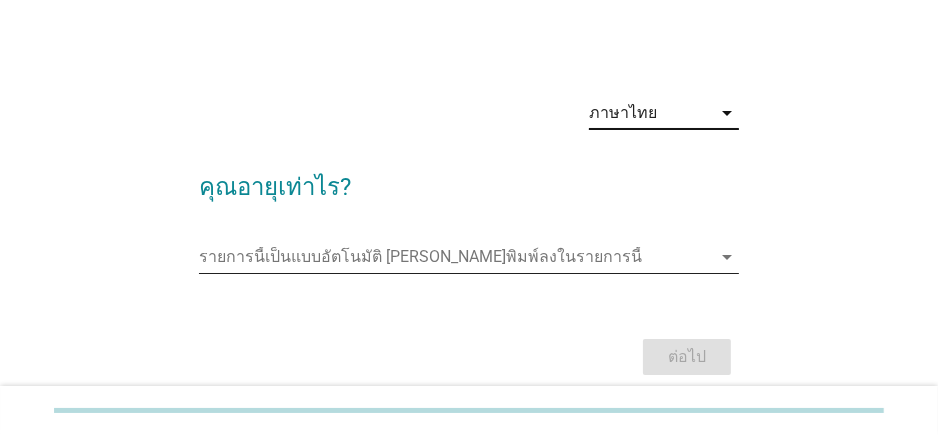 click on "arrow_drop_down" at bounding box center (727, 257) 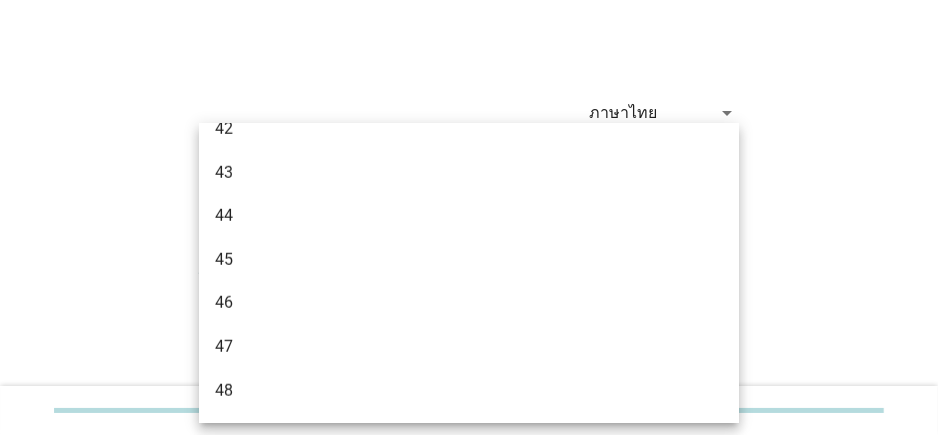 scroll, scrollTop: 1078, scrollLeft: 0, axis: vertical 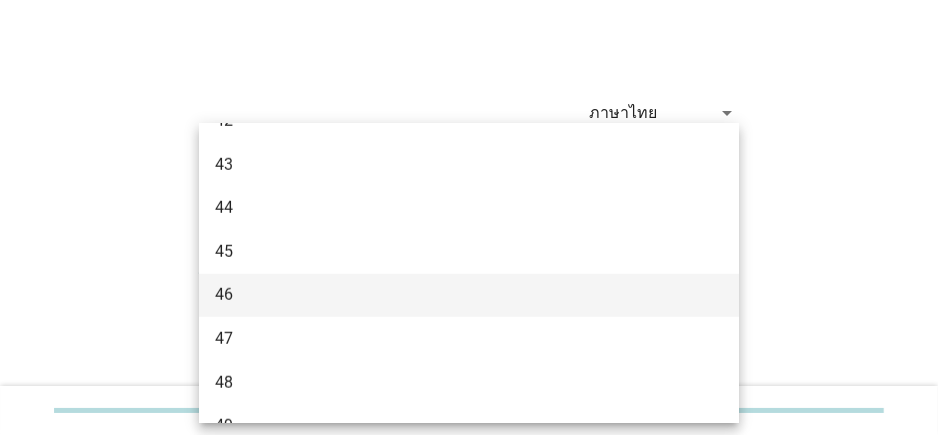 click on "46" at bounding box center (448, 295) 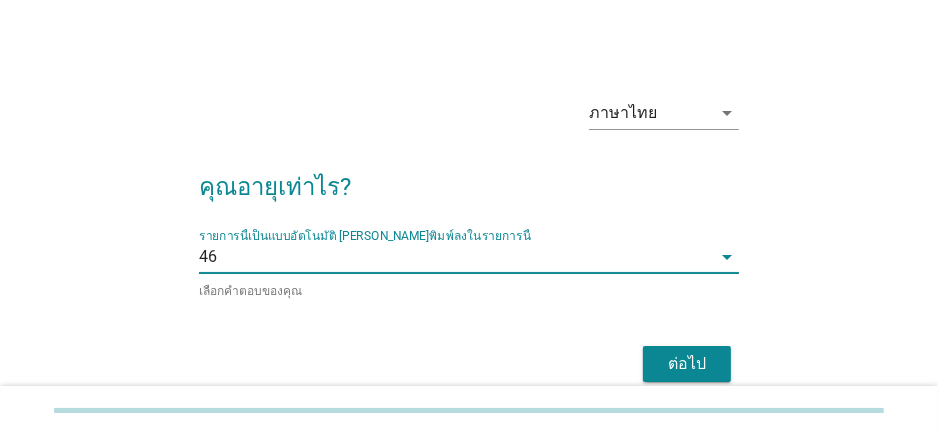 click on "ต่อไป" at bounding box center (687, 364) 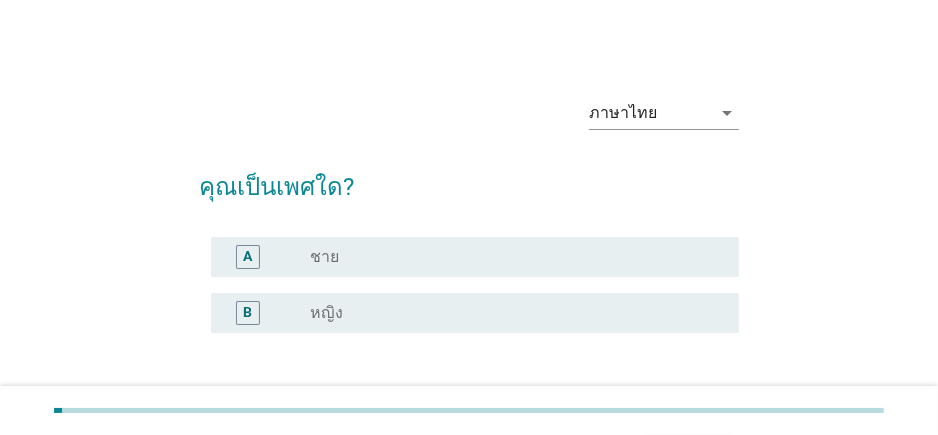 click on "radio_button_unchecked ชาย" at bounding box center (508, 257) 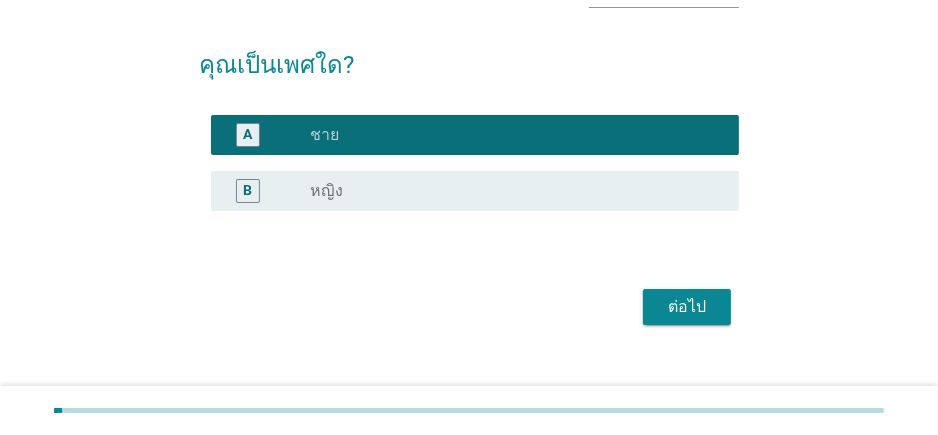scroll, scrollTop: 146, scrollLeft: 0, axis: vertical 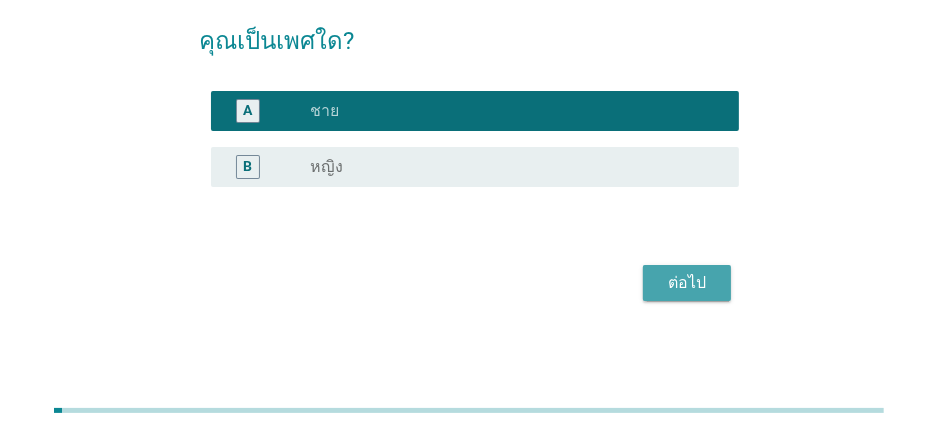 click on "ต่อไป" at bounding box center (687, 283) 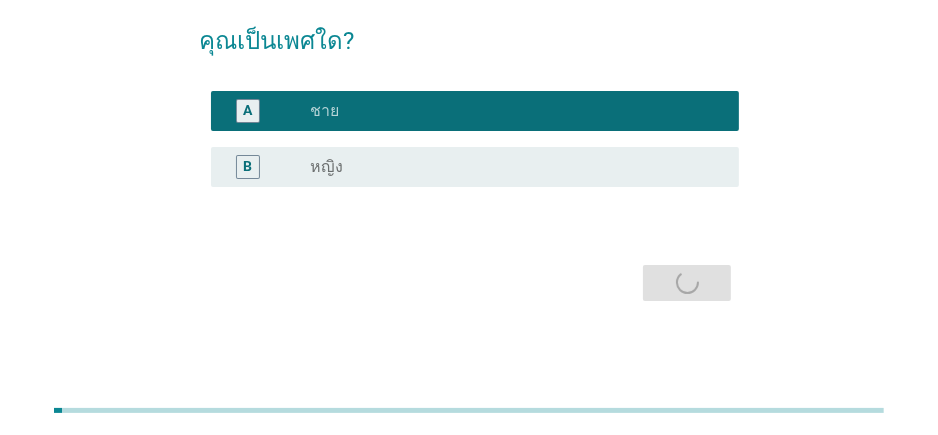 scroll, scrollTop: 0, scrollLeft: 0, axis: both 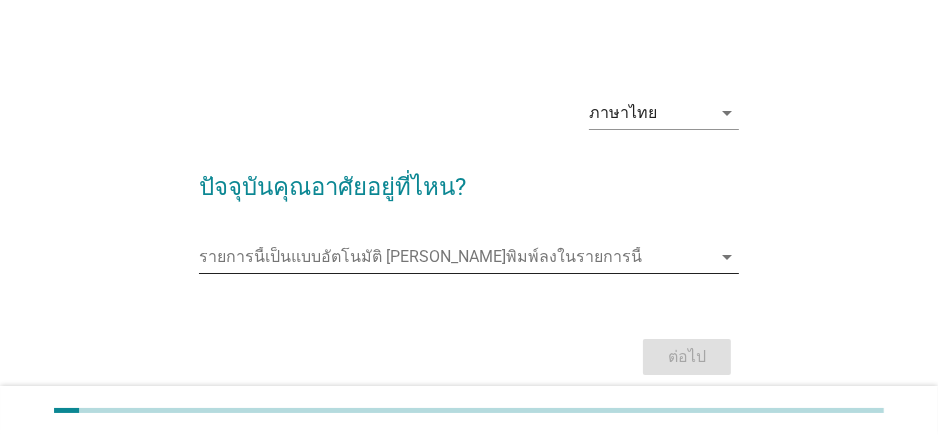 click at bounding box center [455, 257] 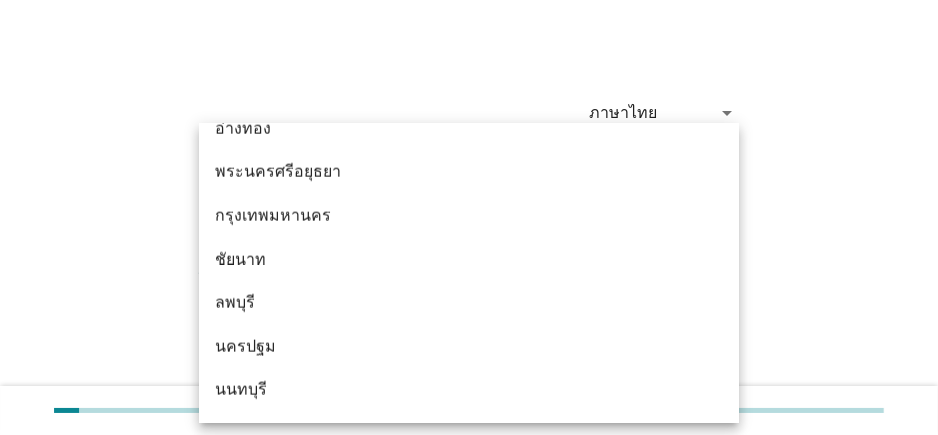 scroll, scrollTop: 1638, scrollLeft: 0, axis: vertical 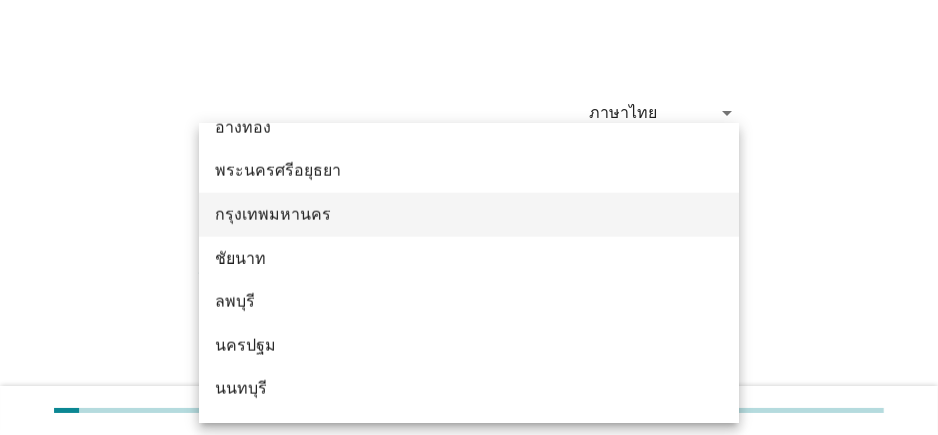click on "กรุงเทพมหานคร" at bounding box center [448, 215] 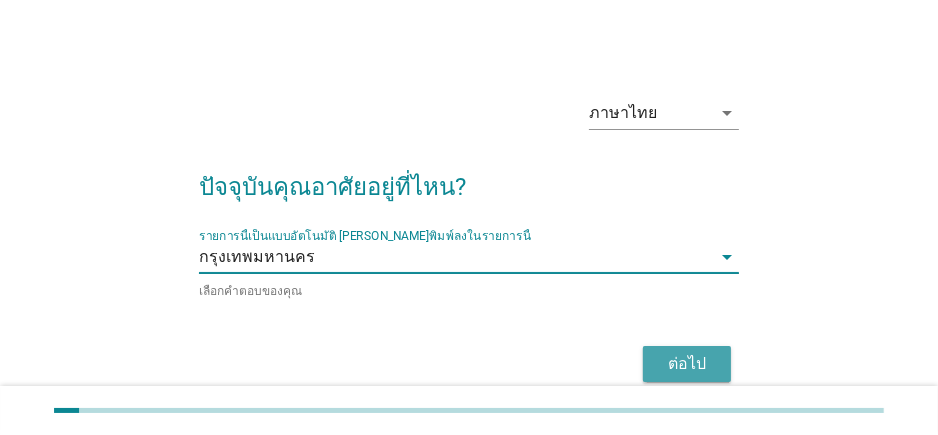 click on "ต่อไป" at bounding box center (687, 364) 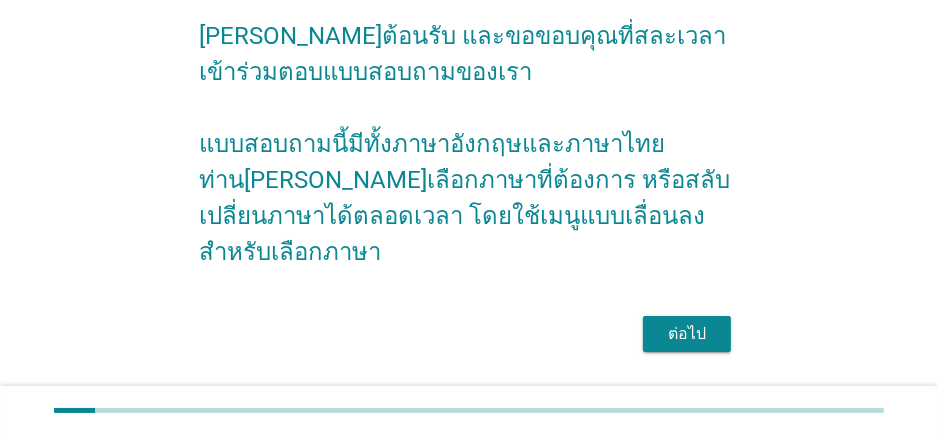 scroll, scrollTop: 166, scrollLeft: 0, axis: vertical 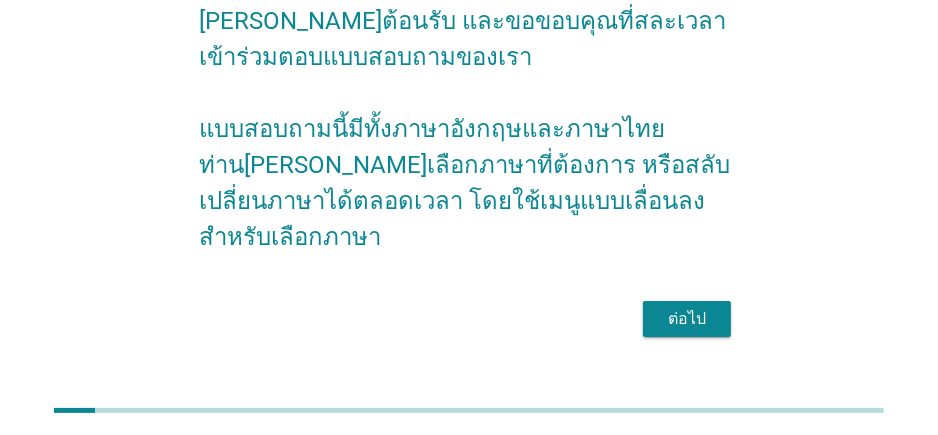 click on "ต่อไป" at bounding box center (687, 319) 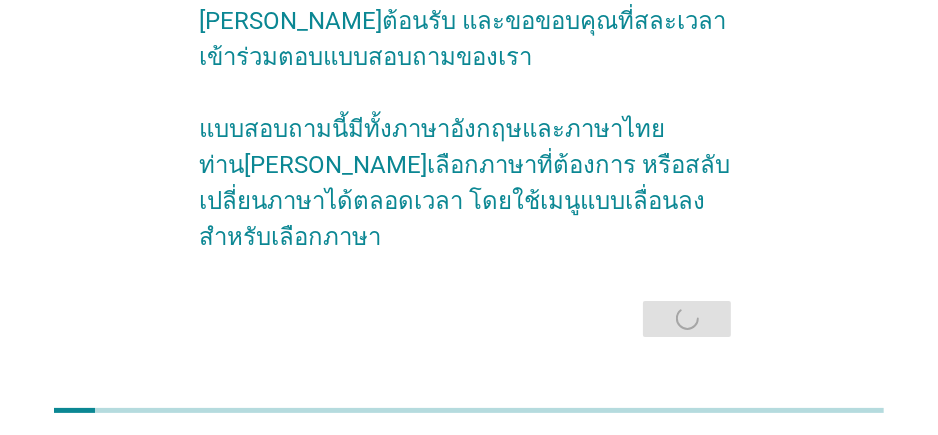scroll, scrollTop: 0, scrollLeft: 0, axis: both 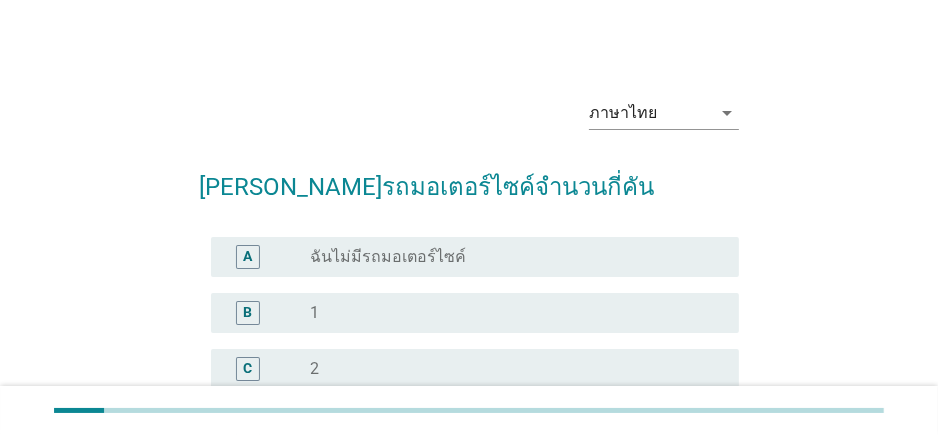 click on "[PERSON_NAME]รถมอเตอร์ไซค์จำนวนกี่คัน" at bounding box center (469, 177) 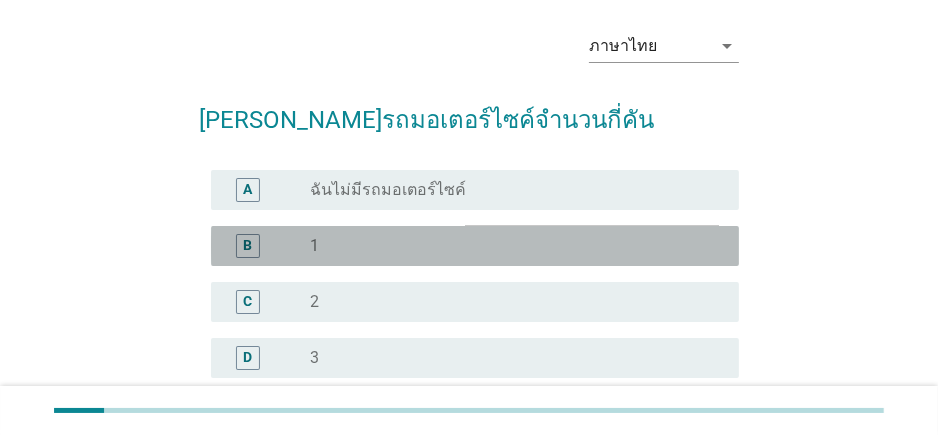 scroll, scrollTop: 79, scrollLeft: 0, axis: vertical 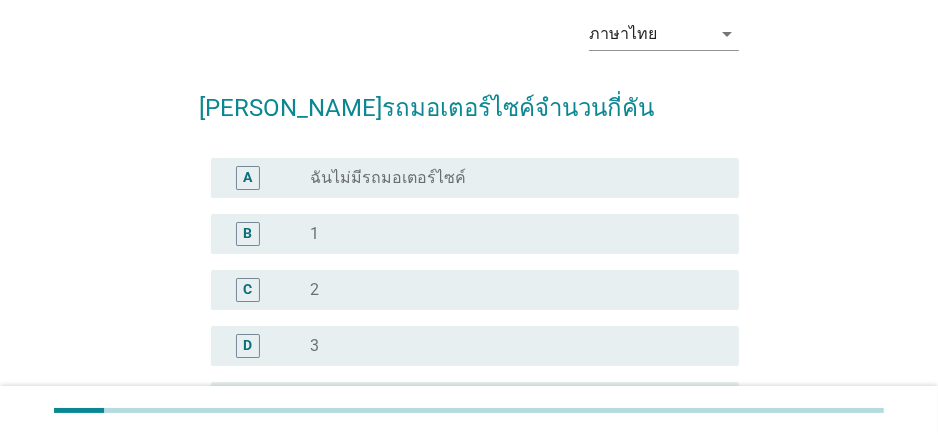 click on "radio_button_unchecked 2" at bounding box center [516, 290] 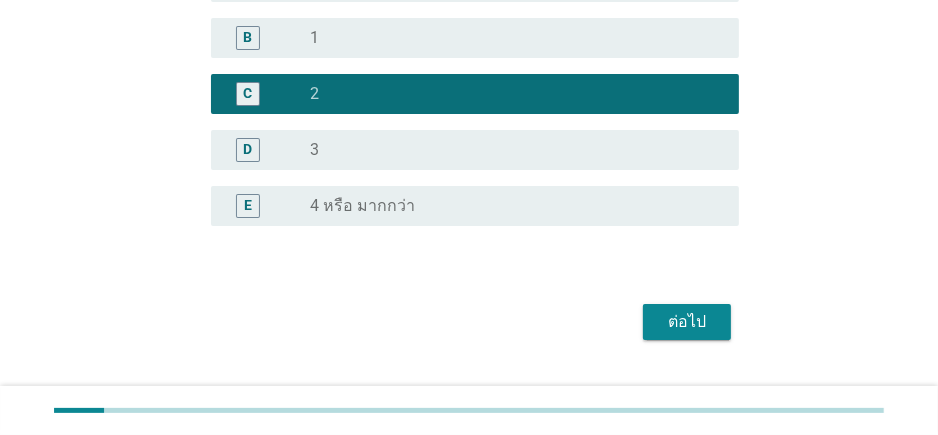 scroll, scrollTop: 276, scrollLeft: 0, axis: vertical 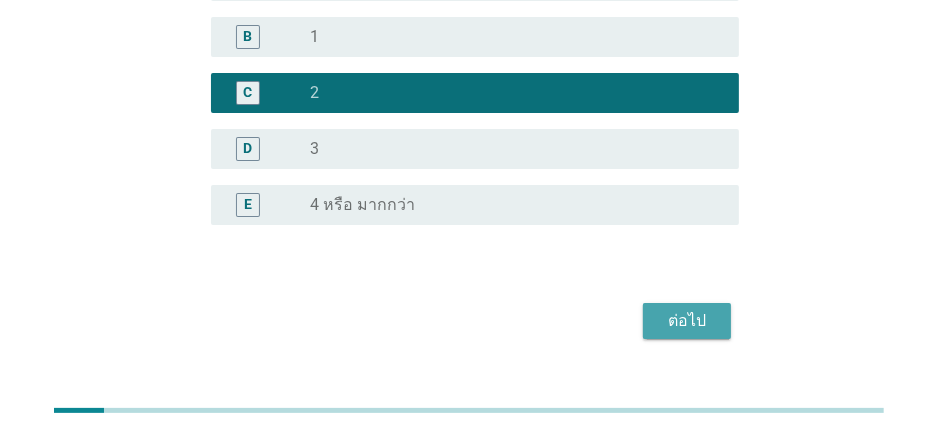click on "ต่อไป" at bounding box center (687, 321) 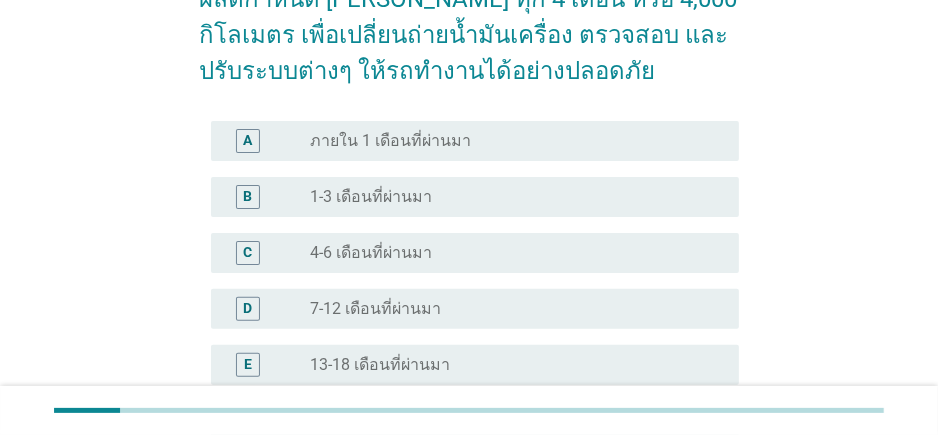 scroll, scrollTop: 369, scrollLeft: 0, axis: vertical 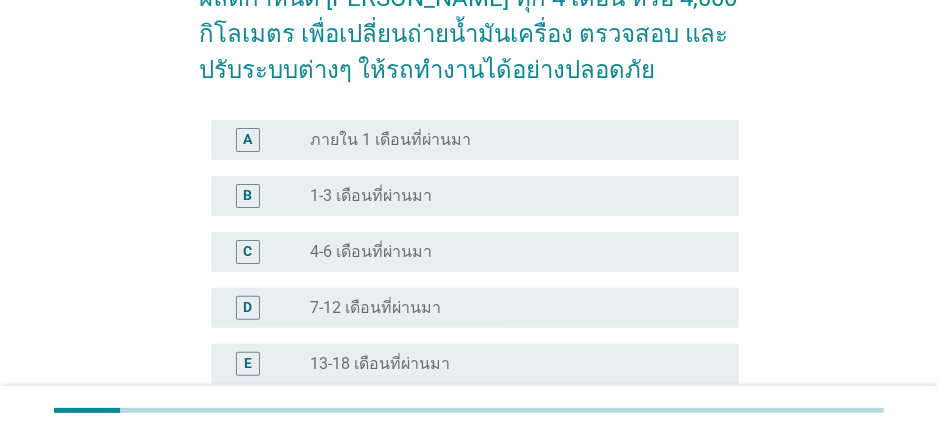 click on "radio_button_unchecked 4-6 เดือนที่ผ่านมา" at bounding box center [508, 252] 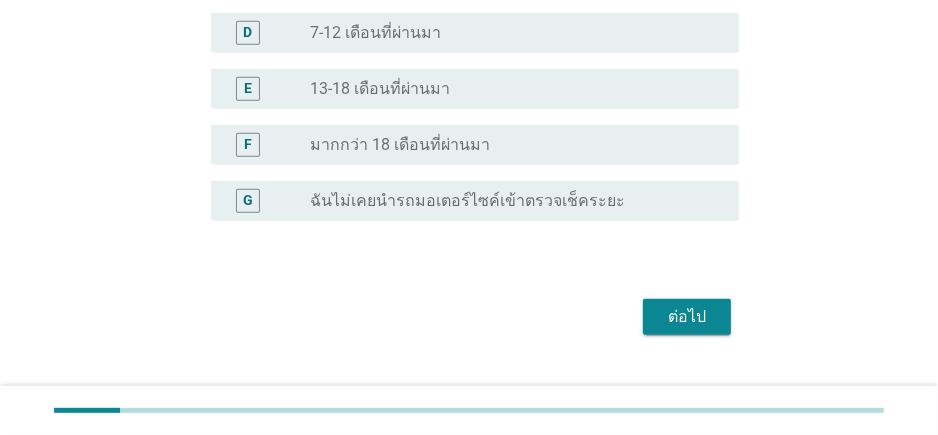 scroll, scrollTop: 645, scrollLeft: 0, axis: vertical 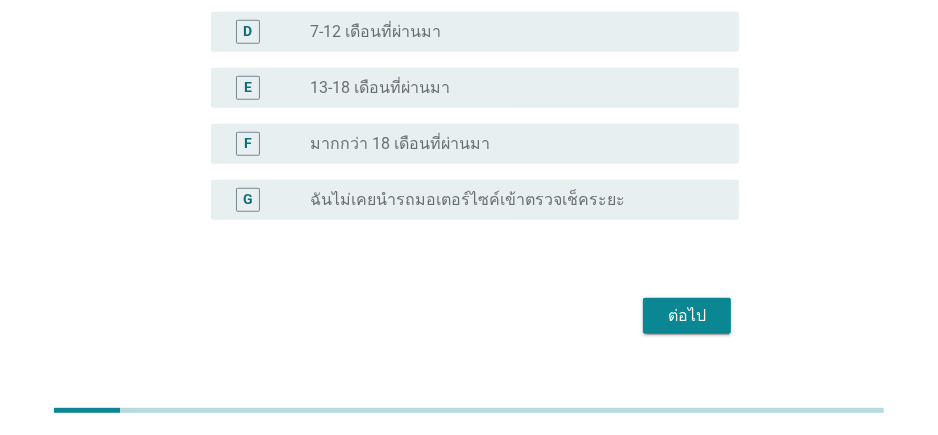 click on "ต่อไป" at bounding box center [687, 316] 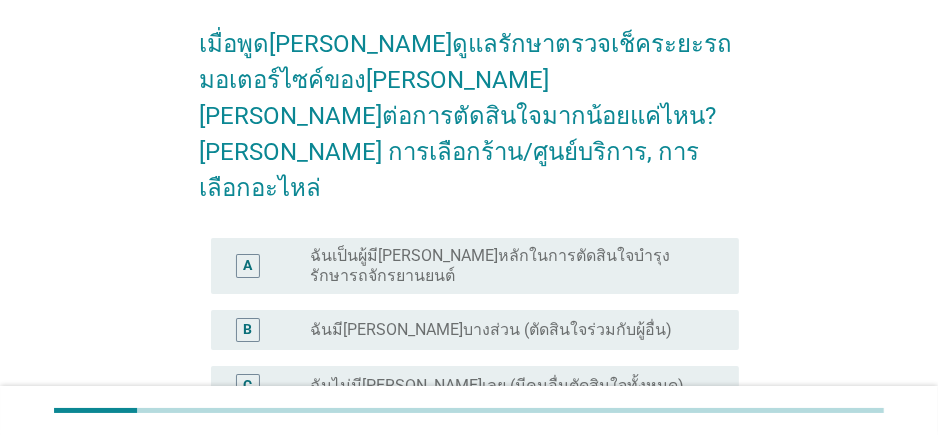 scroll, scrollTop: 146, scrollLeft: 0, axis: vertical 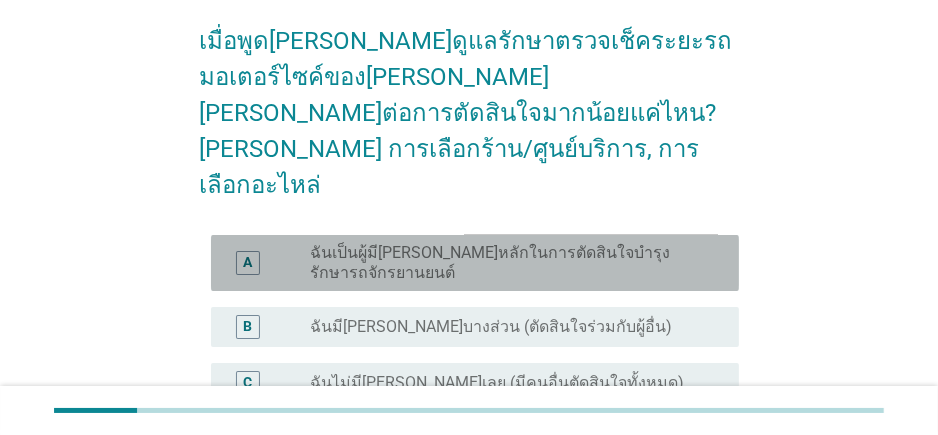 click on "ฉันเป็นผู้มี[PERSON_NAME]หลักในการตัดสินใจบำรุงรักษารถจักรยานยนต์" at bounding box center [508, 263] 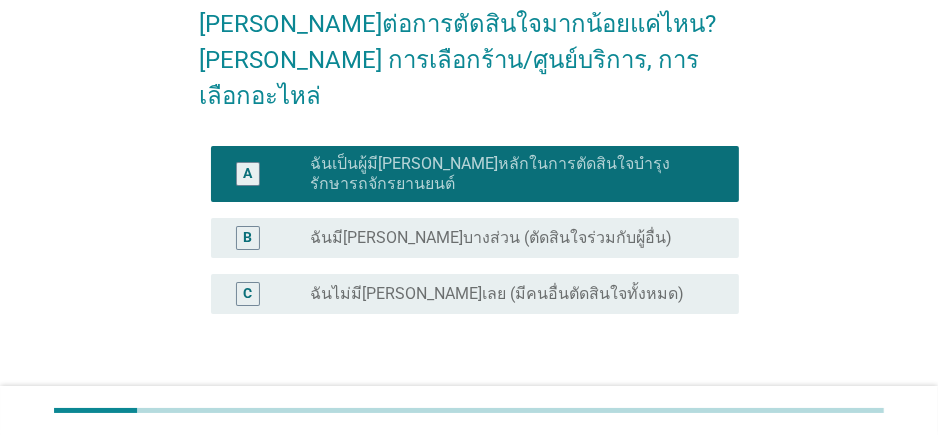 scroll, scrollTop: 236, scrollLeft: 0, axis: vertical 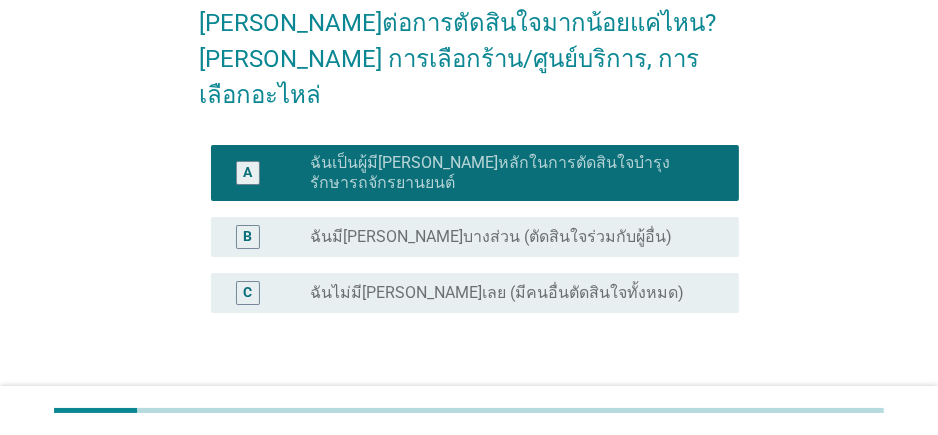 click on "ต่อไป" at bounding box center (687, 409) 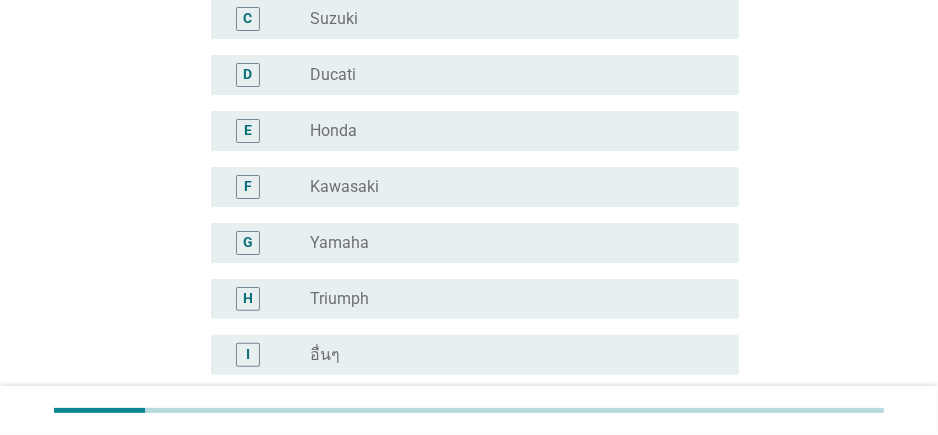 scroll, scrollTop: 353, scrollLeft: 0, axis: vertical 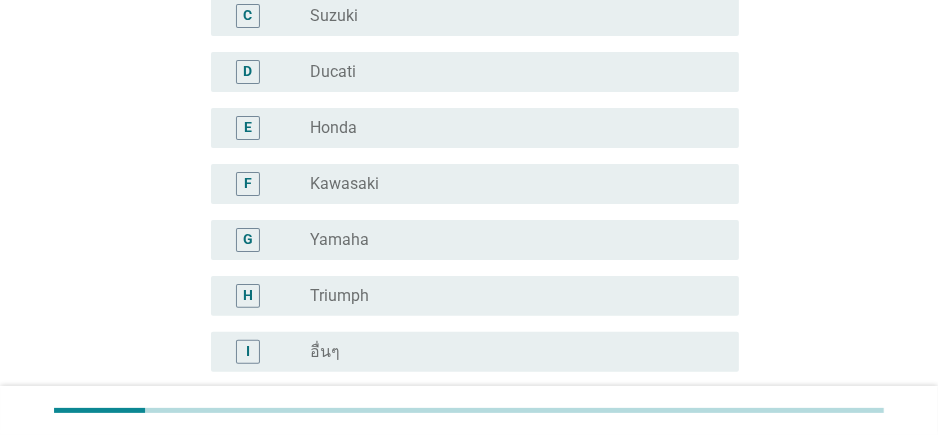 click on "radio_button_unchecked Yamaha" at bounding box center (508, 240) 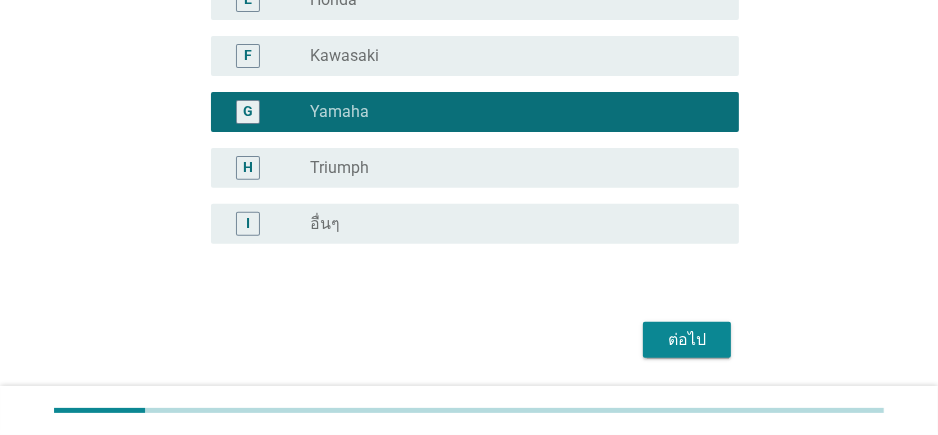scroll, scrollTop: 481, scrollLeft: 0, axis: vertical 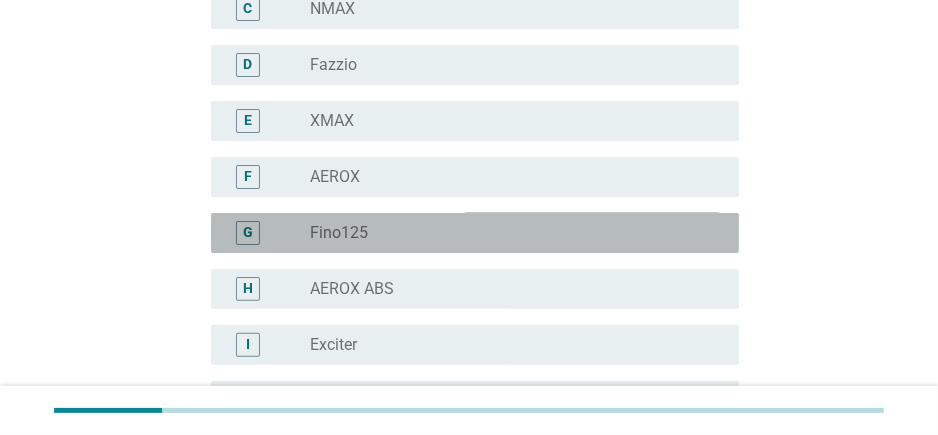 click on "radio_button_unchecked Fino125" at bounding box center [508, 233] 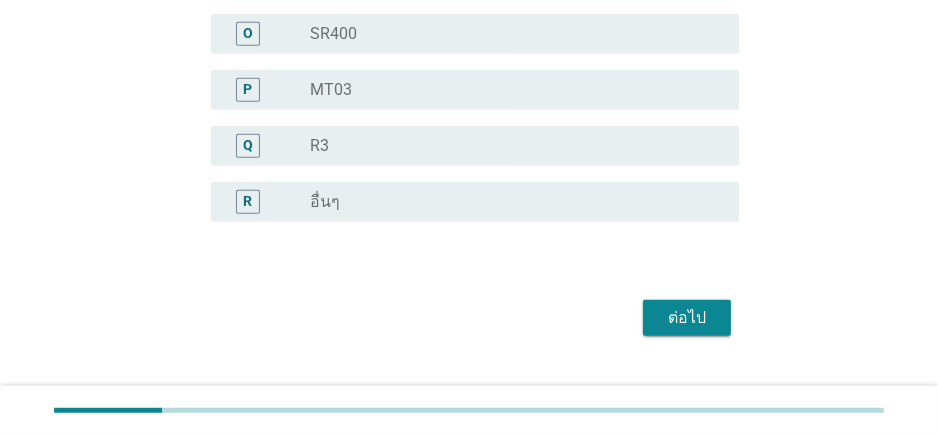 scroll, scrollTop: 1042, scrollLeft: 0, axis: vertical 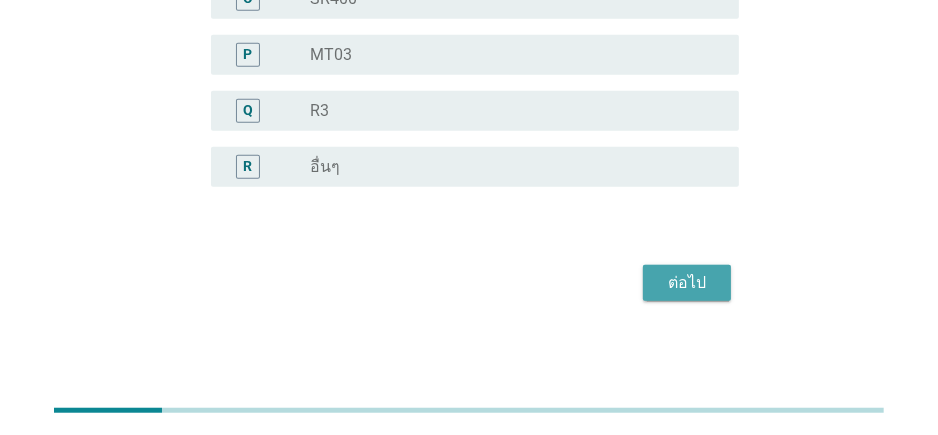 click on "ต่อไป" at bounding box center [687, 283] 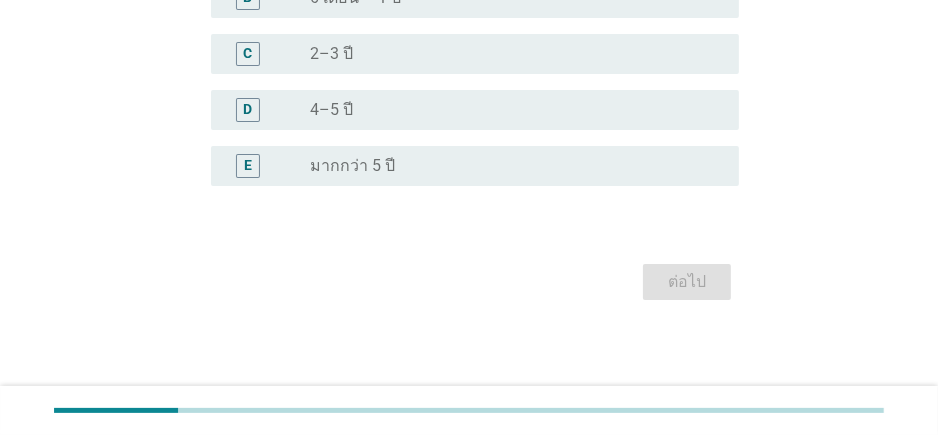 scroll, scrollTop: 0, scrollLeft: 0, axis: both 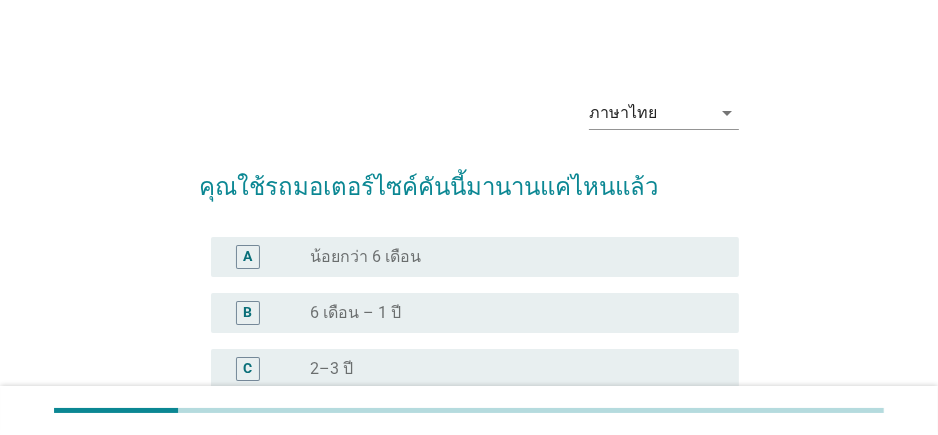 click on "radio_button_unchecked 6 เดือน – 1 ปี" at bounding box center [508, 313] 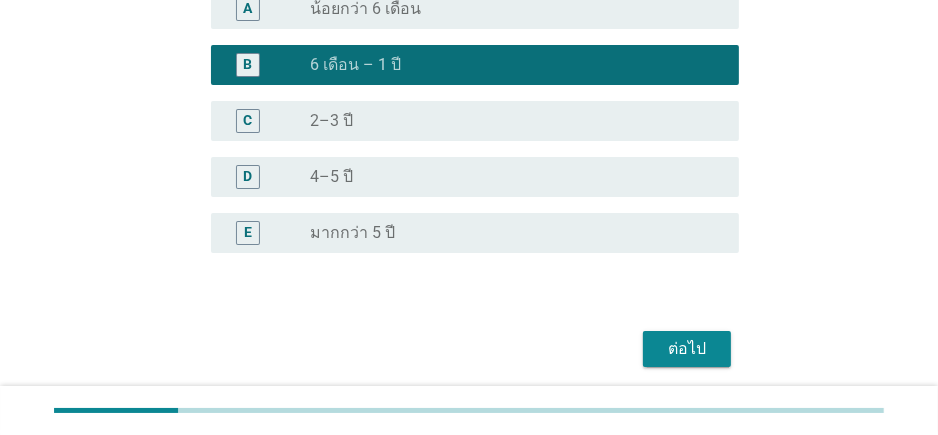 scroll, scrollTop: 254, scrollLeft: 0, axis: vertical 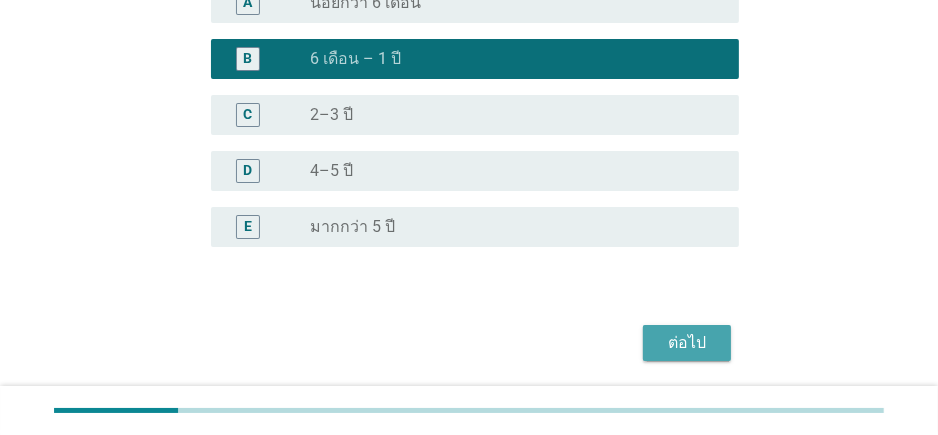 click on "ต่อไป" at bounding box center (687, 343) 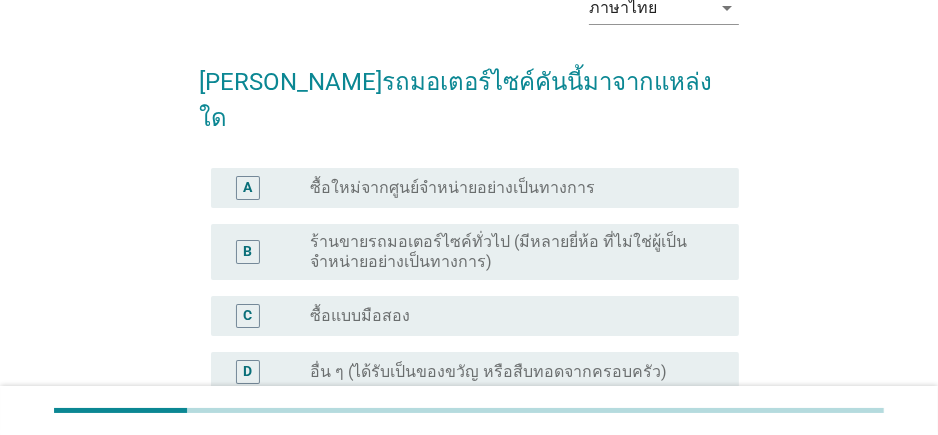 scroll, scrollTop: 72, scrollLeft: 0, axis: vertical 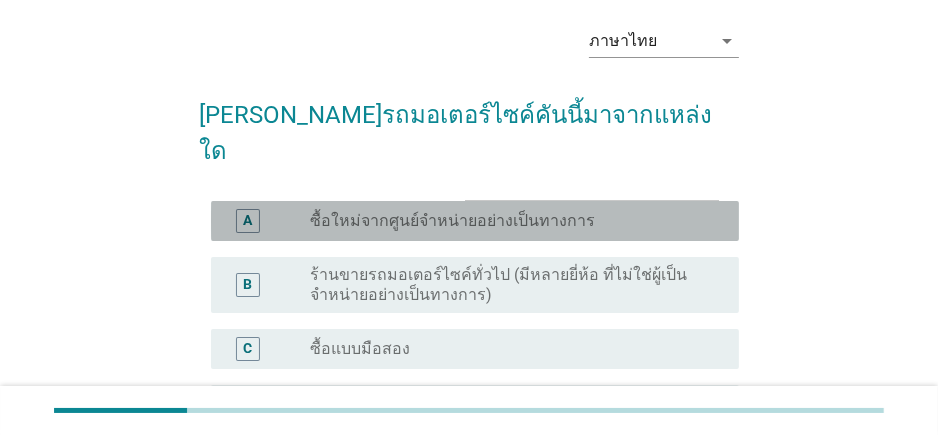 click on "A     radio_button_unchecked ซื้อใหม่จากศูนย์จำหน่ายอย่างเป็นทางการ" at bounding box center (475, 221) 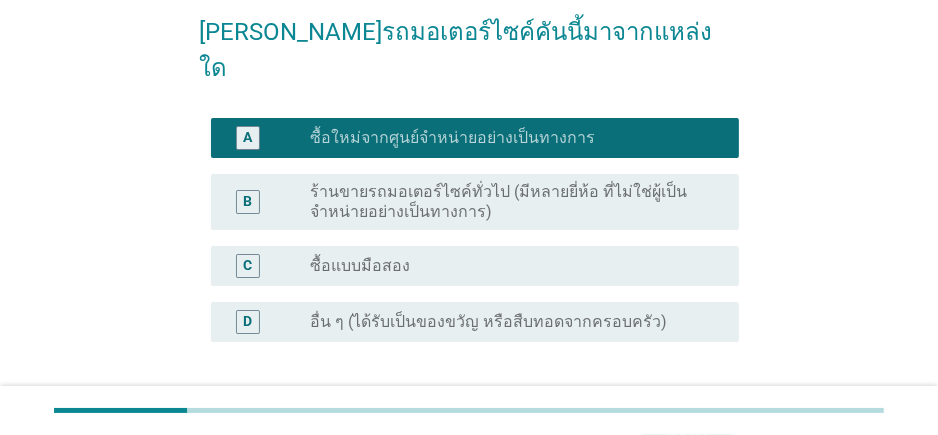 scroll, scrollTop: 274, scrollLeft: 0, axis: vertical 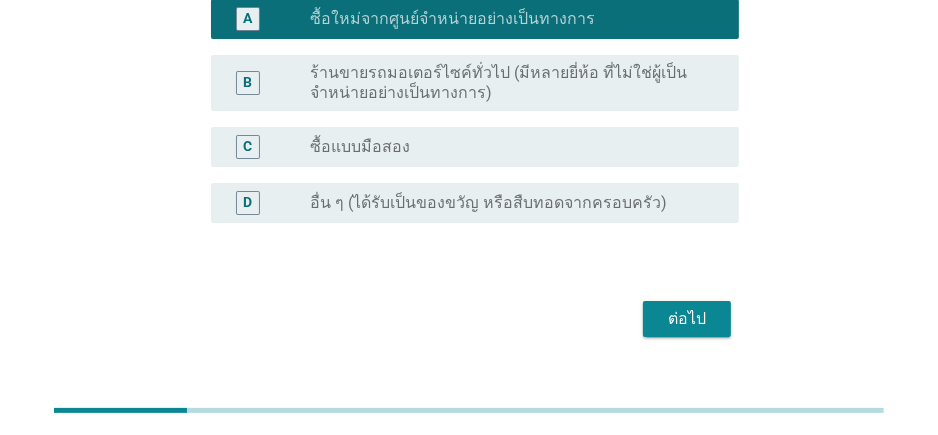 click on "ต่อไป" at bounding box center [687, 319] 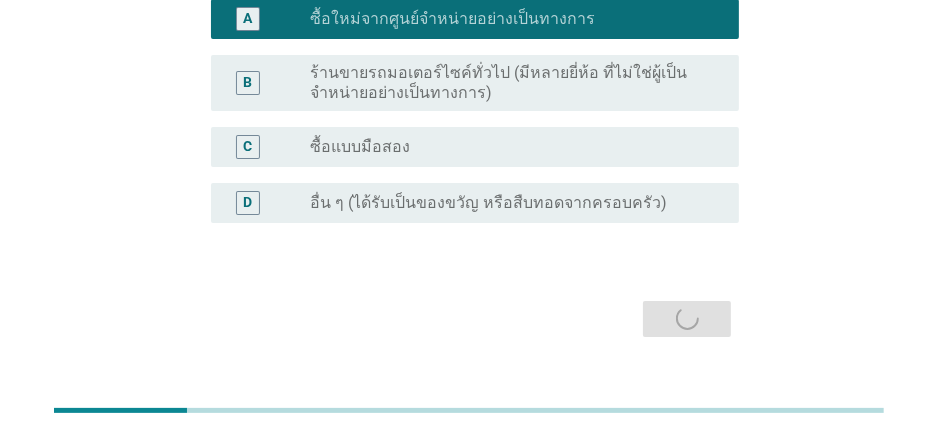 scroll, scrollTop: 0, scrollLeft: 0, axis: both 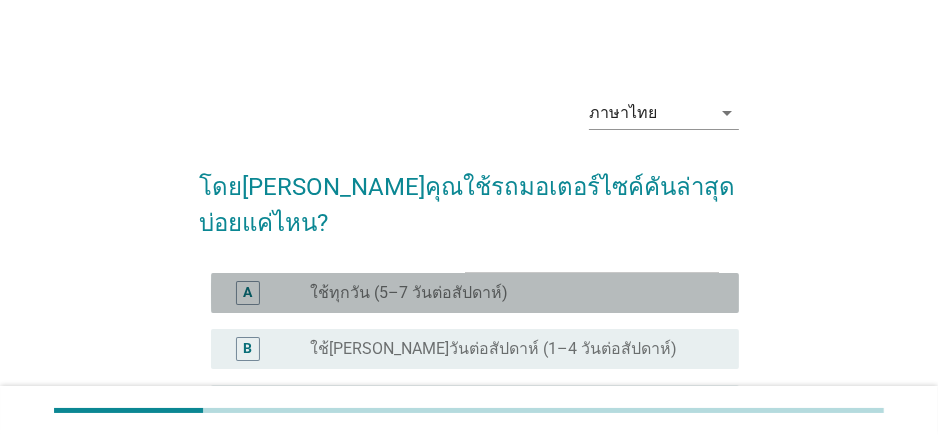 click on "radio_button_unchecked ใช้ทุกวัน (5–7 วันต่อสัปดาห์)" at bounding box center (508, 293) 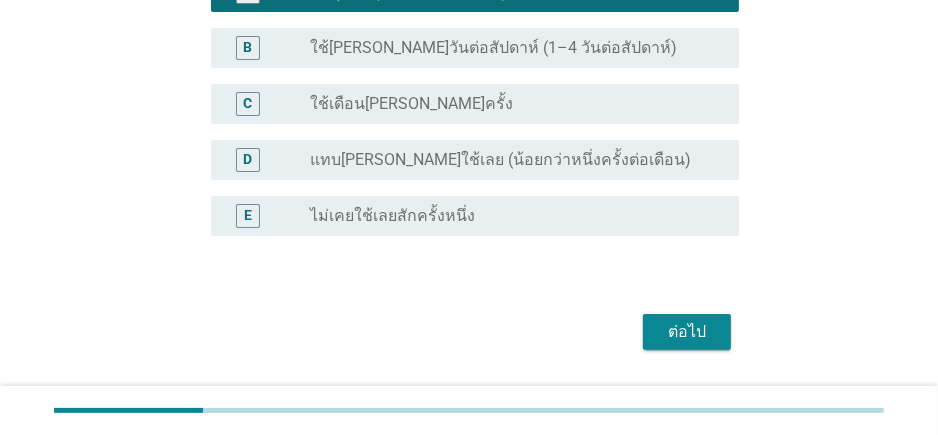 scroll, scrollTop: 314, scrollLeft: 0, axis: vertical 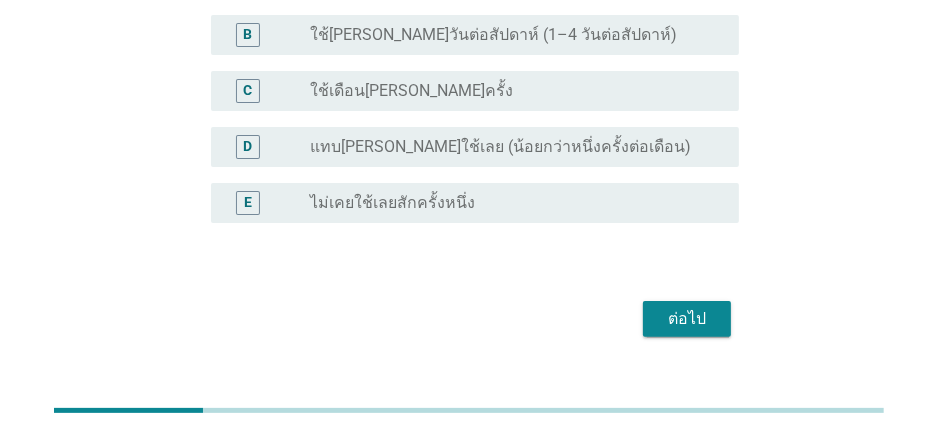 click on "ต่อไป" at bounding box center (687, 319) 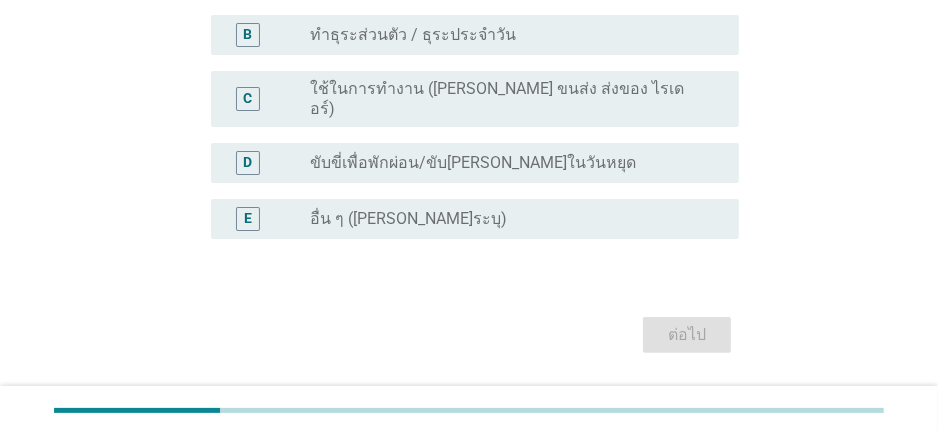 scroll, scrollTop: 0, scrollLeft: 0, axis: both 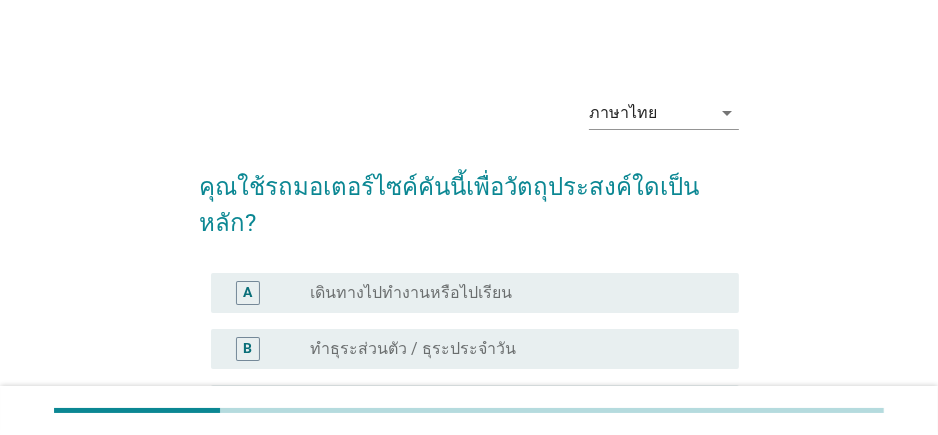 click on "radio_button_unchecked ทำธุระส่วนตัว / ธุระประจำวัน" at bounding box center (508, 349) 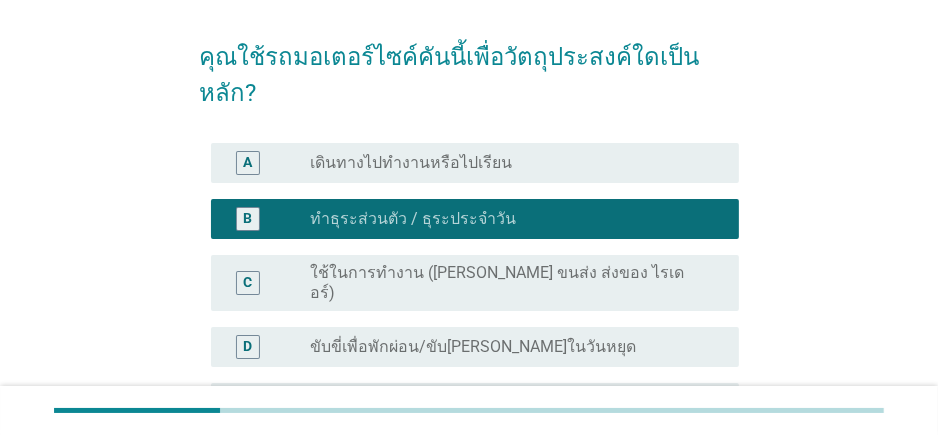 scroll, scrollTop: 132, scrollLeft: 0, axis: vertical 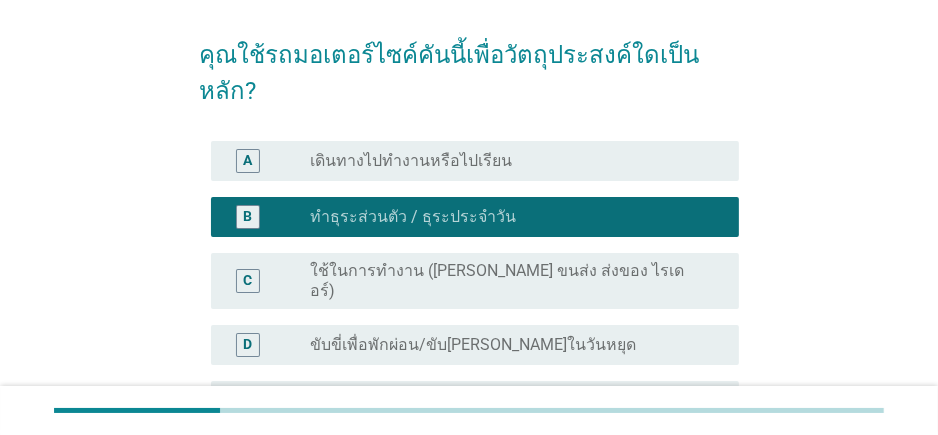 click on "radio_button_unchecked ขับขี่เพื่อพักผ่อน/ขับ[PERSON_NAME]ในวันหยุด" at bounding box center (508, 345) 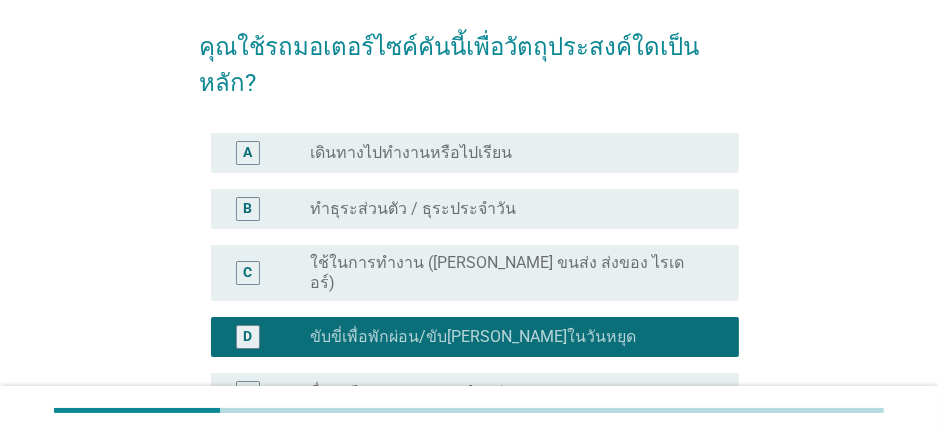 scroll, scrollTop: 112, scrollLeft: 0, axis: vertical 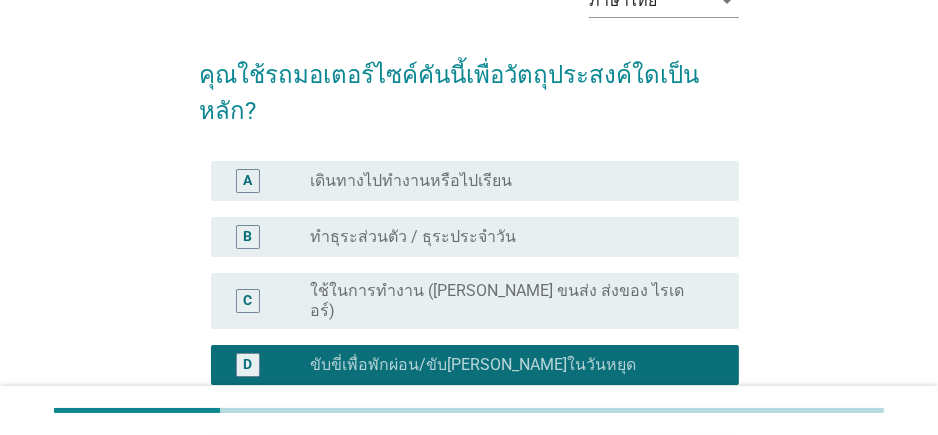 click on "radio_button_unchecked ทำธุระส่วนตัว / ธุระประจำวัน" at bounding box center [508, 237] 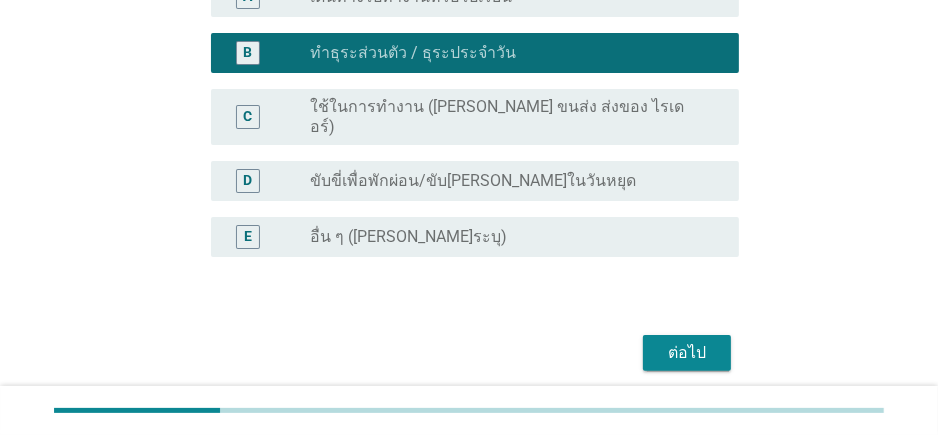 scroll, scrollTop: 297, scrollLeft: 0, axis: vertical 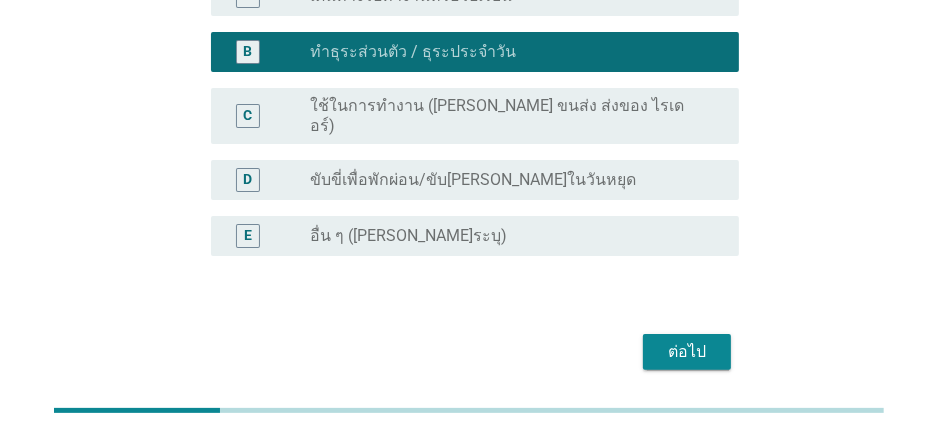 click on "ต่อไป" at bounding box center [687, 352] 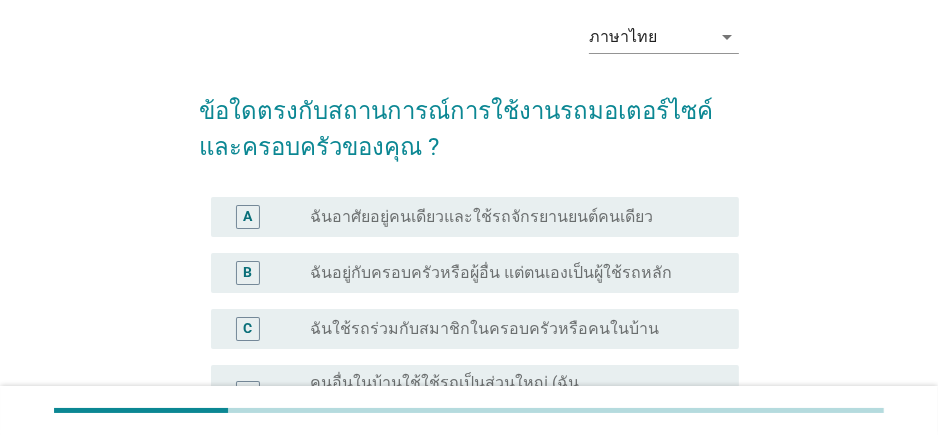 scroll, scrollTop: 78, scrollLeft: 0, axis: vertical 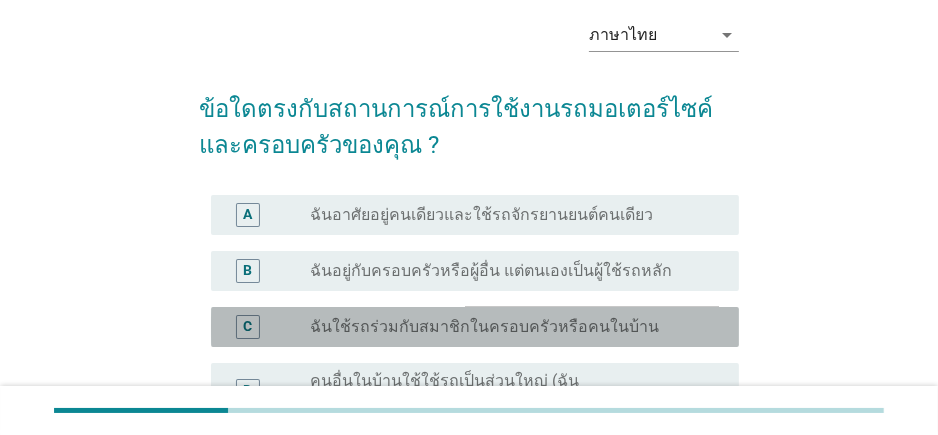 click on "radio_button_unchecked ฉันใช้รถร่วมกับสมาชิกในครอบครัวหรือคนในบ้าน" at bounding box center [508, 327] 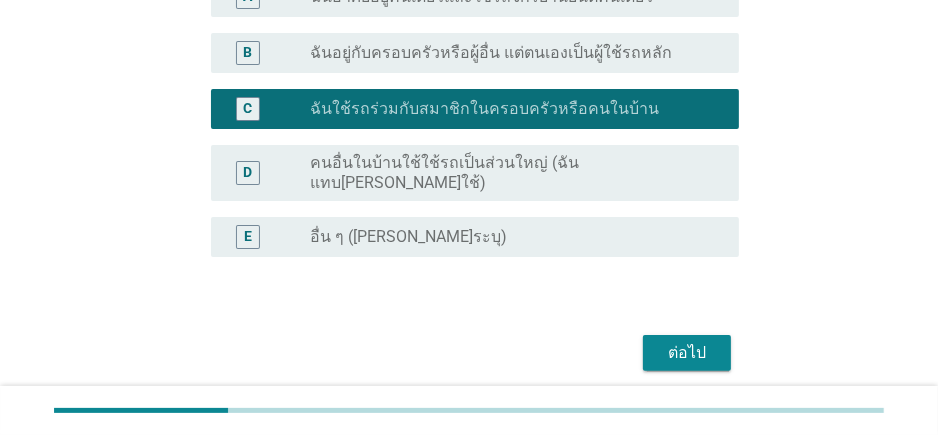 scroll, scrollTop: 312, scrollLeft: 0, axis: vertical 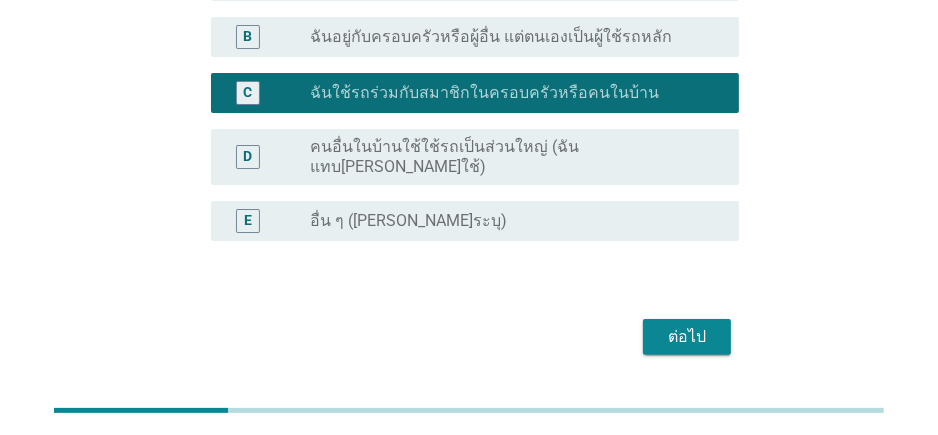 click on "ต่อไป" at bounding box center [687, 337] 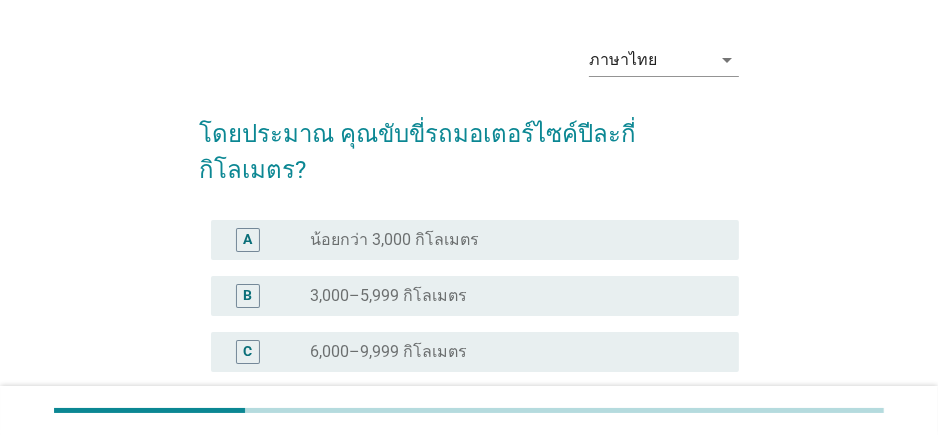 scroll, scrollTop: 61, scrollLeft: 0, axis: vertical 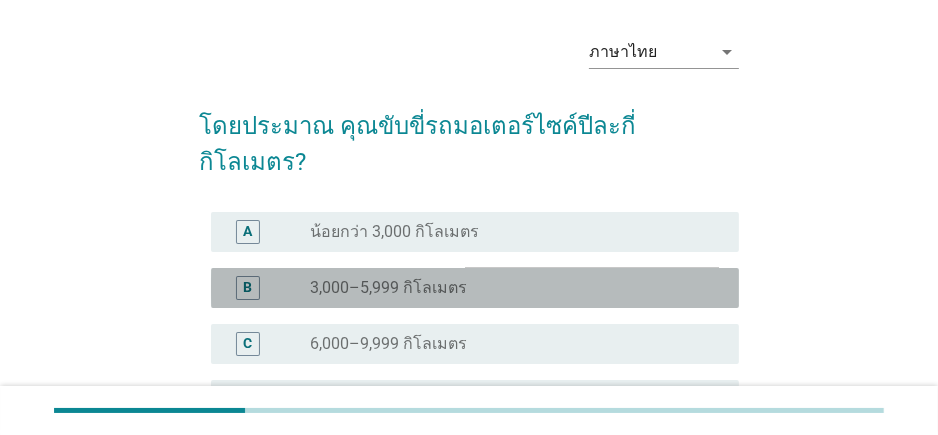 click on "radio_button_unchecked 3,000–5,999 กิโลเมตร" at bounding box center [508, 288] 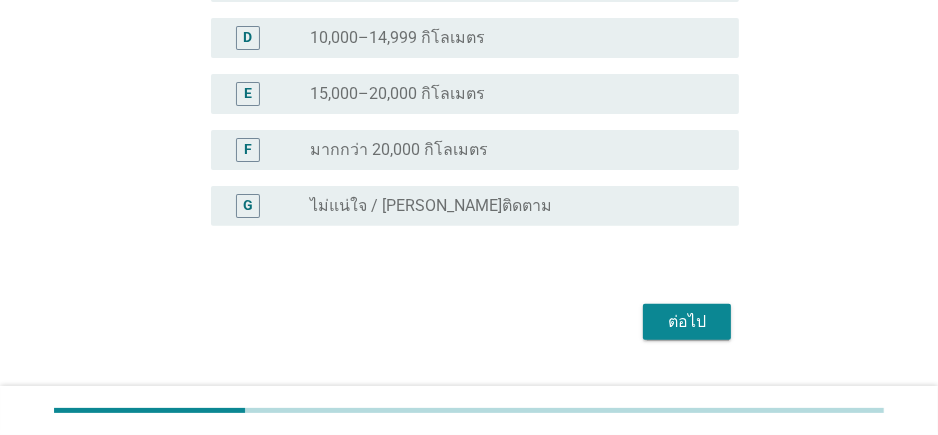 scroll, scrollTop: 426, scrollLeft: 0, axis: vertical 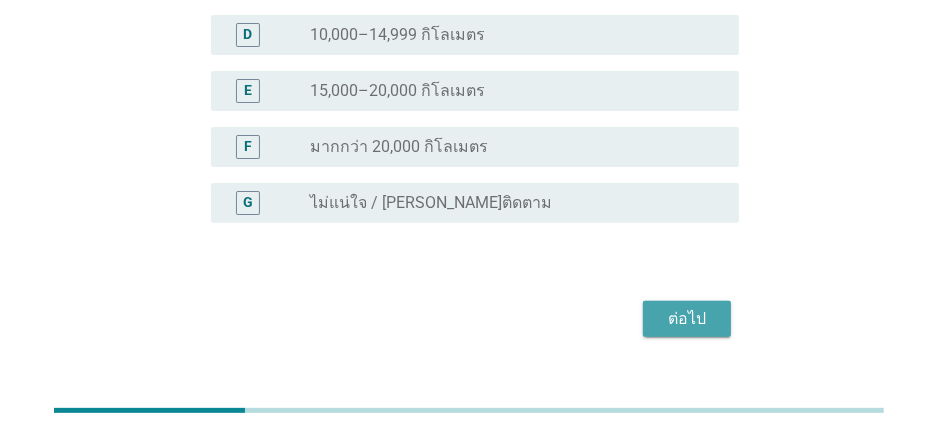 click on "ต่อไป" at bounding box center (687, 319) 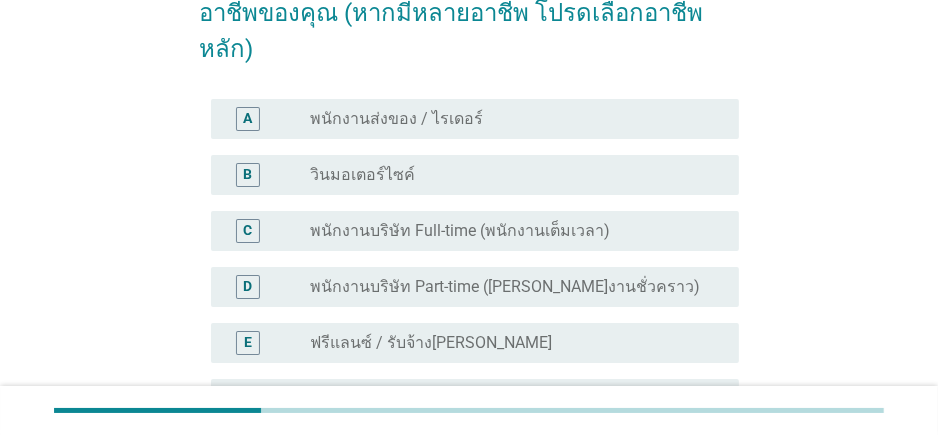 scroll, scrollTop: 176, scrollLeft: 0, axis: vertical 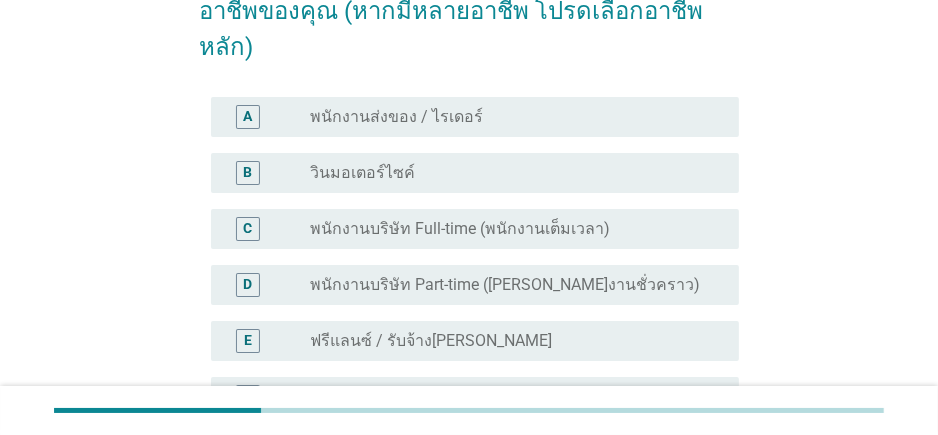 click on "radio_button_unchecked พนักงานบริษัท Full-time (พนักงานเต็มเวลา)" at bounding box center [508, 229] 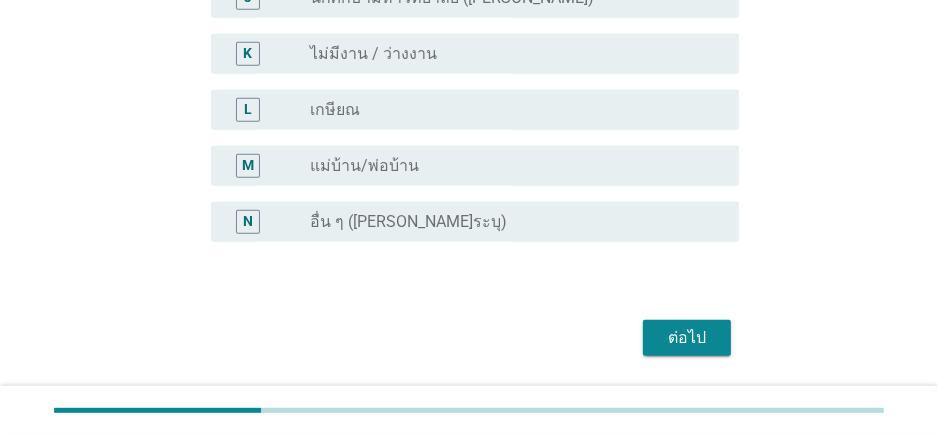 scroll, scrollTop: 802, scrollLeft: 0, axis: vertical 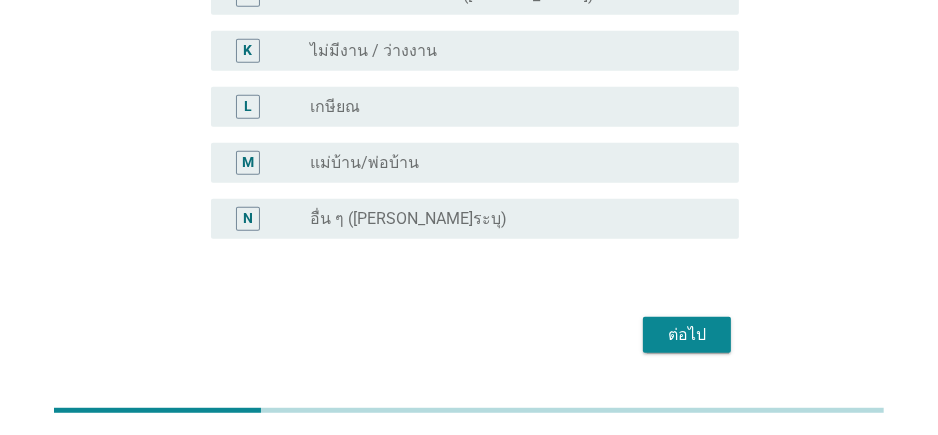 click on "ต่อไป" at bounding box center (687, 335) 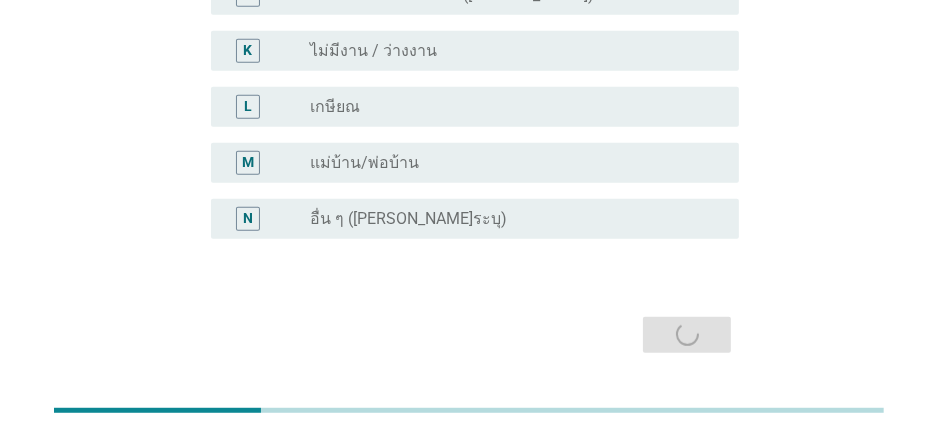 scroll, scrollTop: 0, scrollLeft: 0, axis: both 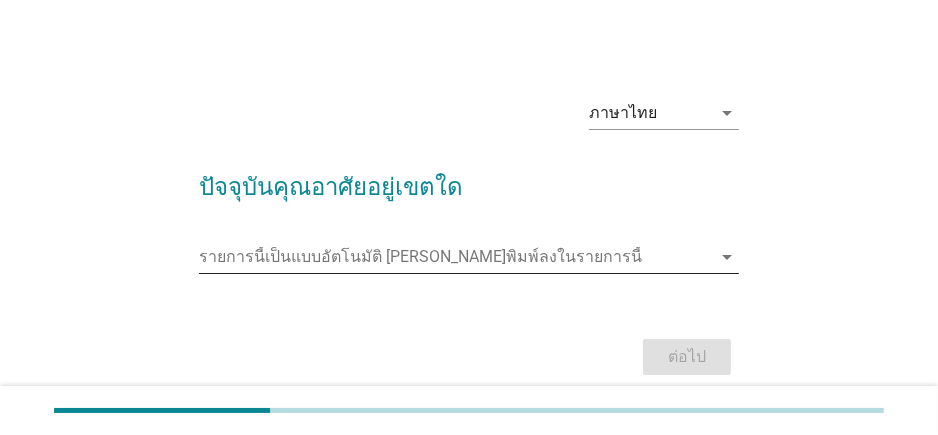click at bounding box center [455, 257] 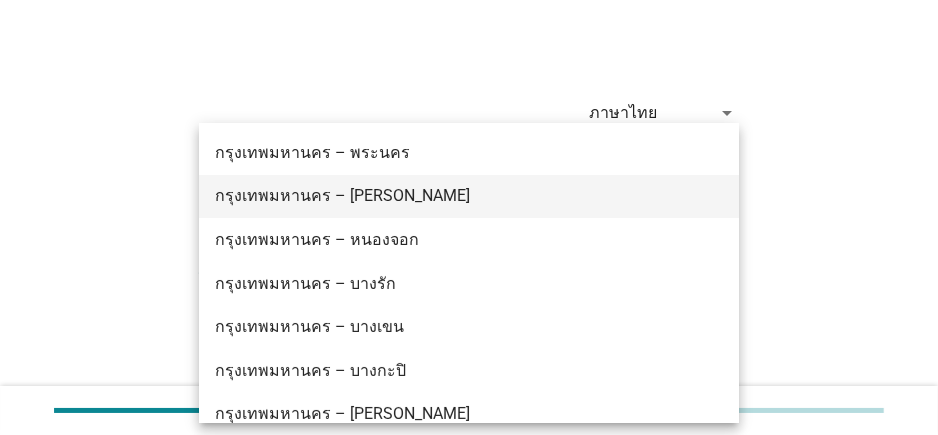 click on "กรุงเทพมหานคร – [PERSON_NAME]" at bounding box center [448, 196] 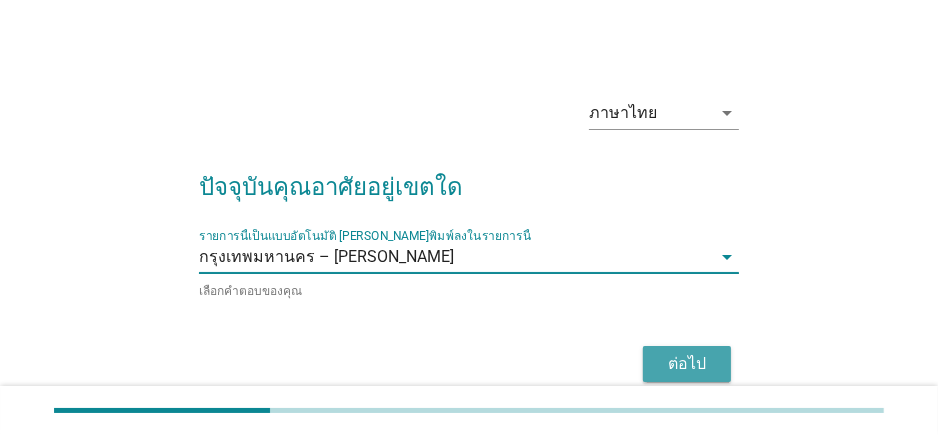 click on "ต่อไป" at bounding box center [687, 364] 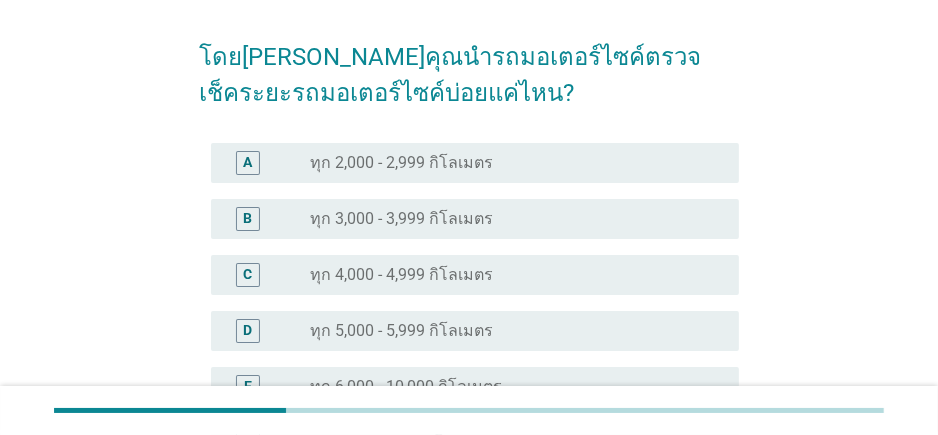 scroll, scrollTop: 120, scrollLeft: 0, axis: vertical 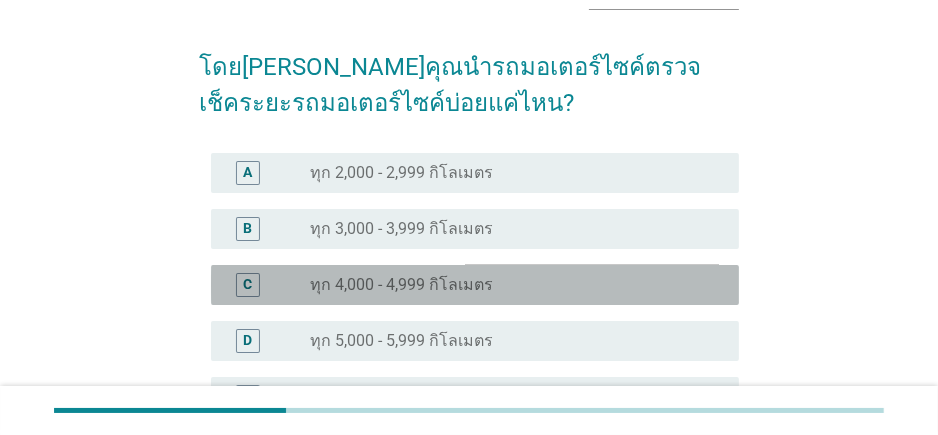 click on "radio_button_unchecked ทุก 4,000 - 4,999 กิโลเมตร" at bounding box center [508, 285] 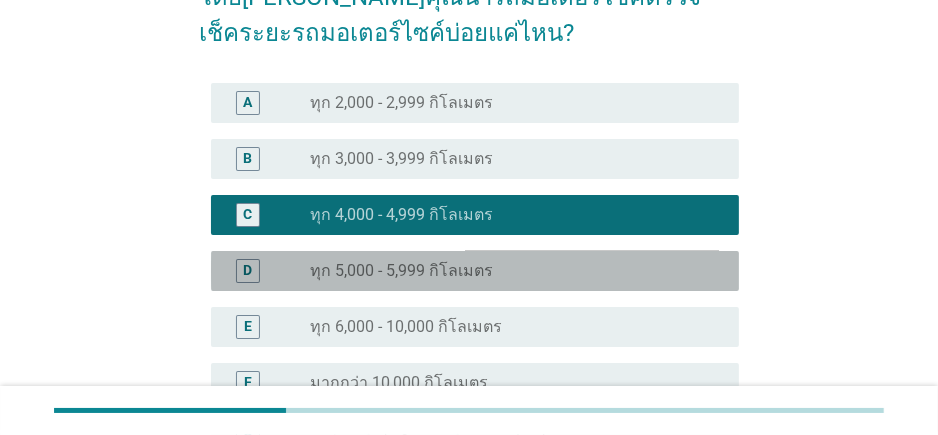 click on "radio_button_unchecked ทุก 5,000 - 5,999 กิโลเมตร" at bounding box center [508, 271] 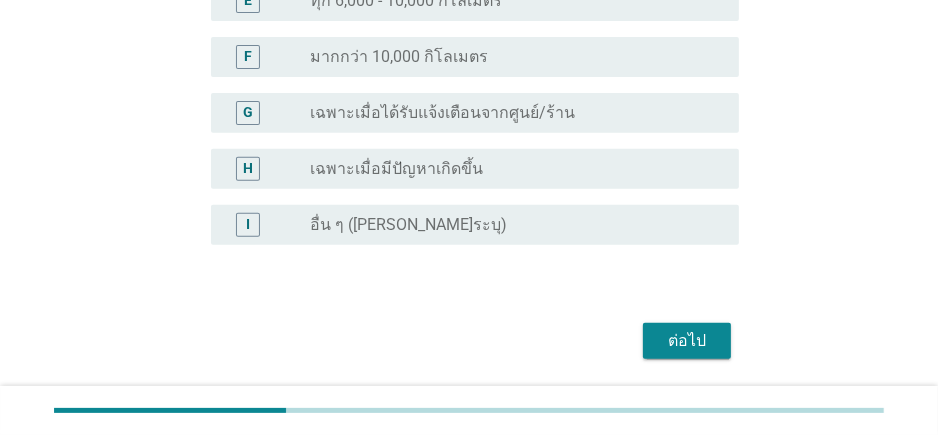 scroll, scrollTop: 574, scrollLeft: 0, axis: vertical 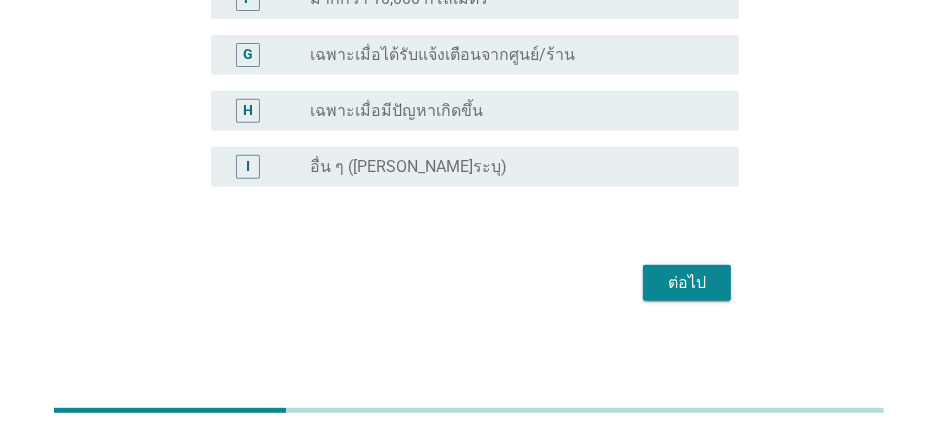 click on "ต่อไป" at bounding box center (687, 283) 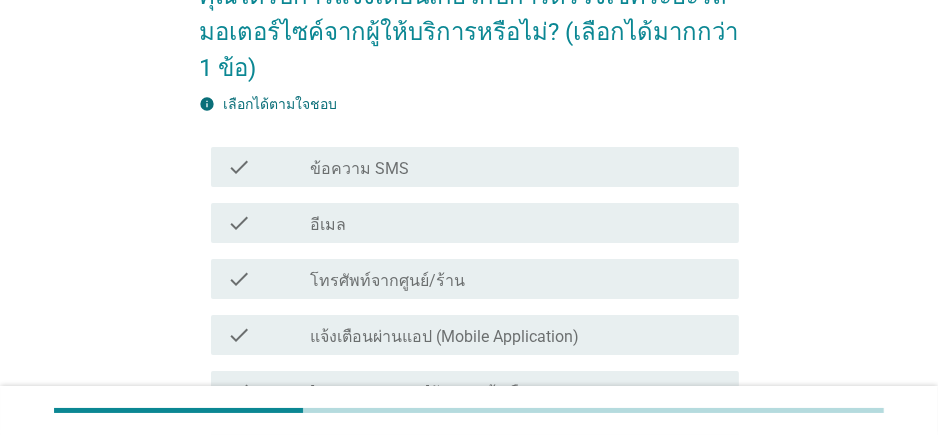 scroll, scrollTop: 193, scrollLeft: 0, axis: vertical 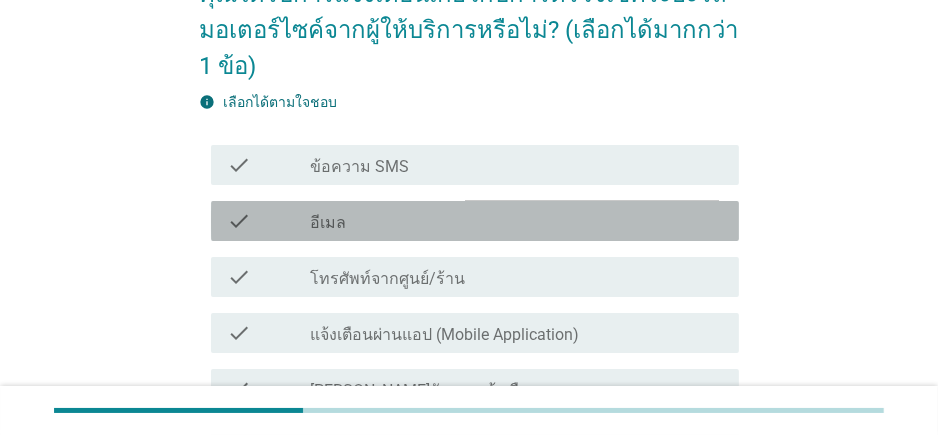 click on "check_box_outline_blank อีเมล" at bounding box center (516, 221) 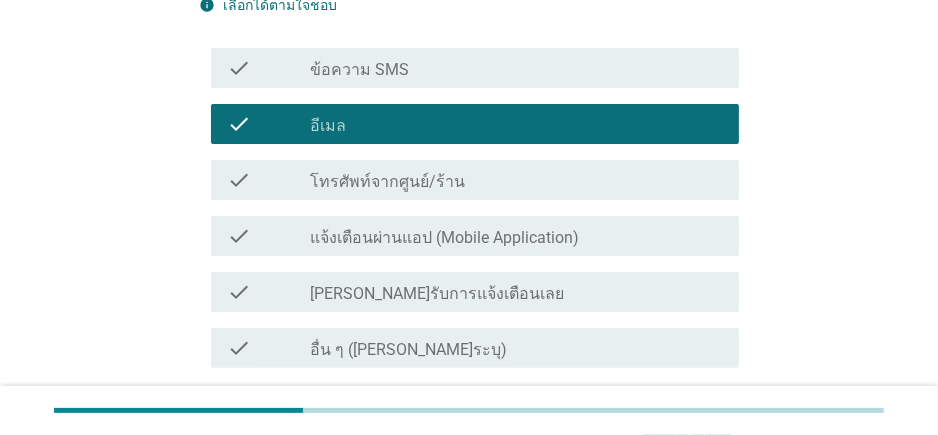 scroll, scrollTop: 291, scrollLeft: 0, axis: vertical 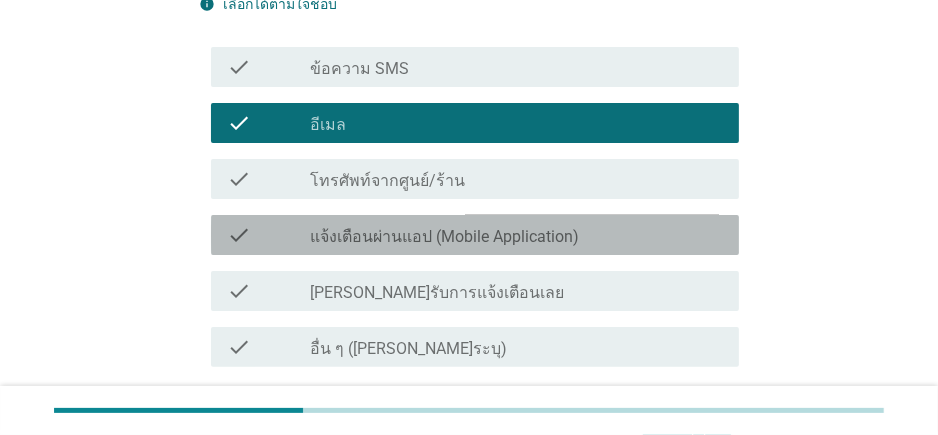 click on "check_box_outline_blank แจ้งเตือนผ่านแอป (Mobile Application)" at bounding box center [516, 235] 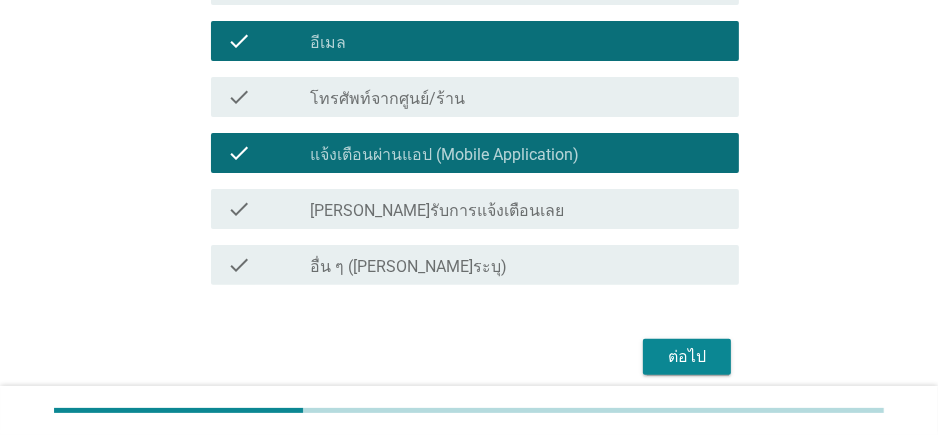 scroll, scrollTop: 375, scrollLeft: 0, axis: vertical 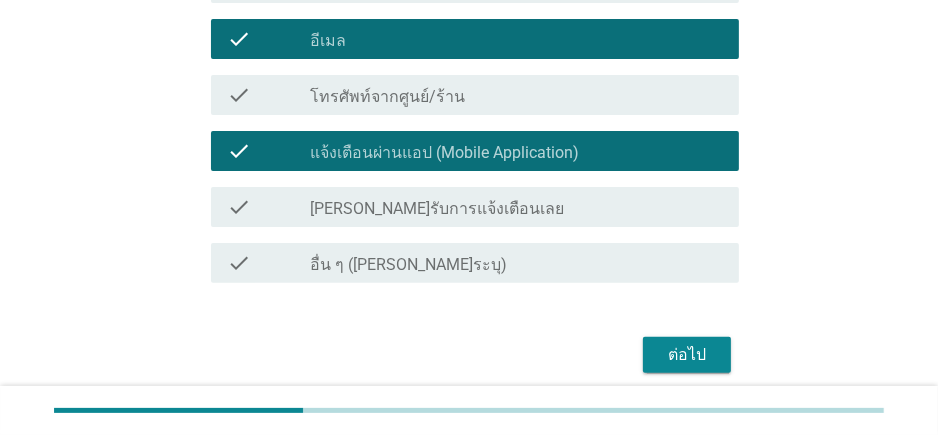click on "ต่อไป" at bounding box center [687, 355] 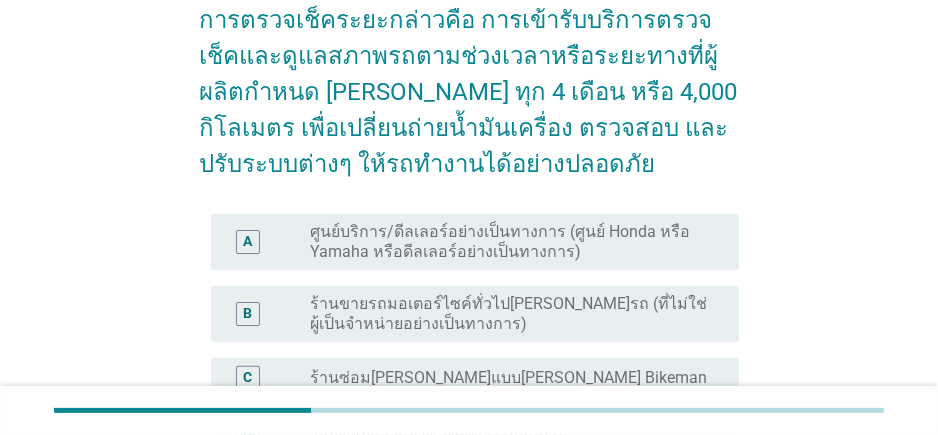 scroll, scrollTop: 319, scrollLeft: 0, axis: vertical 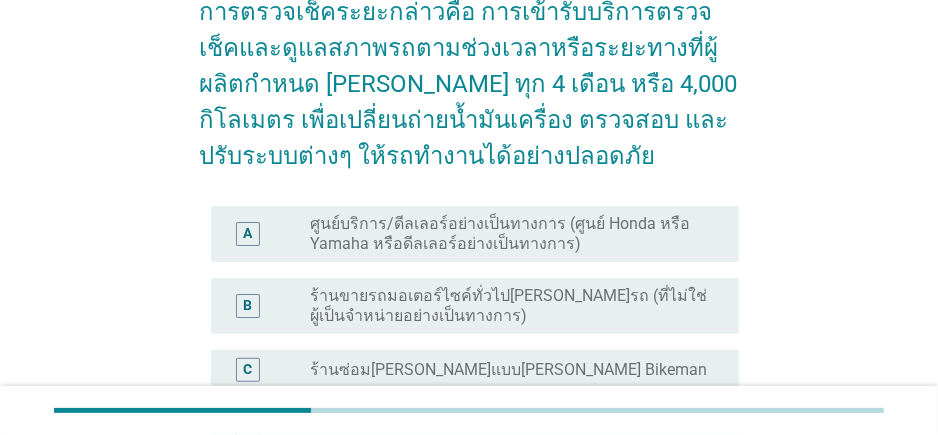 click on "ศูนย์บริการ/ดีลเลอร์อย่างเป็นทางการ (ศูนย์ Honda หรือ Yamaha หรือดีลเลอร์อย่างเป็นทางการ)" at bounding box center (508, 234) 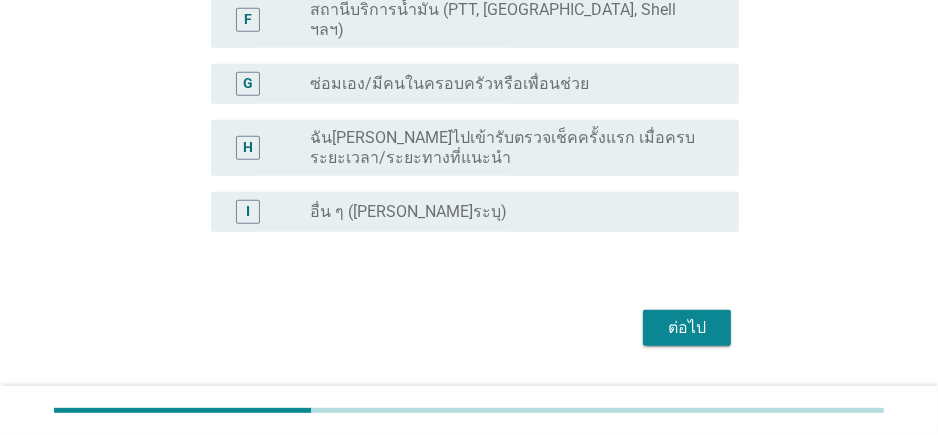 scroll, scrollTop: 865, scrollLeft: 0, axis: vertical 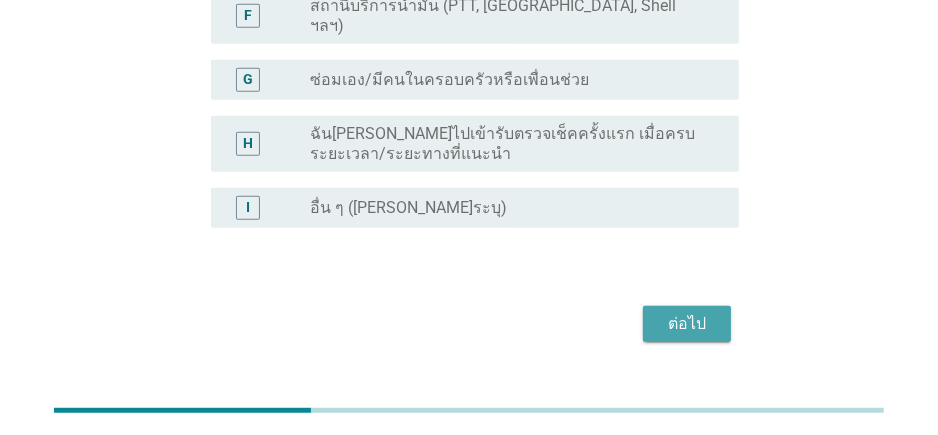click on "ต่อไป" at bounding box center (687, 324) 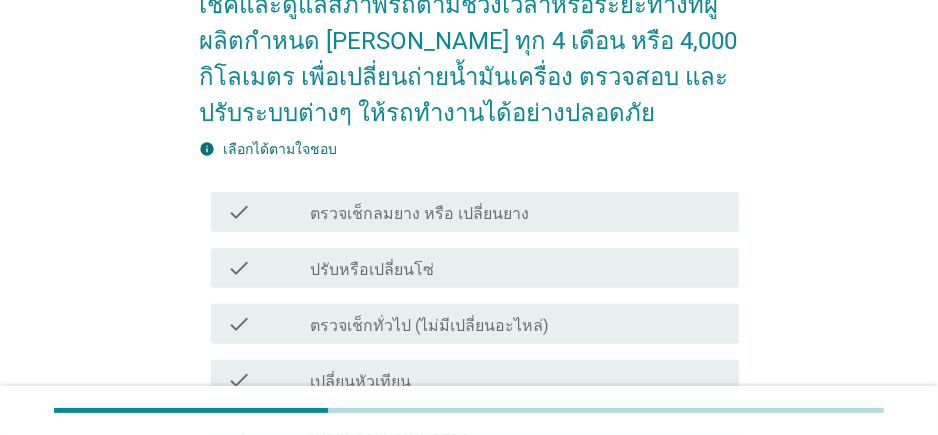 scroll, scrollTop: 364, scrollLeft: 0, axis: vertical 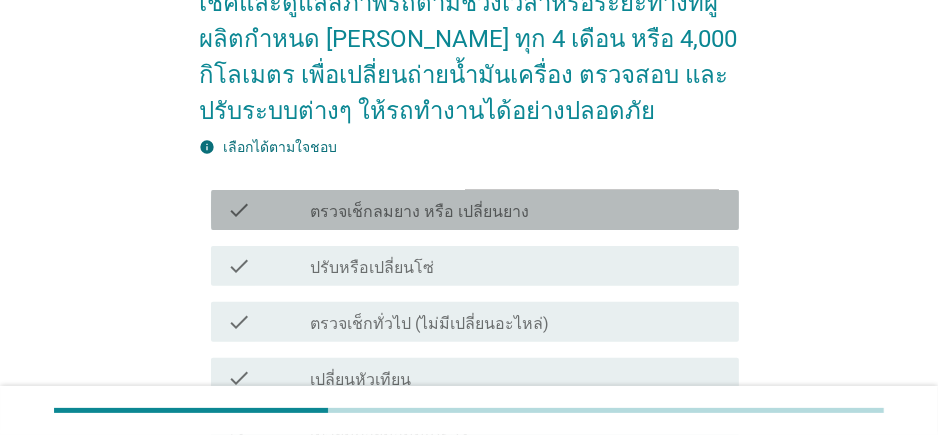 click on "check_box_outline_blank ตรวจเช็กลมยาง หรือ เปลี่ยนยาง" at bounding box center [516, 210] 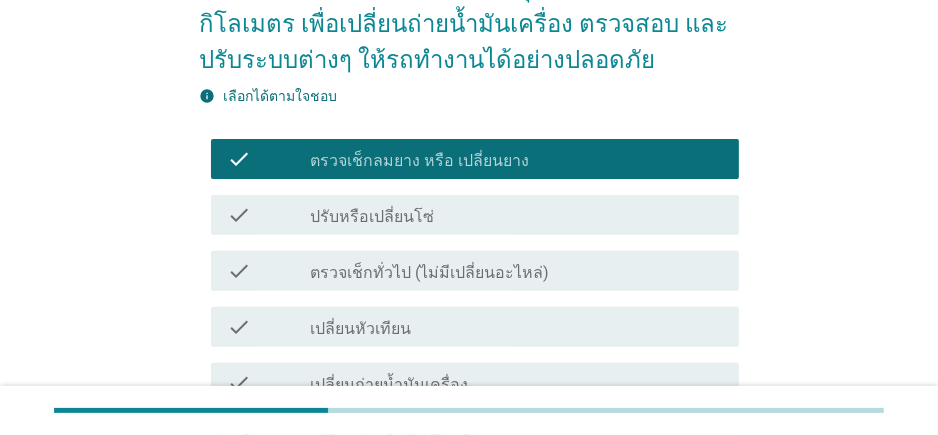 scroll, scrollTop: 420, scrollLeft: 0, axis: vertical 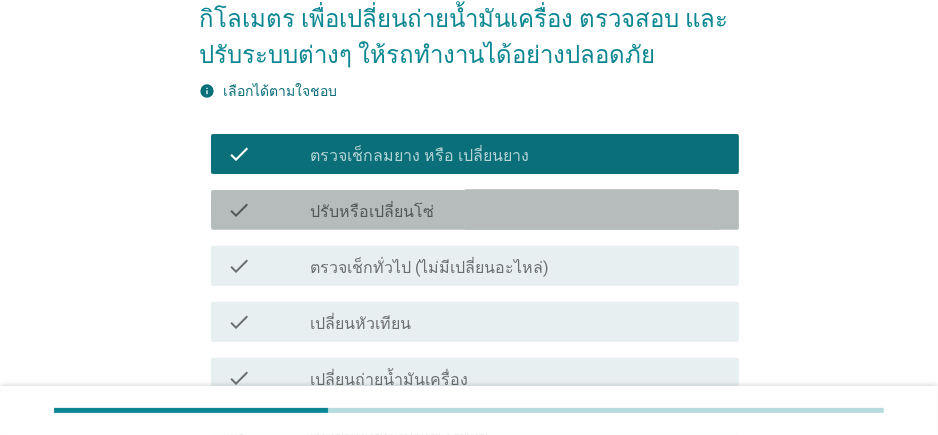 click on "check_box_outline_blank ปรับหรือเปลี่ยนโซ่" at bounding box center (516, 210) 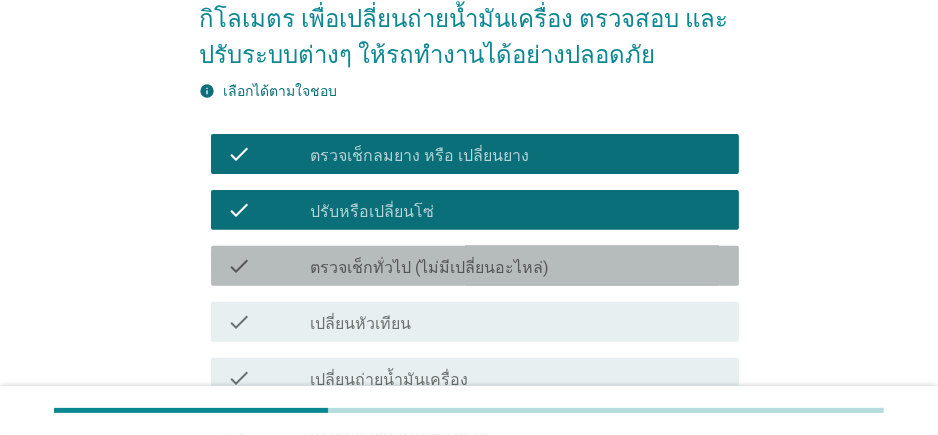 click on "check_box_outline_blank ตรวจเช็กทั่วไป (ไม่มีเปลี่ยนอะไหล่)" at bounding box center [516, 266] 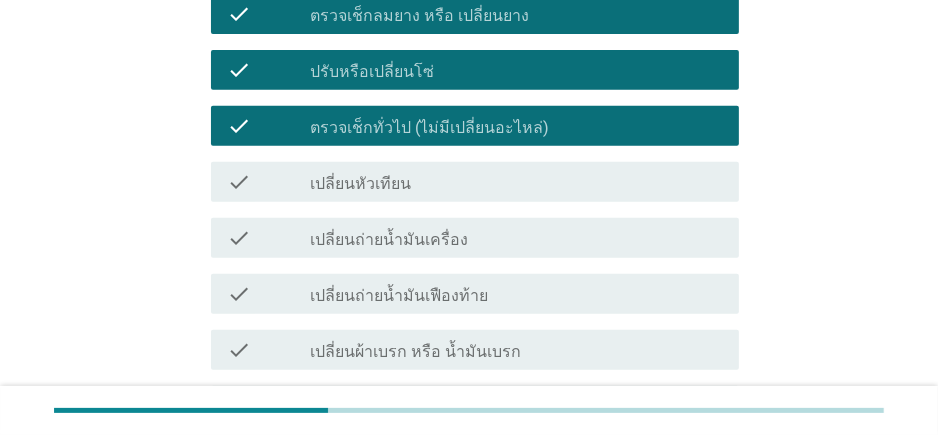 scroll, scrollTop: 567, scrollLeft: 0, axis: vertical 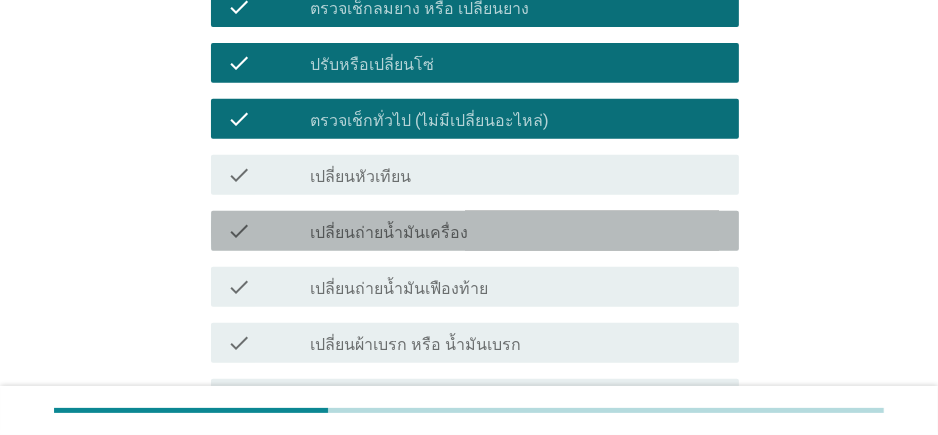 click on "check_box_outline_blank เปลี่ยนถ่ายน้ำมันเครื่อง" at bounding box center (516, 231) 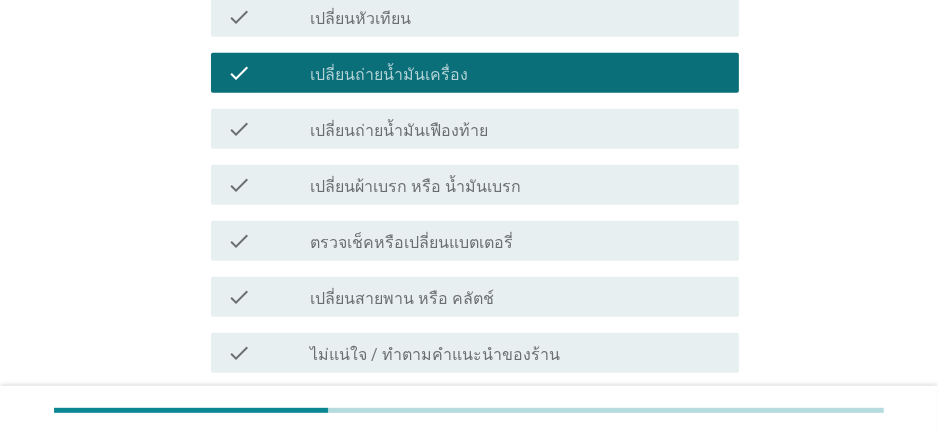 scroll, scrollTop: 724, scrollLeft: 0, axis: vertical 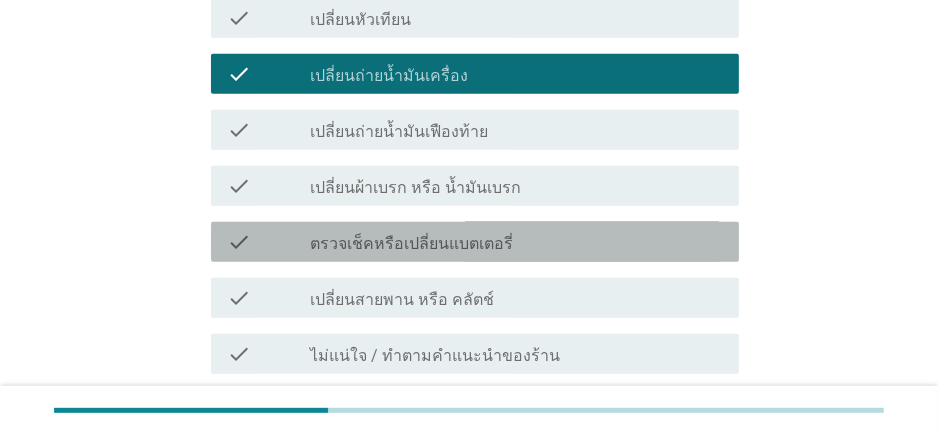 click on "check_box_outline_blank ตรวจเช็คหรือเปลี่ยนแบตเตอรี่" at bounding box center (516, 242) 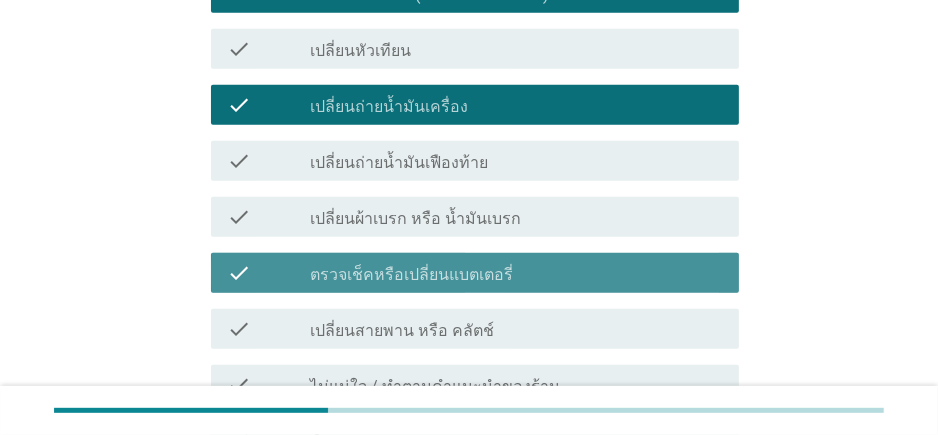 scroll, scrollTop: 691, scrollLeft: 0, axis: vertical 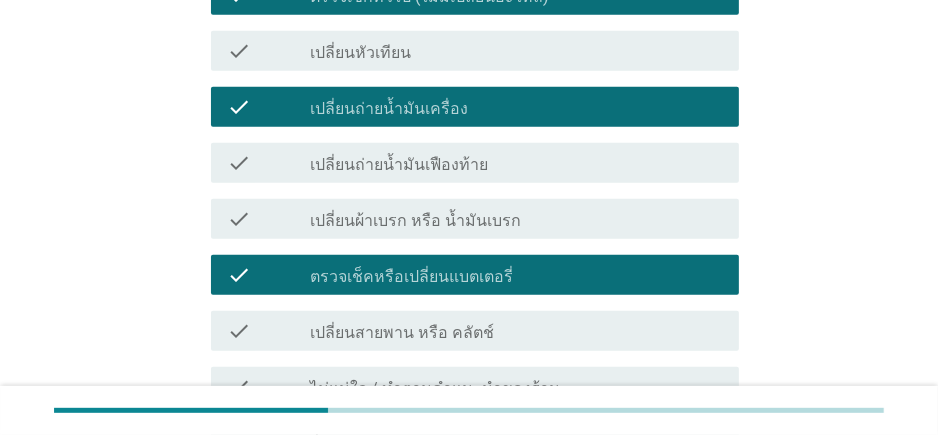 click on "check_box_outline_blank เปลี่ยนผ้าเบรก หรือ น้ำมันเบรก" at bounding box center (516, 219) 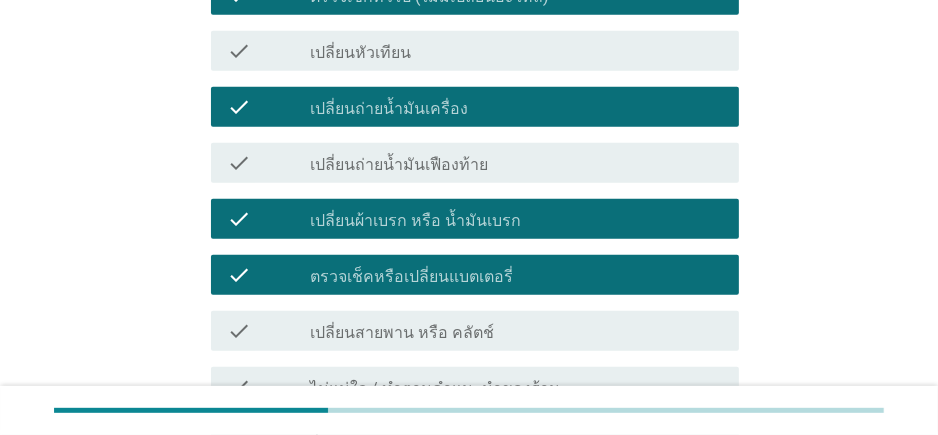 click on "check_box_outline_blank ตรวจเช็คหรือเปลี่ยนแบตเตอรี่" at bounding box center (516, 275) 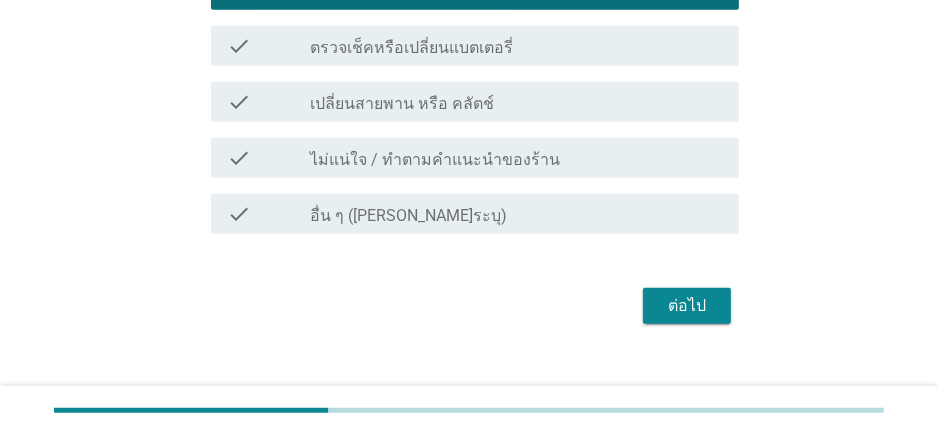 scroll, scrollTop: 922, scrollLeft: 0, axis: vertical 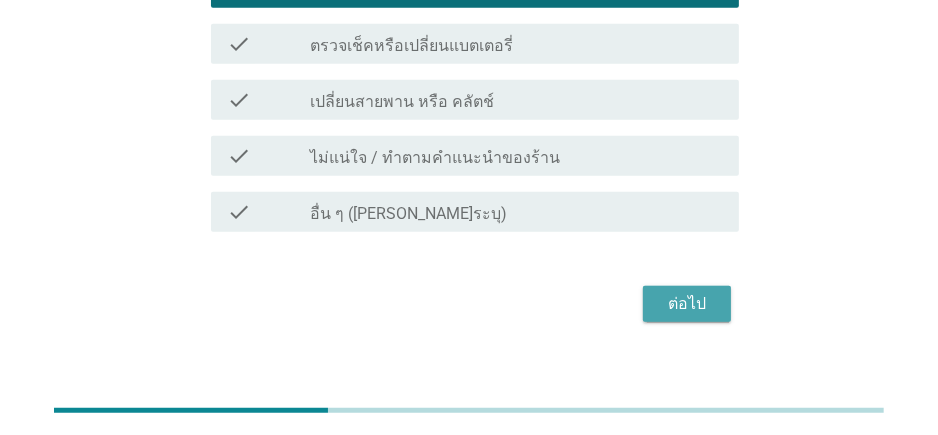 click on "ต่อไป" at bounding box center [687, 304] 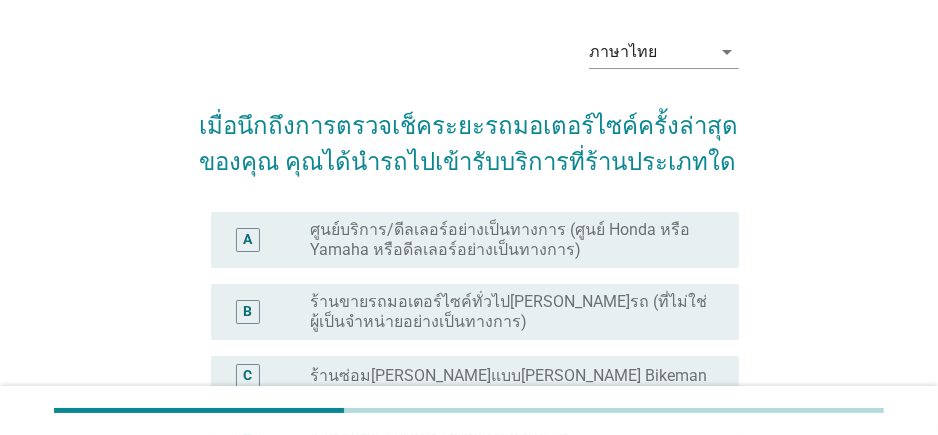 scroll, scrollTop: 70, scrollLeft: 0, axis: vertical 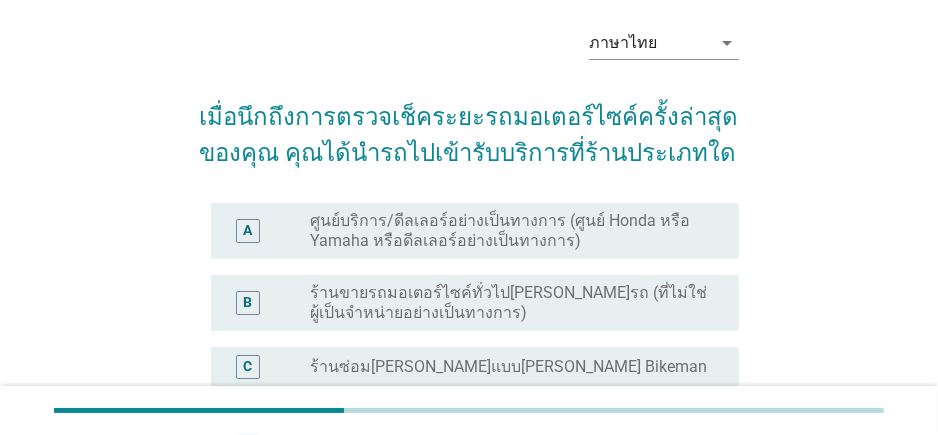 click on "ศูนย์บริการ/ดีลเลอร์อย่างเป็นทางการ (ศูนย์ Honda หรือ Yamaha หรือดีลเลอร์อย่างเป็นทางการ)" at bounding box center [508, 231] 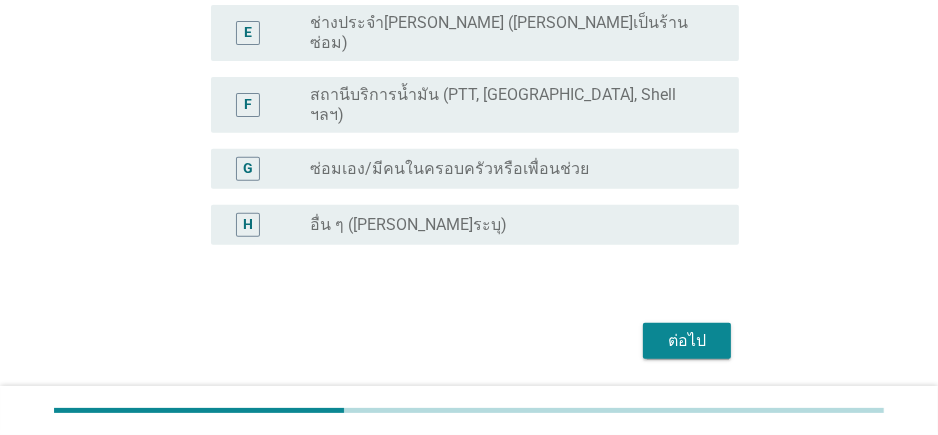 scroll, scrollTop: 550, scrollLeft: 0, axis: vertical 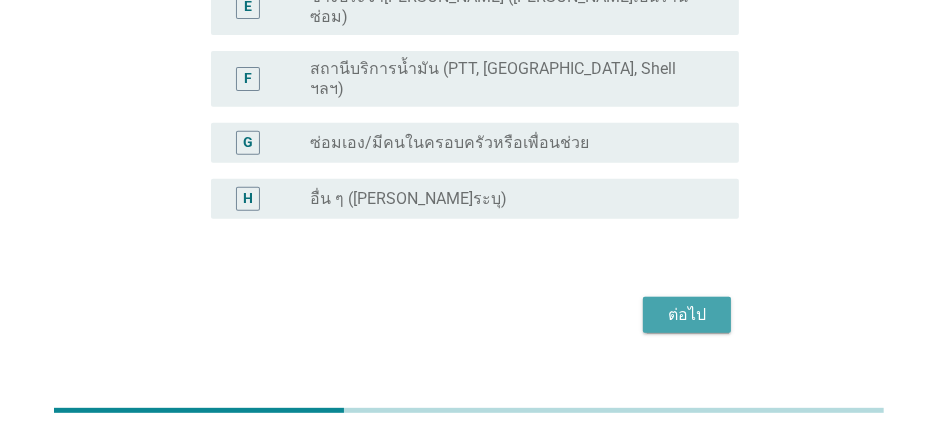 click on "ต่อไป" at bounding box center (687, 315) 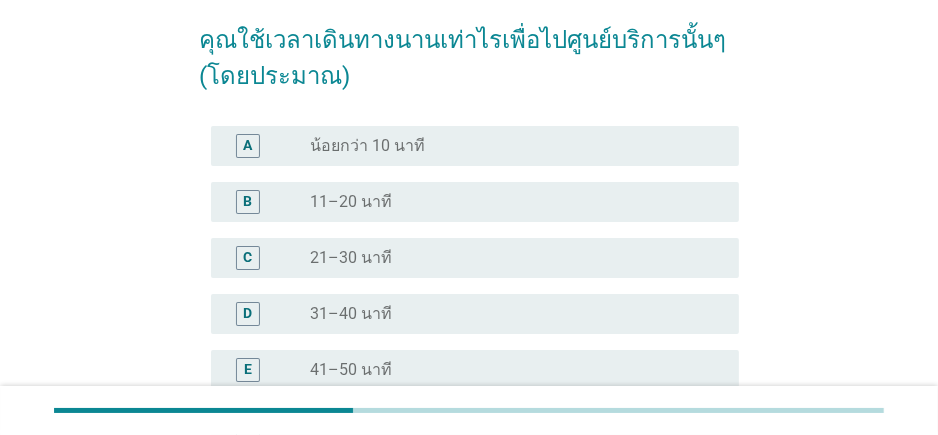 scroll, scrollTop: 147, scrollLeft: 0, axis: vertical 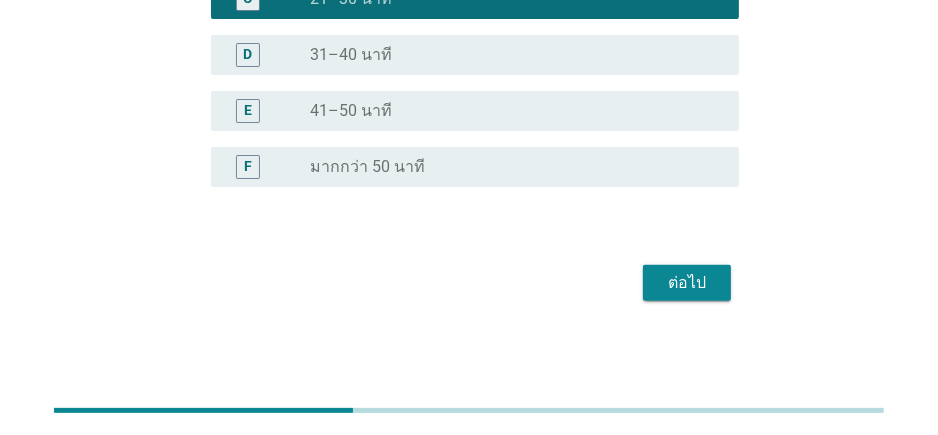 click on "ต่อไป" at bounding box center (687, 283) 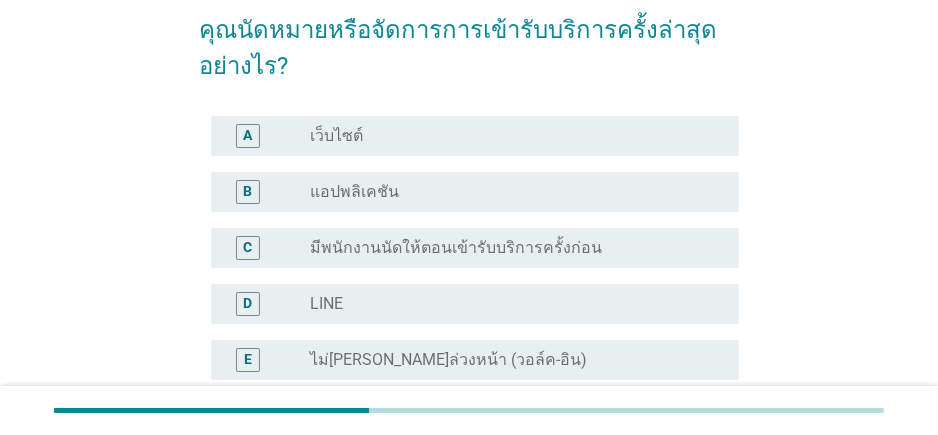 scroll, scrollTop: 157, scrollLeft: 0, axis: vertical 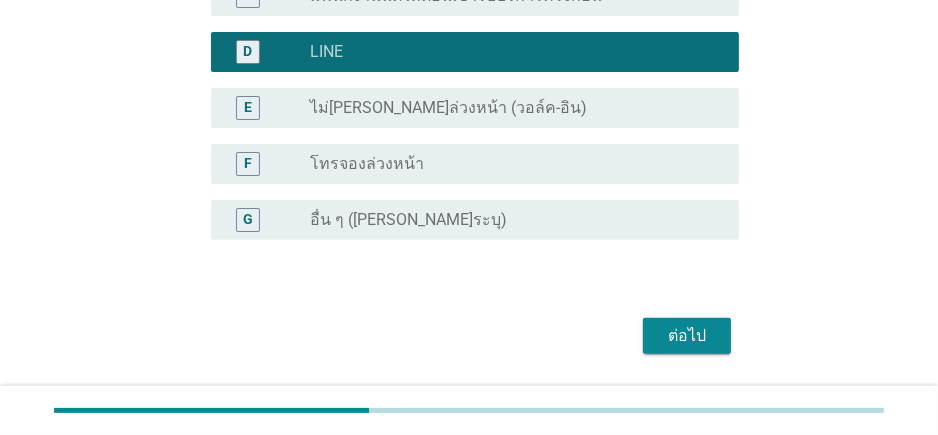 click on "ต่อไป" at bounding box center [687, 336] 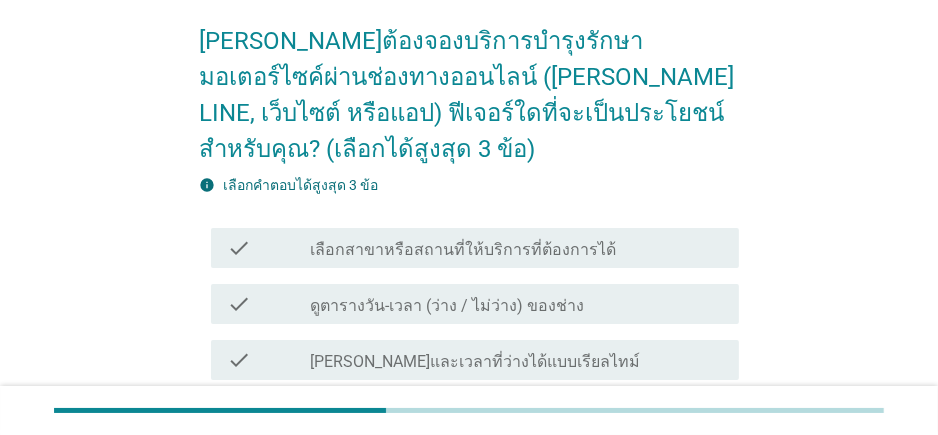 scroll, scrollTop: 150, scrollLeft: 0, axis: vertical 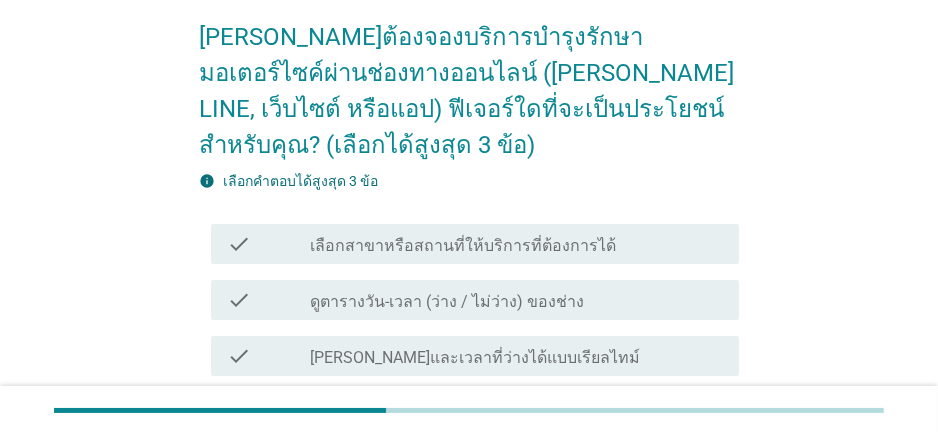 click on "check_box_outline_blank เลือกสาขาหรือสถานที่ให้บริการที่ต้องการได้" at bounding box center (516, 244) 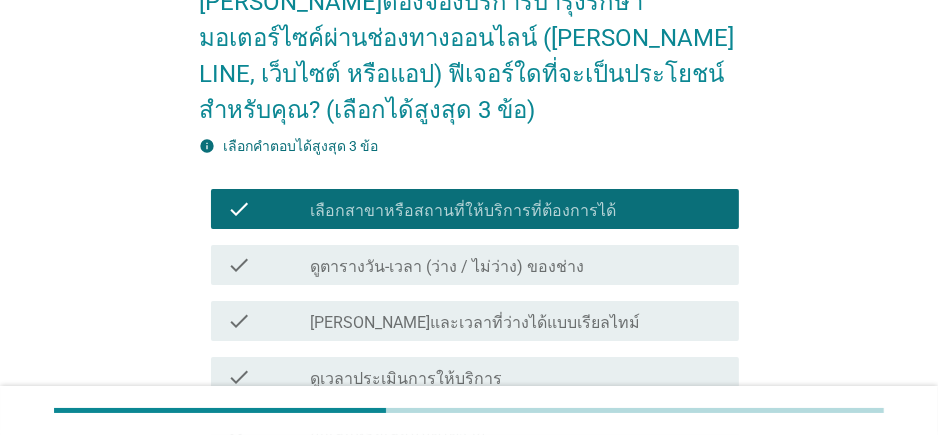 scroll, scrollTop: 201, scrollLeft: 0, axis: vertical 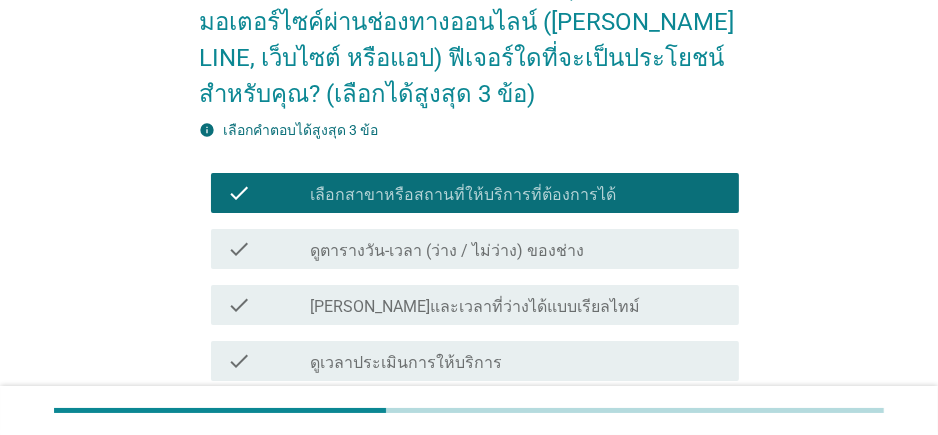 click on "check_box_outline_blank [PERSON_NAME]และเวลาที่ว่างได้แบบเรียลไทม์" at bounding box center (516, 305) 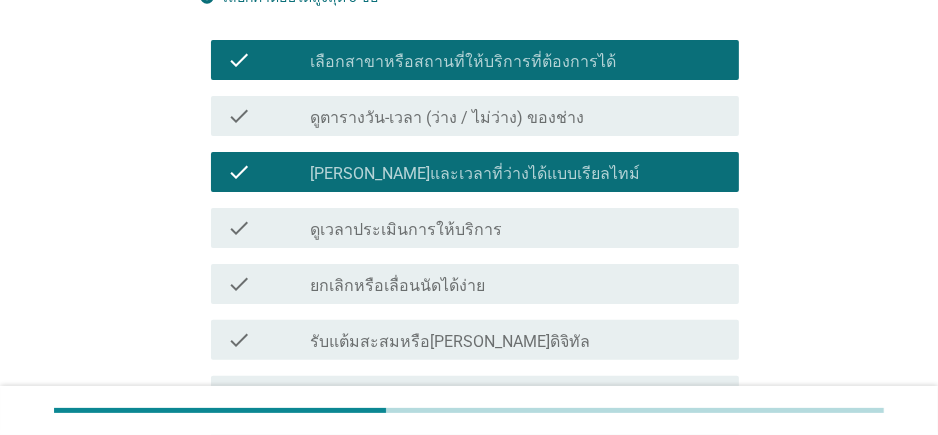 scroll, scrollTop: 350, scrollLeft: 0, axis: vertical 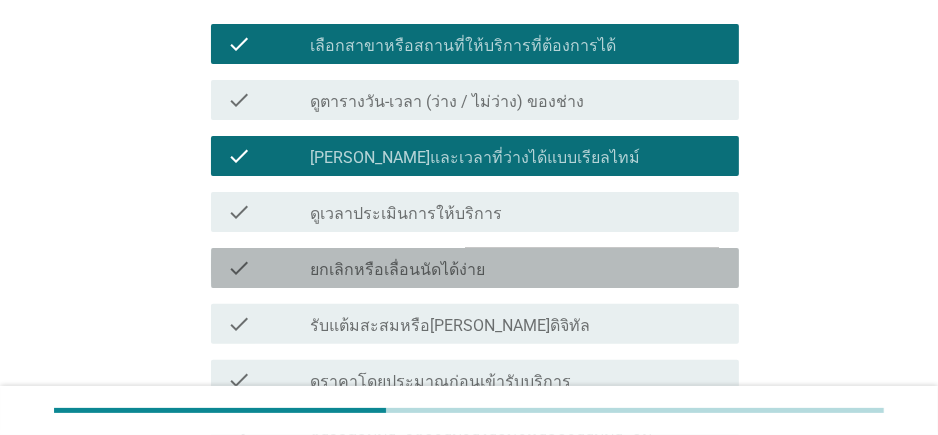 click on "check_box_outline_blank ยกเลิกหรือเลื่อนนัดได้ง่าย" at bounding box center [516, 268] 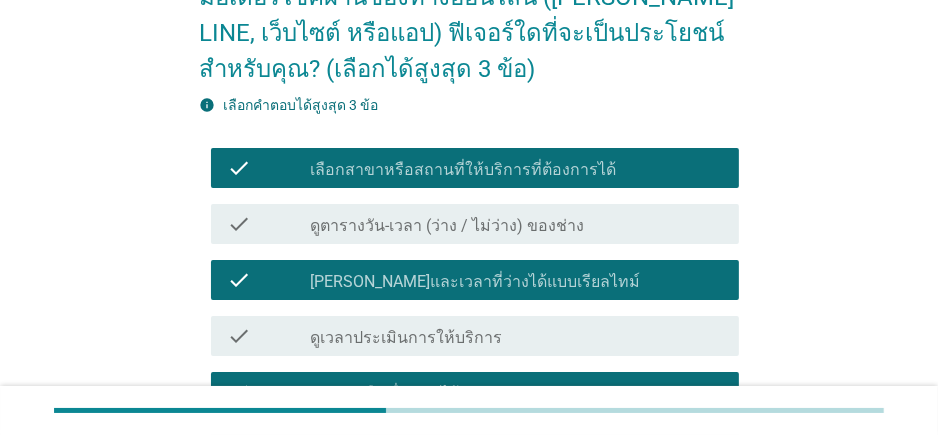 scroll, scrollTop: 226, scrollLeft: 0, axis: vertical 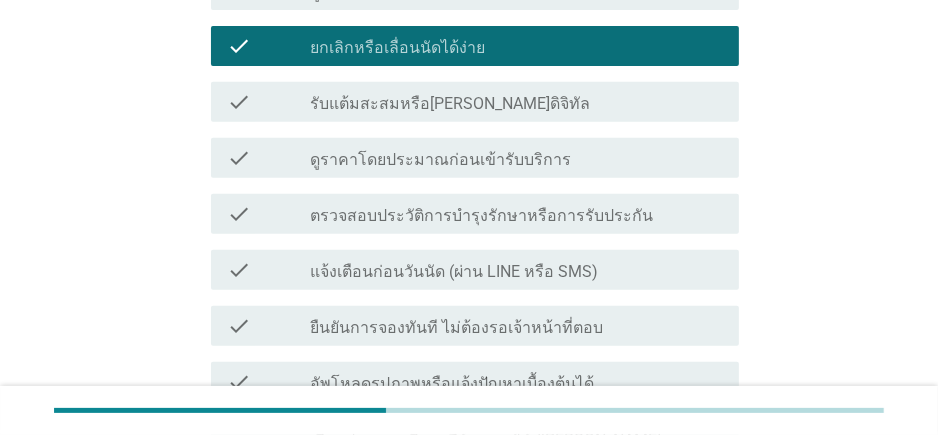 click on "check_box_outline_blank แจ้งเตือนก่อนวันนัด (ผ่าน LINE หรือ SMS)" at bounding box center (516, 270) 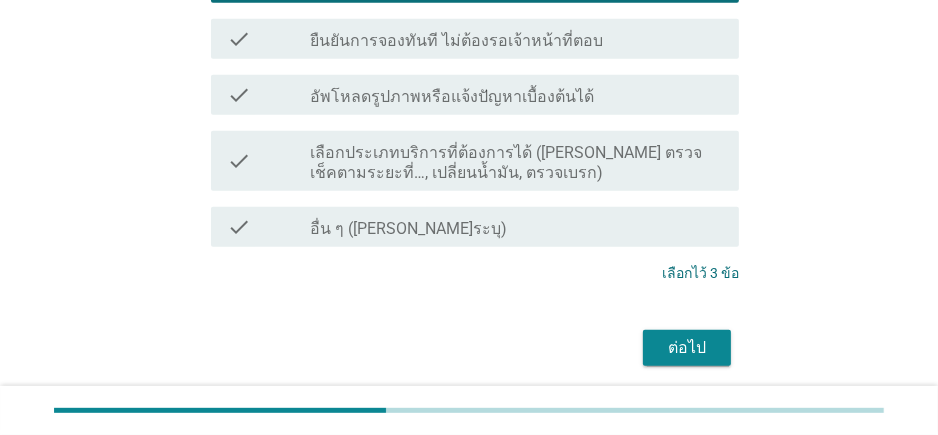 scroll, scrollTop: 863, scrollLeft: 0, axis: vertical 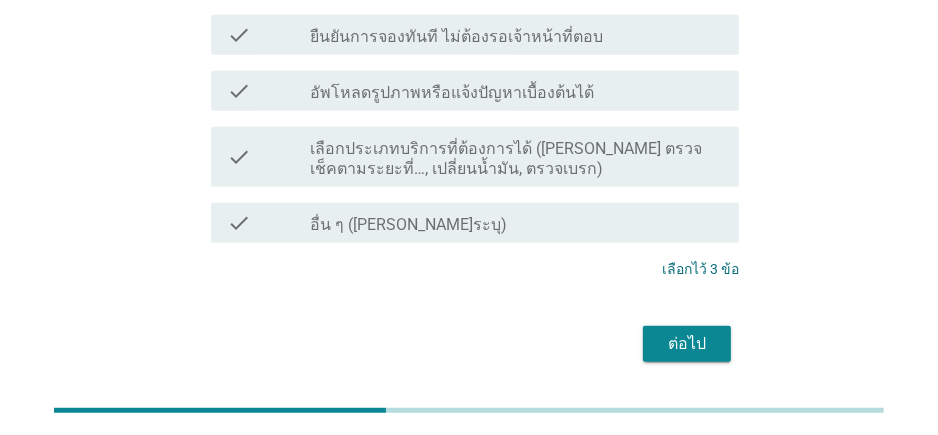 click on "ต่อไป" at bounding box center [687, 344] 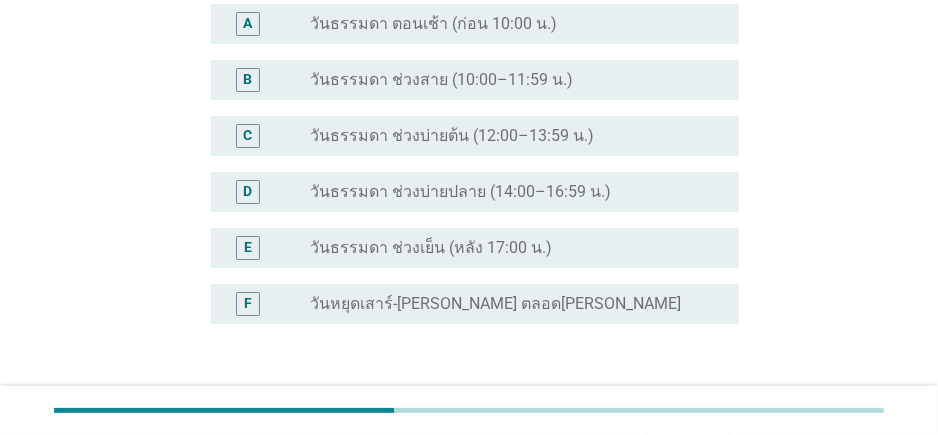 scroll, scrollTop: 269, scrollLeft: 0, axis: vertical 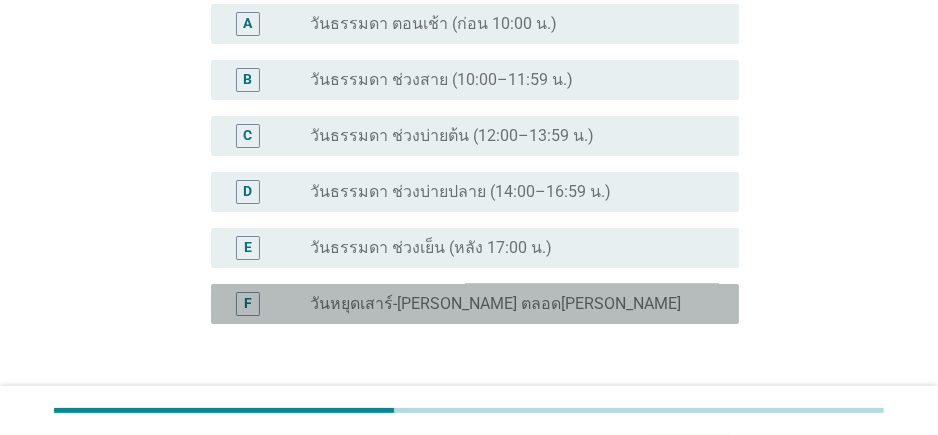 click on "radio_button_unchecked วันหยุดเสาร์-[PERSON_NAME] ตลอด[PERSON_NAME]" at bounding box center (508, 304) 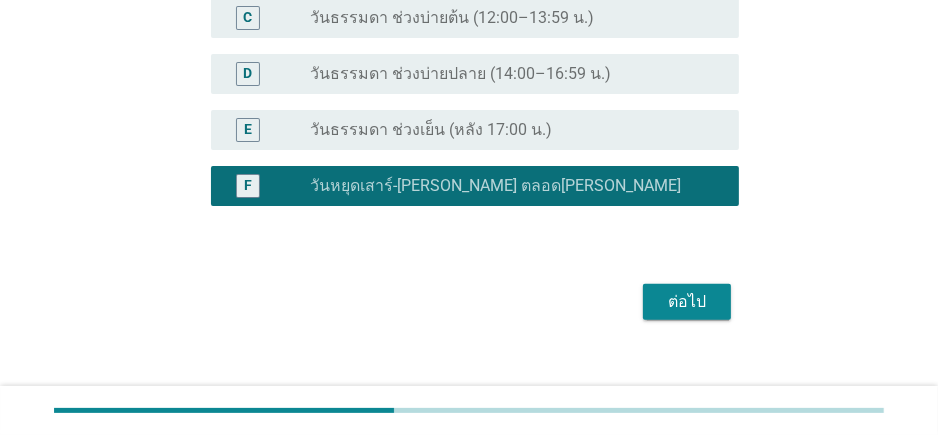 scroll, scrollTop: 388, scrollLeft: 0, axis: vertical 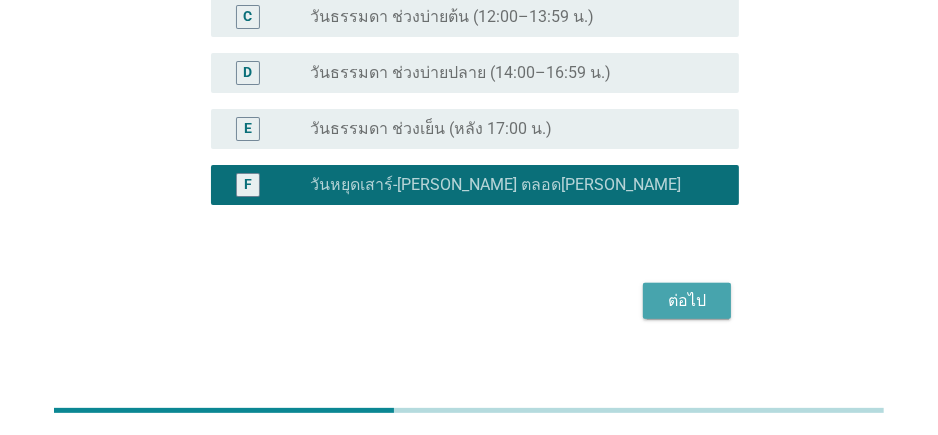 click on "ต่อไป" at bounding box center [687, 301] 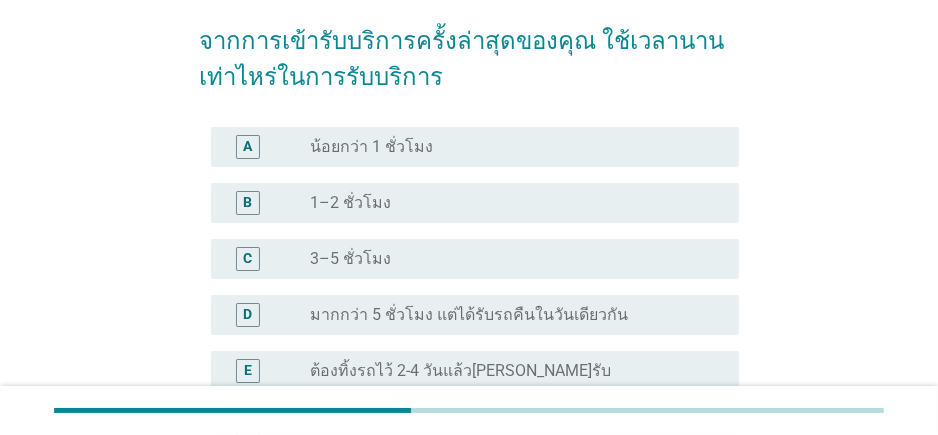 scroll, scrollTop: 146, scrollLeft: 0, axis: vertical 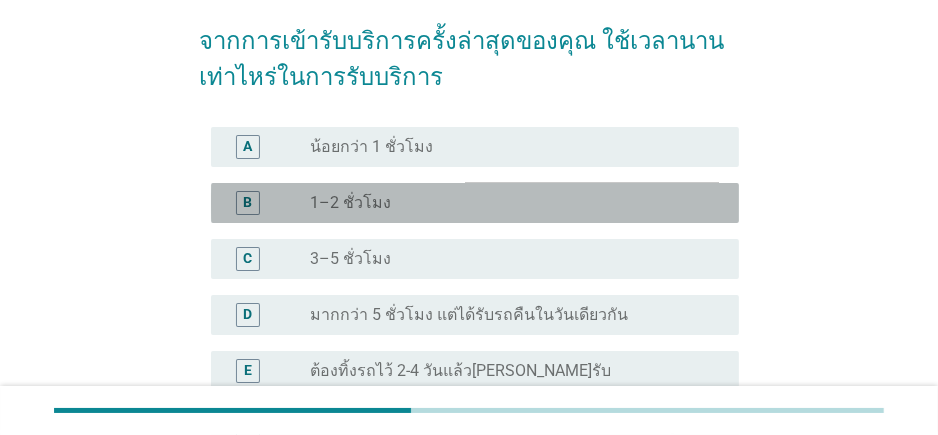 click on "radio_button_unchecked 1–2 ชั่วโมง" at bounding box center [508, 203] 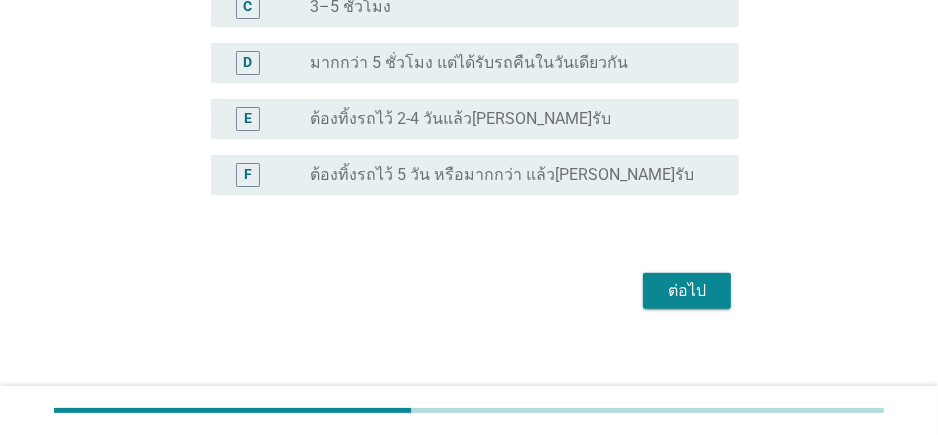 scroll, scrollTop: 399, scrollLeft: 0, axis: vertical 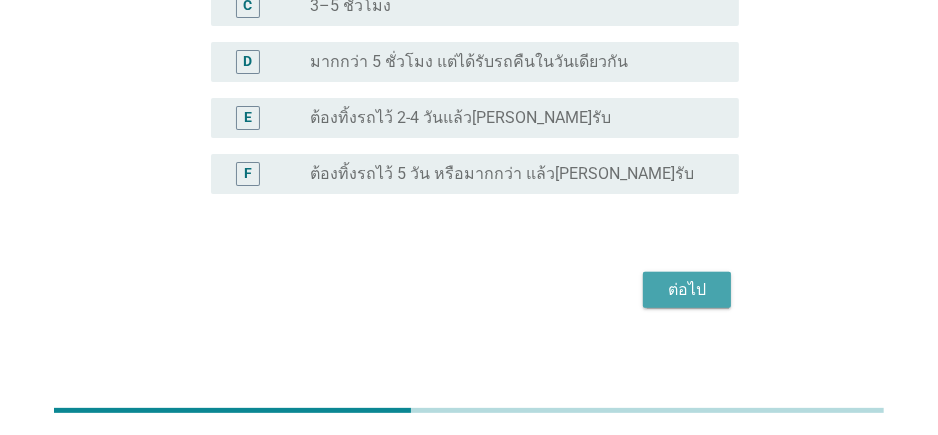 click on "ต่อไป" at bounding box center (687, 290) 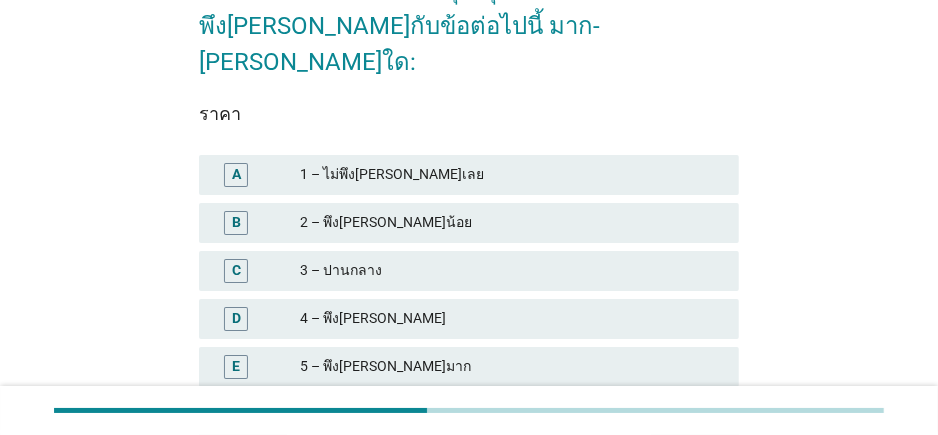 scroll, scrollTop: 215, scrollLeft: 0, axis: vertical 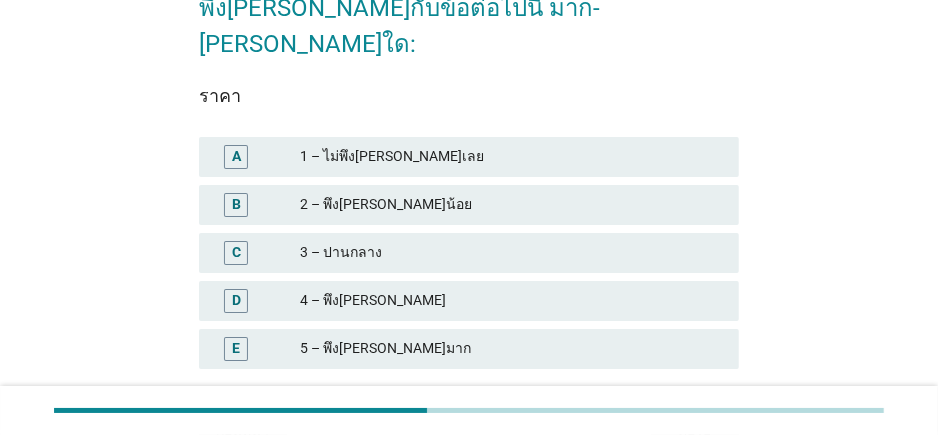 click on "D   4 – พึง[PERSON_NAME]" at bounding box center (469, 301) 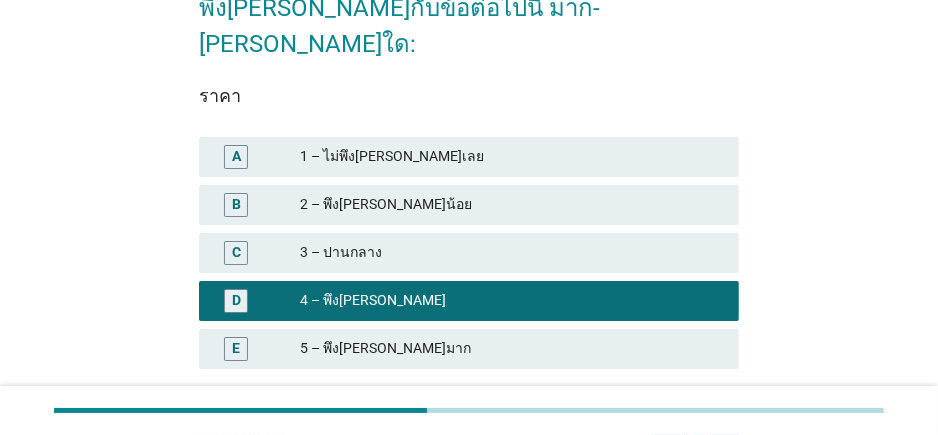scroll, scrollTop: 321, scrollLeft: 0, axis: vertical 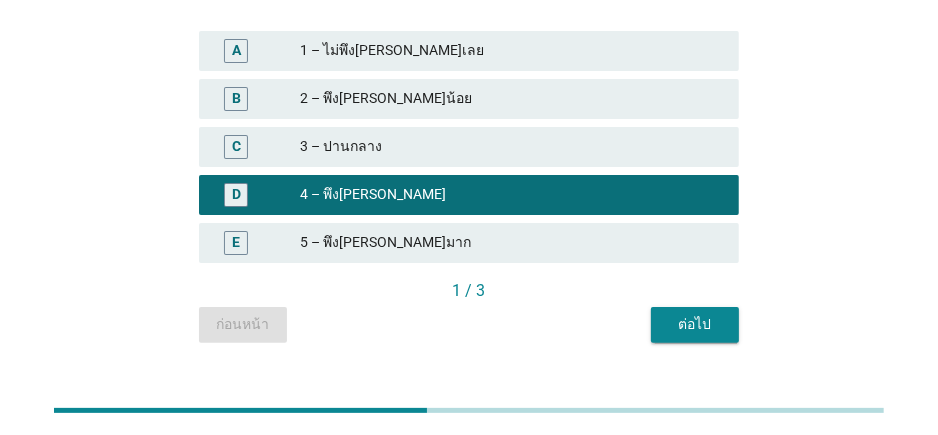 click on "ต่อไป" at bounding box center [695, 324] 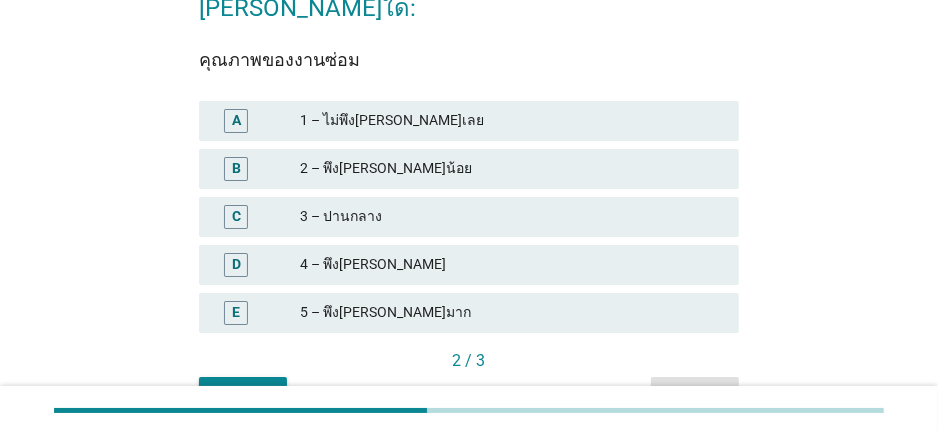 scroll, scrollTop: 252, scrollLeft: 0, axis: vertical 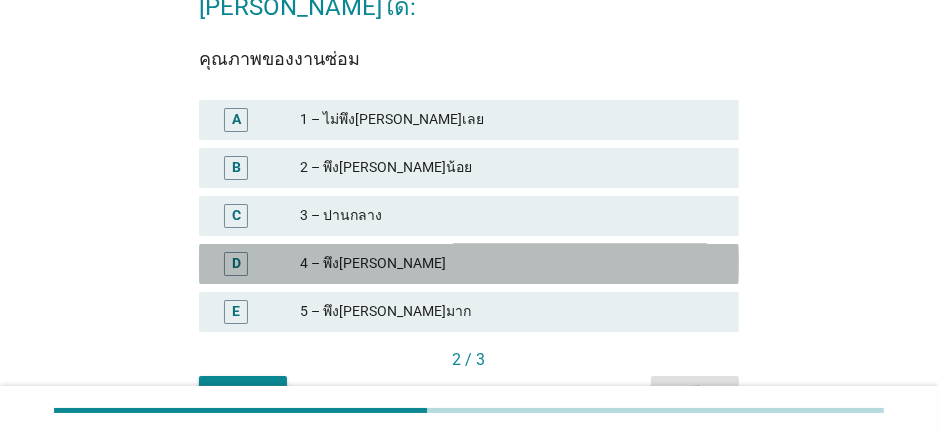 click on "4 – พึง[PERSON_NAME]" at bounding box center (511, 264) 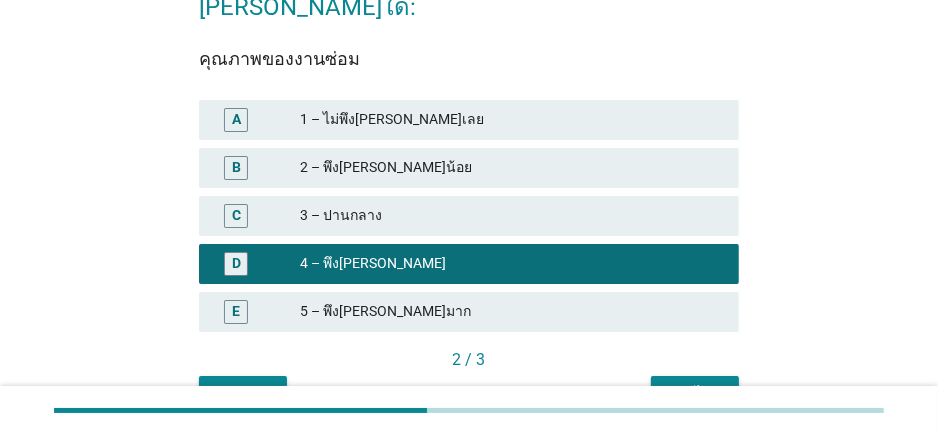 click on "5 – พึง[PERSON_NAME]มาก" at bounding box center [511, 312] 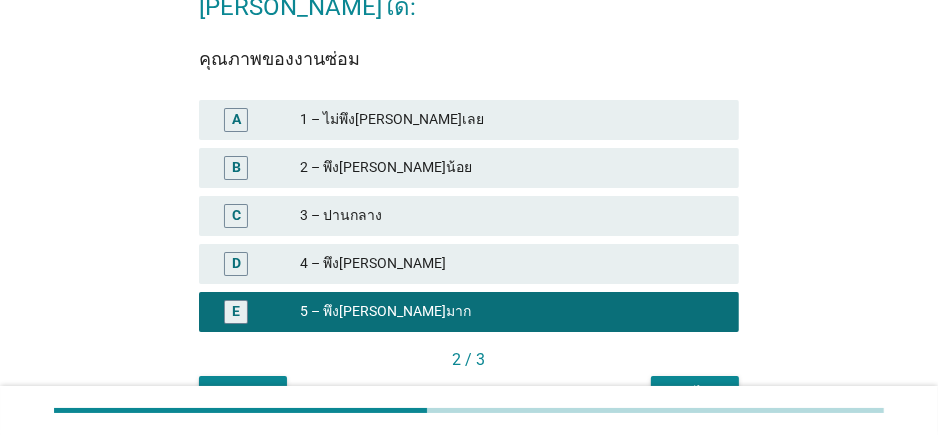 click on "ต่อไป" at bounding box center [695, 393] 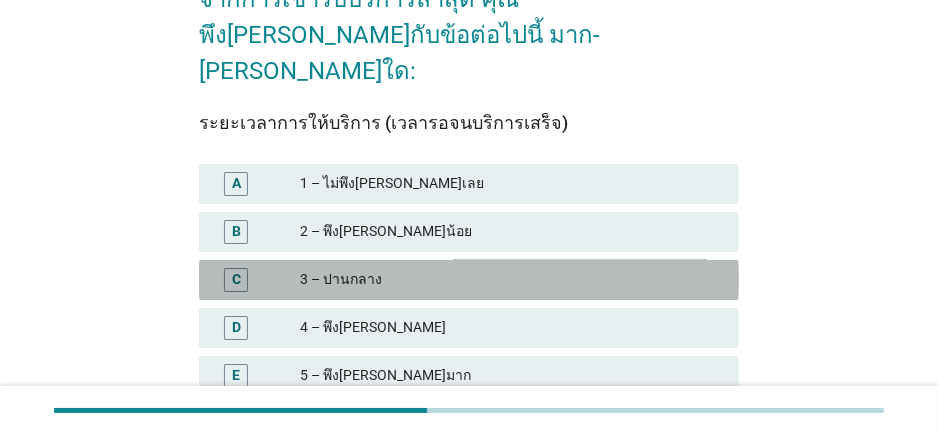 scroll, scrollTop: 212, scrollLeft: 0, axis: vertical 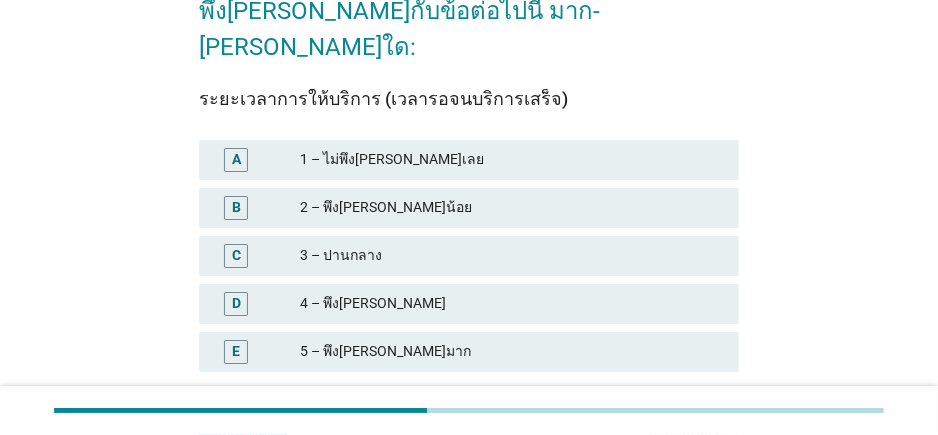 click on "4 – พึง[PERSON_NAME]" at bounding box center [511, 304] 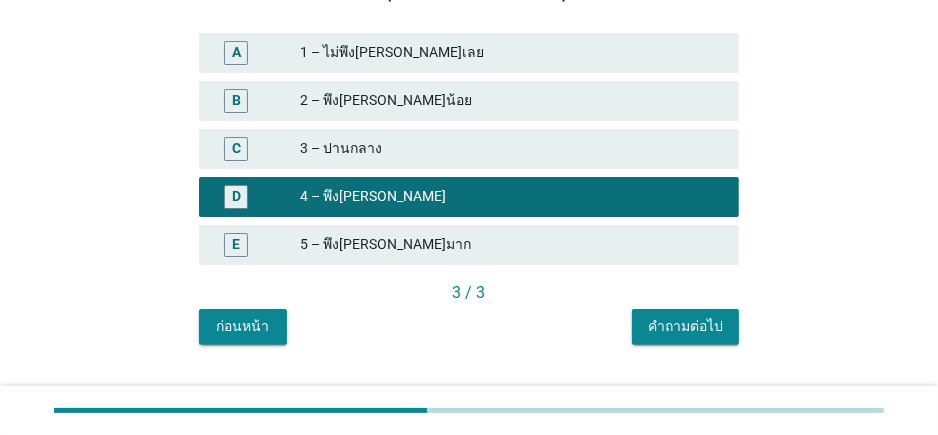 scroll, scrollTop: 321, scrollLeft: 0, axis: vertical 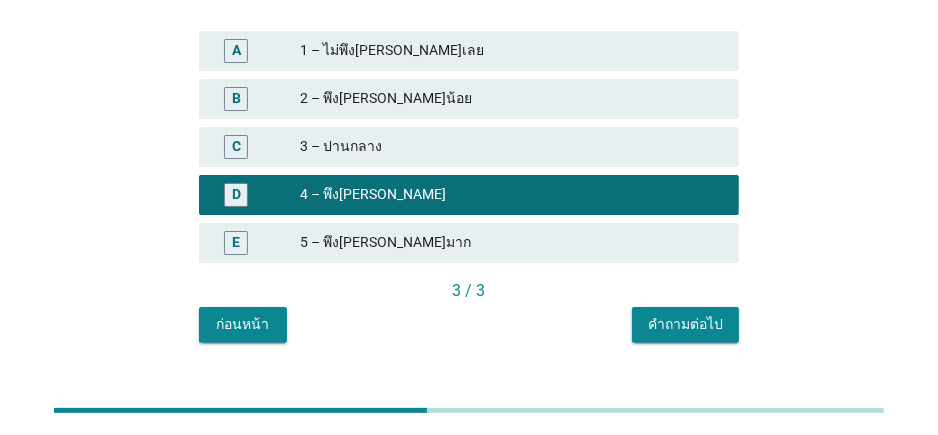 click on "คำถามต่อไป" at bounding box center [685, 324] 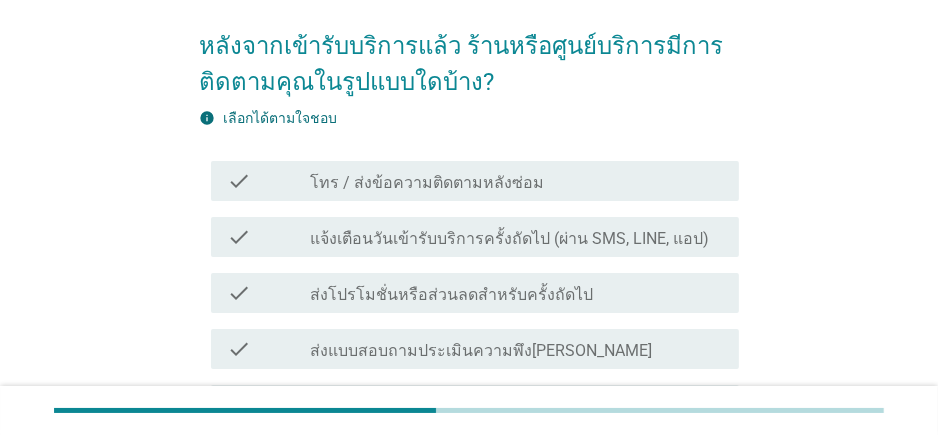 scroll, scrollTop: 143, scrollLeft: 0, axis: vertical 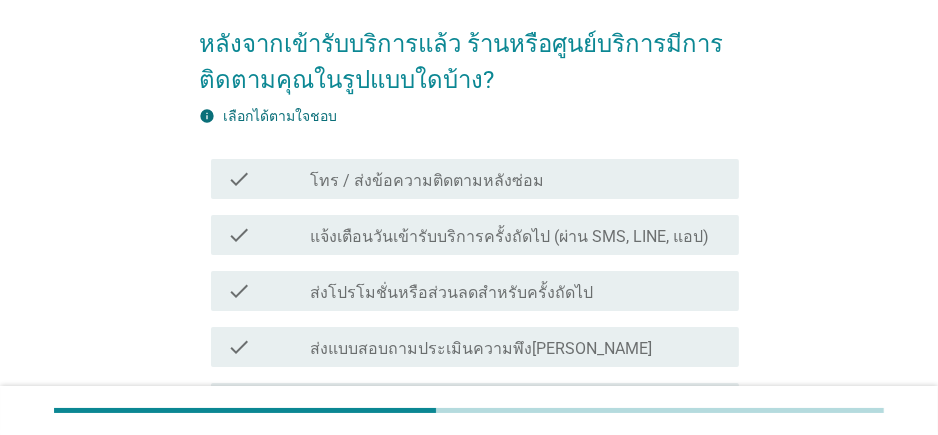 click on "แจ้งเตือนวันเข้ารับบริการครั้งถัดไป (ผ่าน SMS, LINE, แอป)" at bounding box center (509, 237) 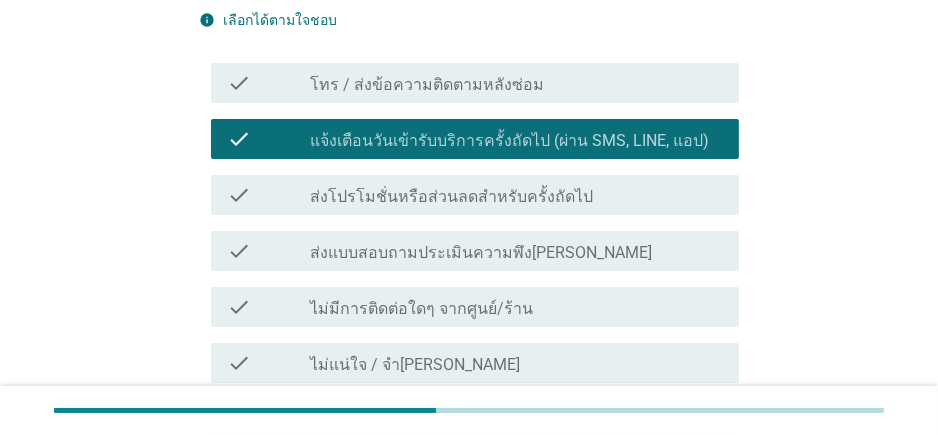scroll, scrollTop: 240, scrollLeft: 0, axis: vertical 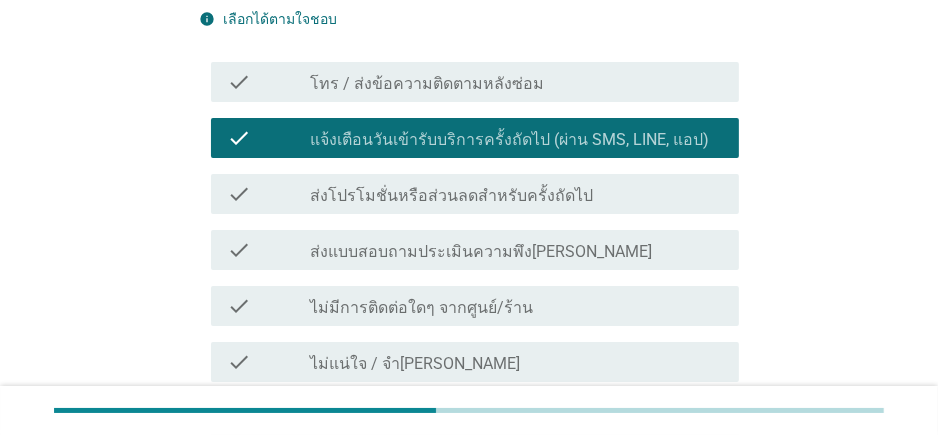 click on "check_box_outline_blank ส่งโปรโมชั่นหรือส่วนลดสำหรับครั้งถัดไป" at bounding box center [516, 194] 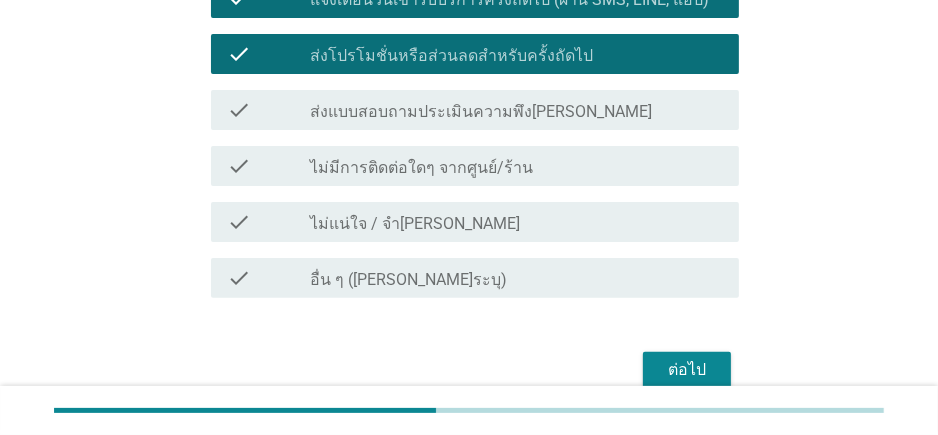scroll, scrollTop: 361, scrollLeft: 0, axis: vertical 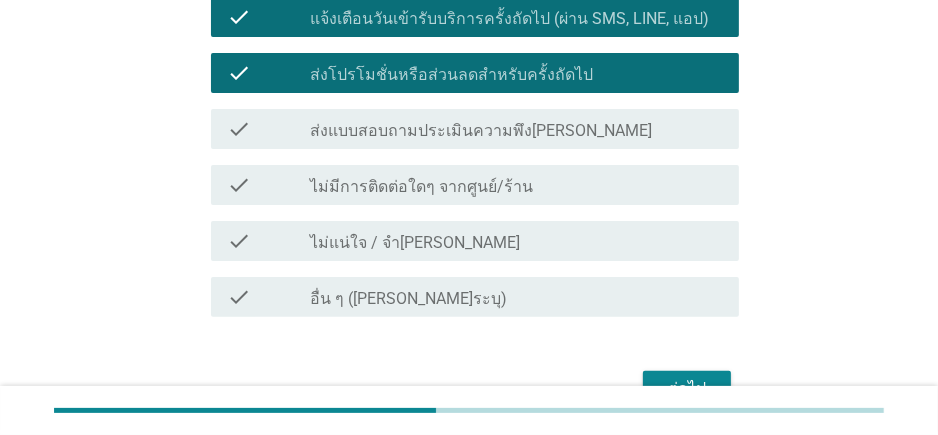 click on "check_box_outline_blank ส่งแบบสอบถามประเมินความพึง[PERSON_NAME]" at bounding box center (516, 129) 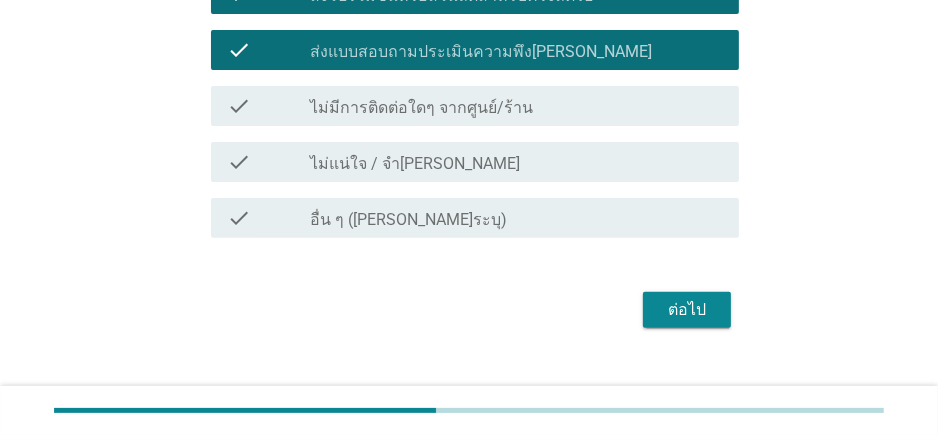 scroll, scrollTop: 443, scrollLeft: 0, axis: vertical 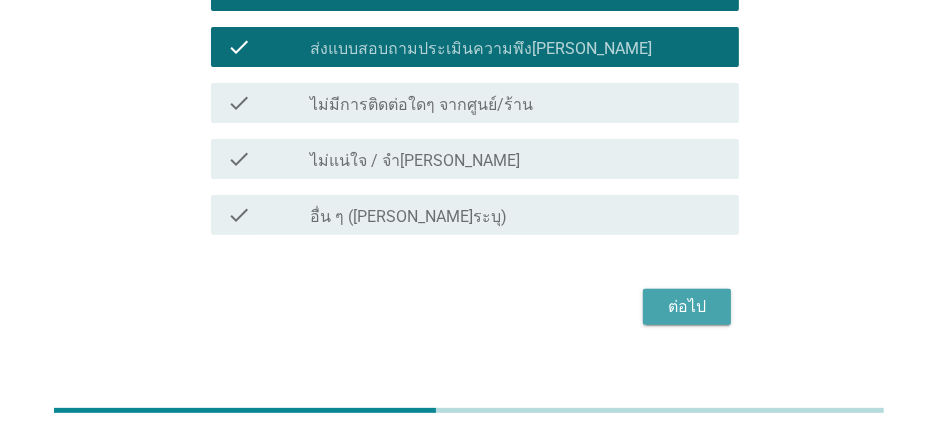 click on "ต่อไป" at bounding box center [687, 307] 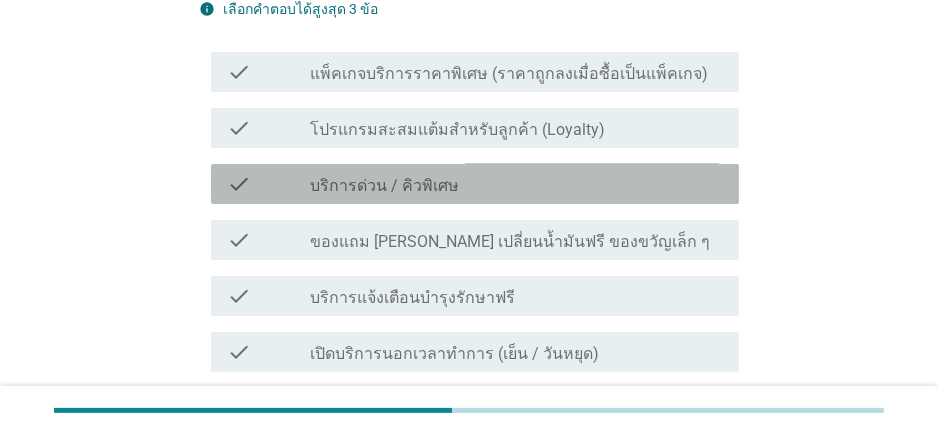 scroll, scrollTop: 291, scrollLeft: 0, axis: vertical 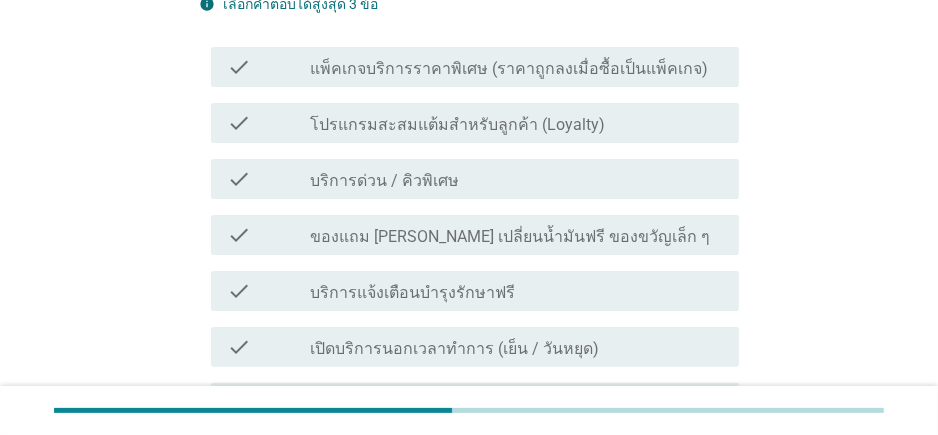 click on "check_box_outline_blank ของแถม [PERSON_NAME] เปลี่ยนน้ำมันฟรี ของขวัญเล็ก ๆ" at bounding box center [516, 235] 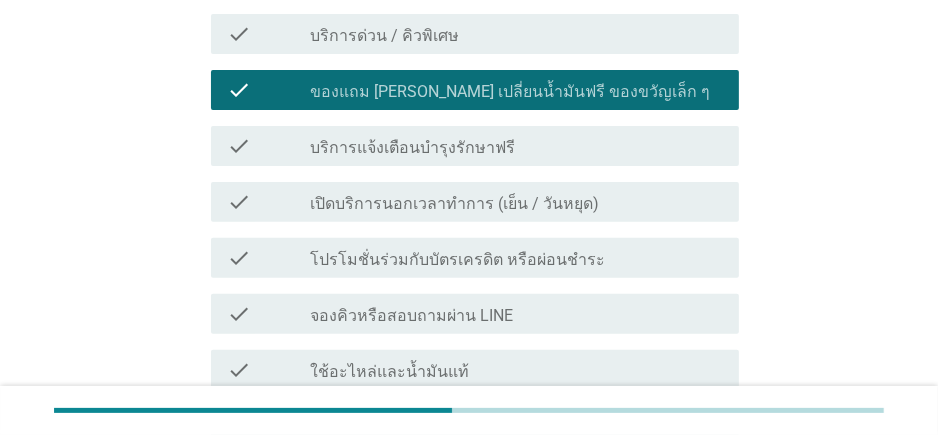 scroll, scrollTop: 439, scrollLeft: 0, axis: vertical 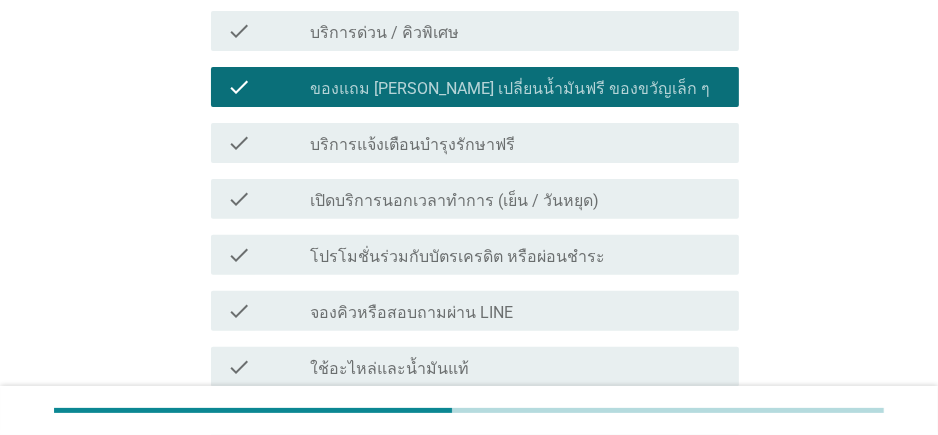 click on "check_box_outline_blank บริการแจ้งเตือนบำรุงรักษาฟรี" at bounding box center (516, 143) 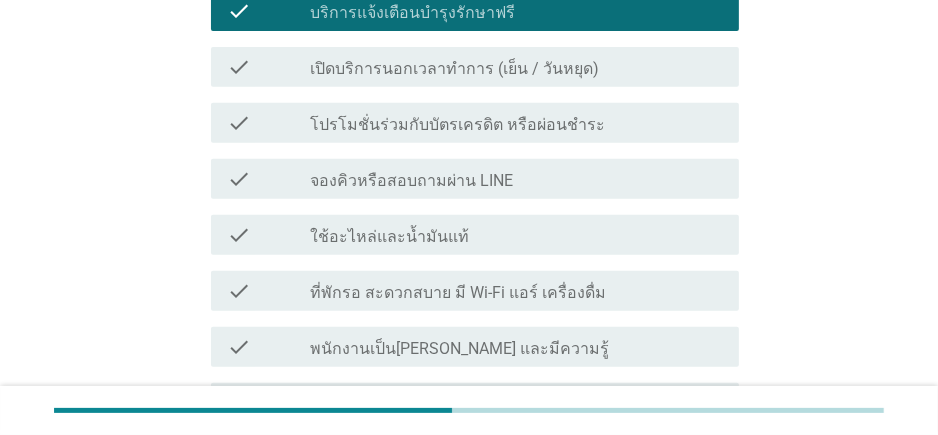 scroll, scrollTop: 573, scrollLeft: 0, axis: vertical 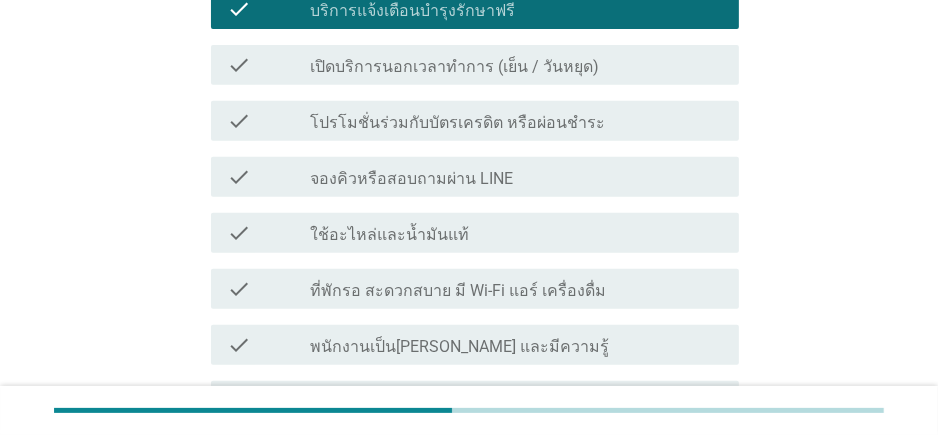 click on "check_box_outline_blank ใช้อะไหล่และน้ำมันแท้" at bounding box center (516, 233) 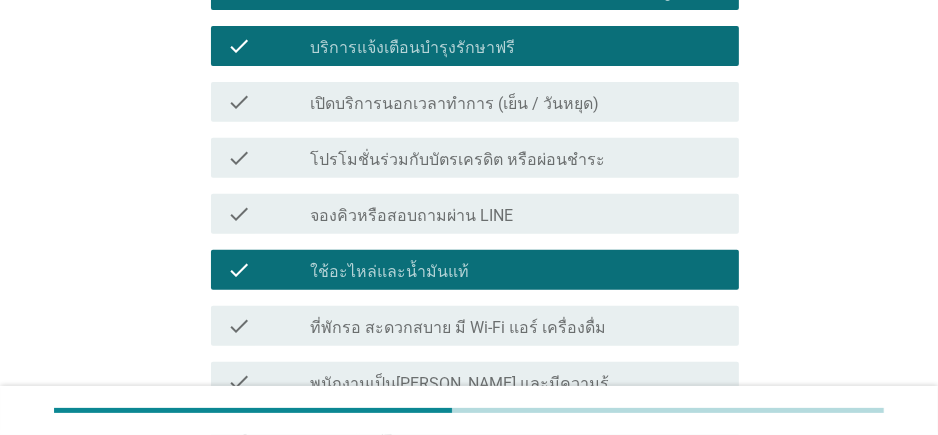 scroll, scrollTop: 530, scrollLeft: 0, axis: vertical 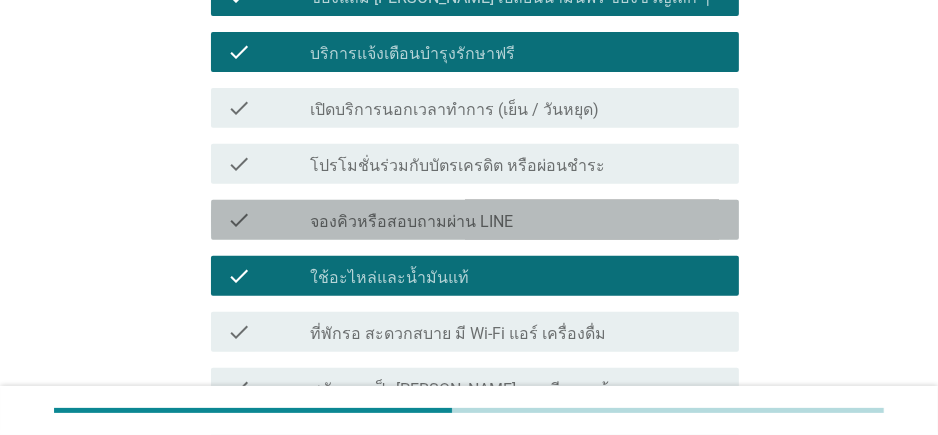 click on "check_box_outline_blank จองคิวหรือสอบถามผ่าน LINE" at bounding box center (516, 220) 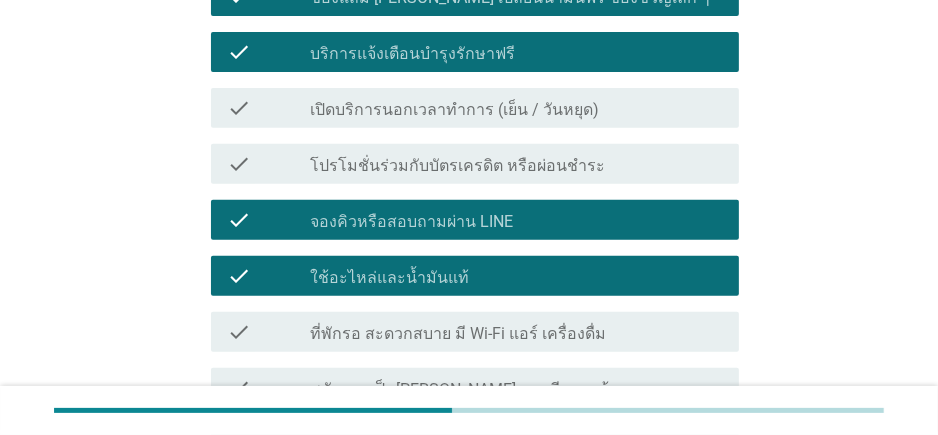 click on "check_box_outline_blank ใช้อะไหล่และน้ำมันแท้" at bounding box center [516, 276] 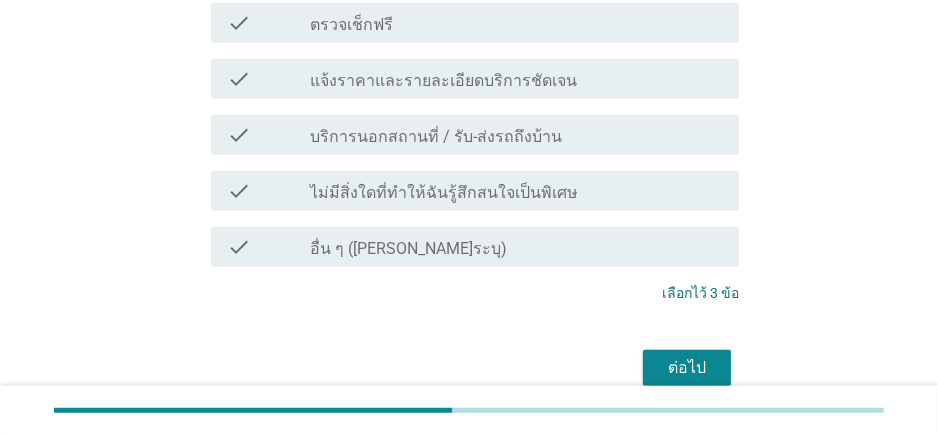 scroll, scrollTop: 1036, scrollLeft: 0, axis: vertical 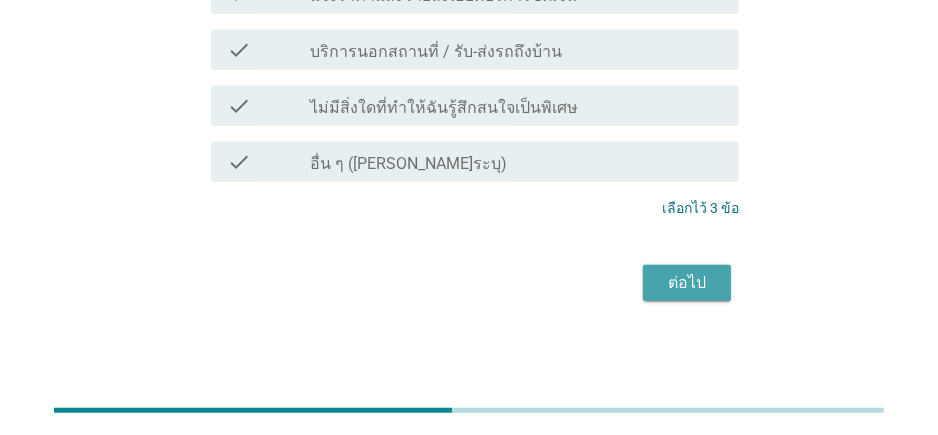 click on "ต่อไป" at bounding box center [687, 283] 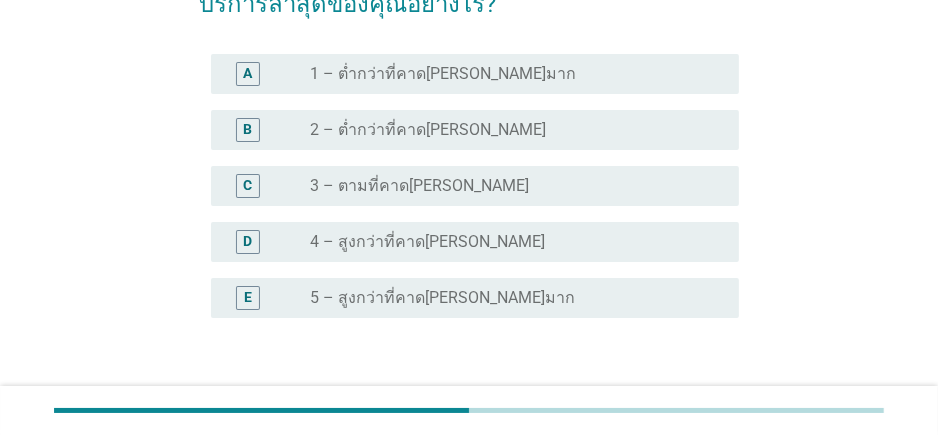 scroll, scrollTop: 180, scrollLeft: 0, axis: vertical 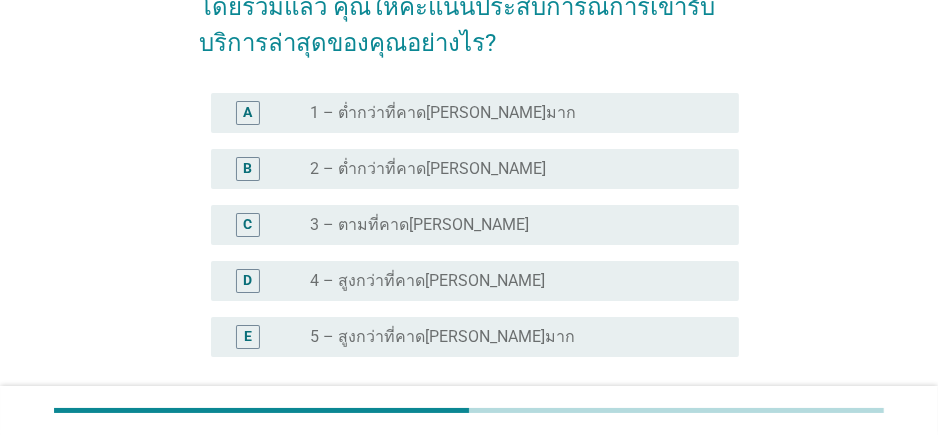 click on "radio_button_unchecked 4 – สูงกว่าที่คาด[PERSON_NAME]" at bounding box center [508, 281] 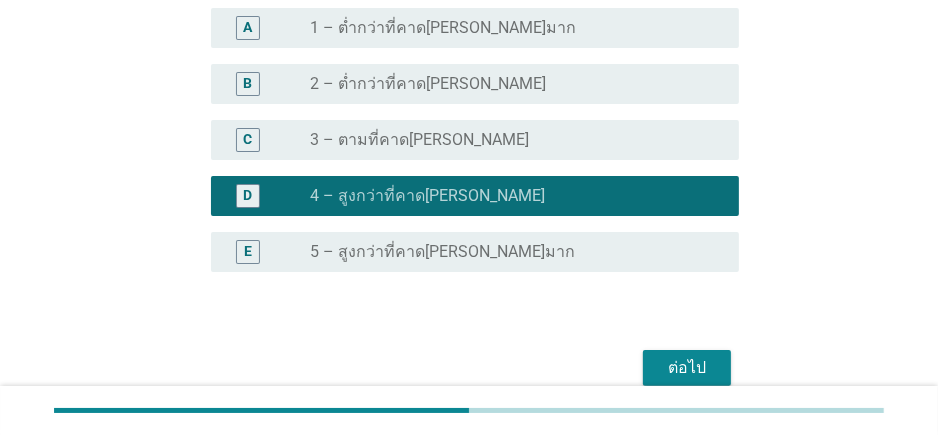 scroll, scrollTop: 269, scrollLeft: 0, axis: vertical 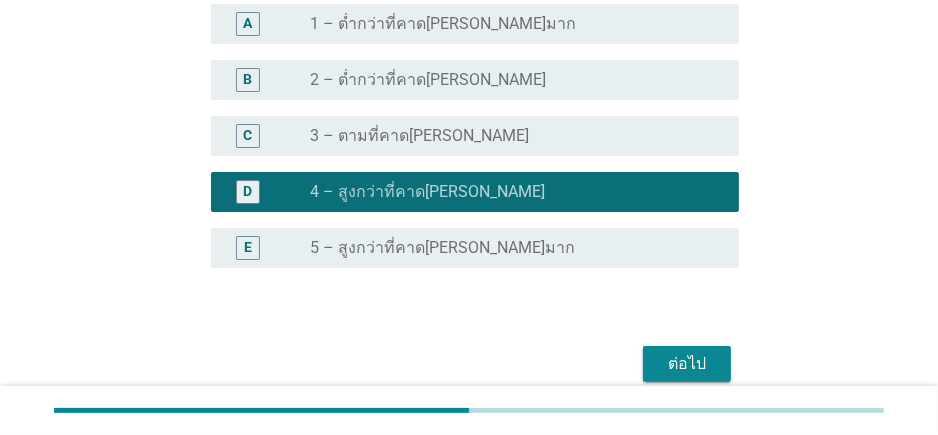 click on "ต่อไป" at bounding box center (687, 364) 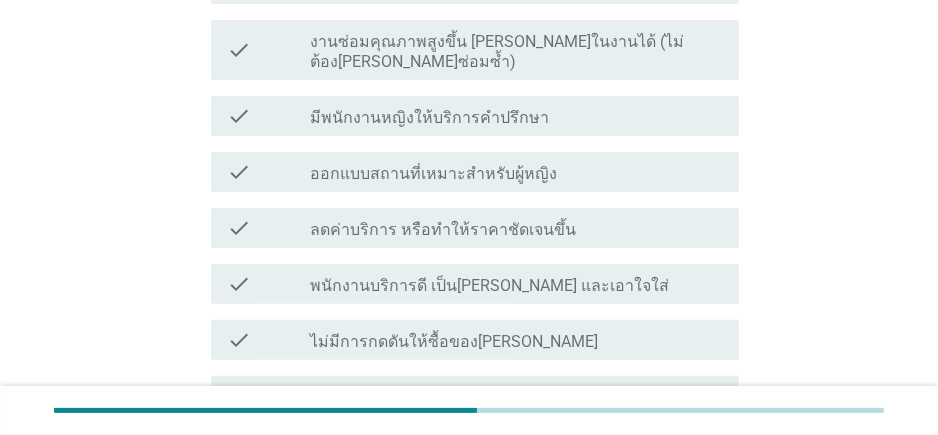 scroll, scrollTop: 358, scrollLeft: 0, axis: vertical 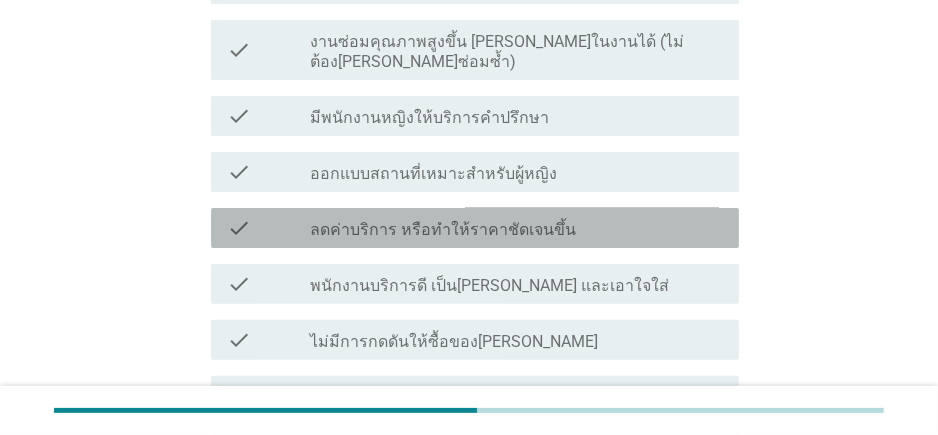 click on "check_box_outline_blank ลดค่าบริการ หรือทำให้ราคาชัดเจนขึ้น" at bounding box center (516, 228) 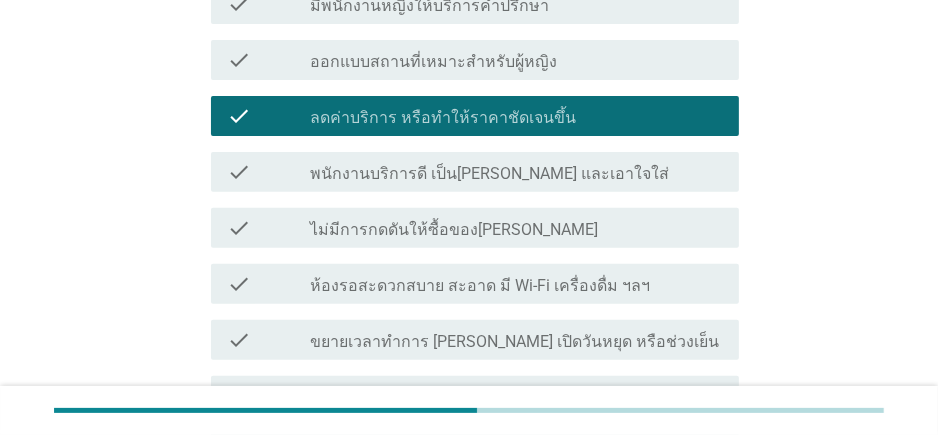 scroll, scrollTop: 470, scrollLeft: 0, axis: vertical 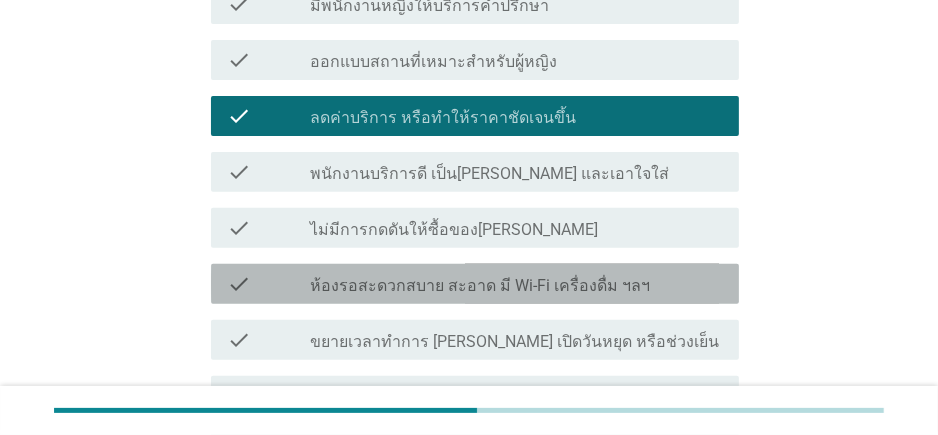 click on "check_box_outline_blank ห้องรอสะดวกสบาย สะอาด มี Wi-Fi เครื่องดื่ม ฯลฯ" at bounding box center [516, 284] 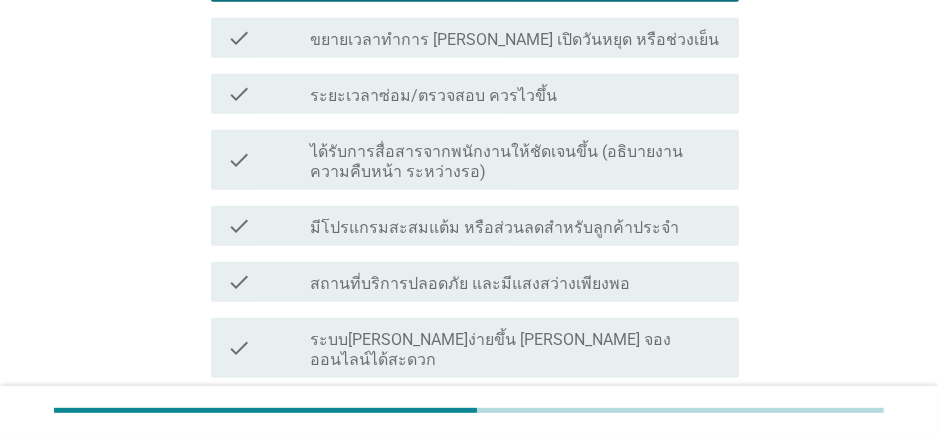 scroll, scrollTop: 795, scrollLeft: 0, axis: vertical 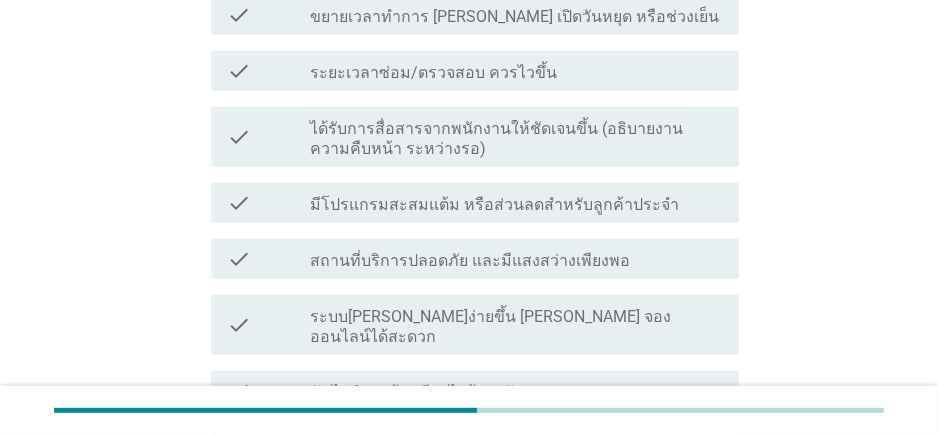 click on "มีโปรแกรมสะสมแต้ม หรือส่วนลดสำหรับลูกค้าประจำ" at bounding box center (494, 205) 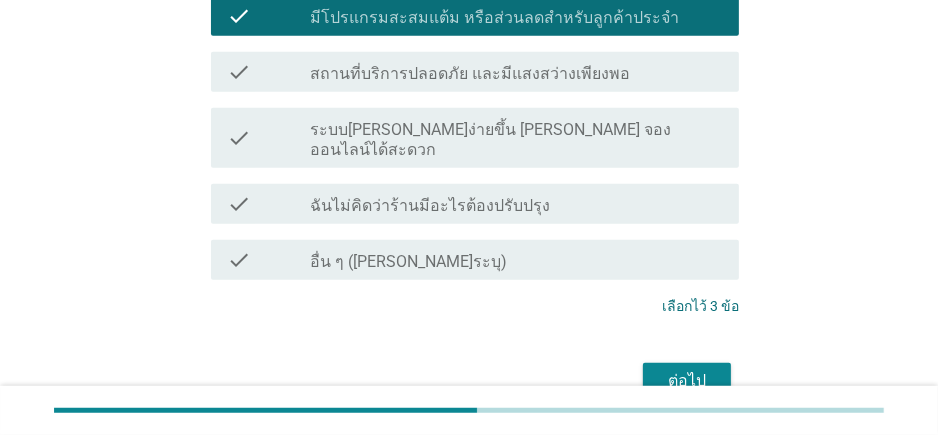 scroll, scrollTop: 984, scrollLeft: 0, axis: vertical 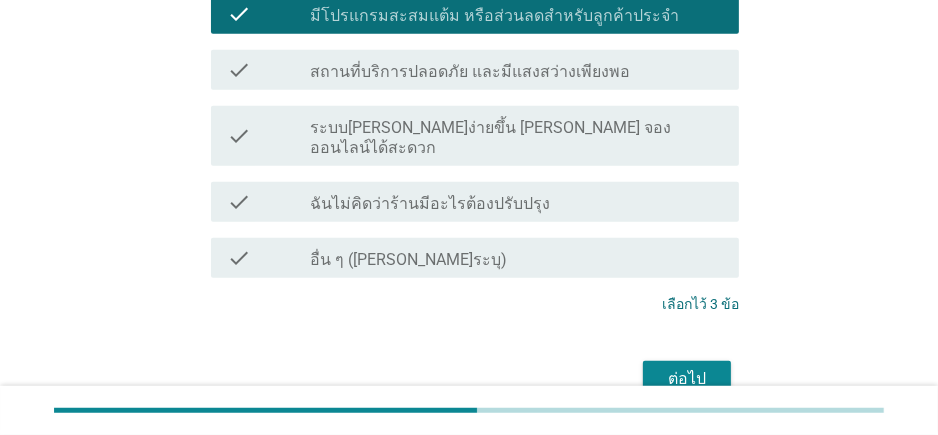 click on "ต่อไป" at bounding box center [687, 379] 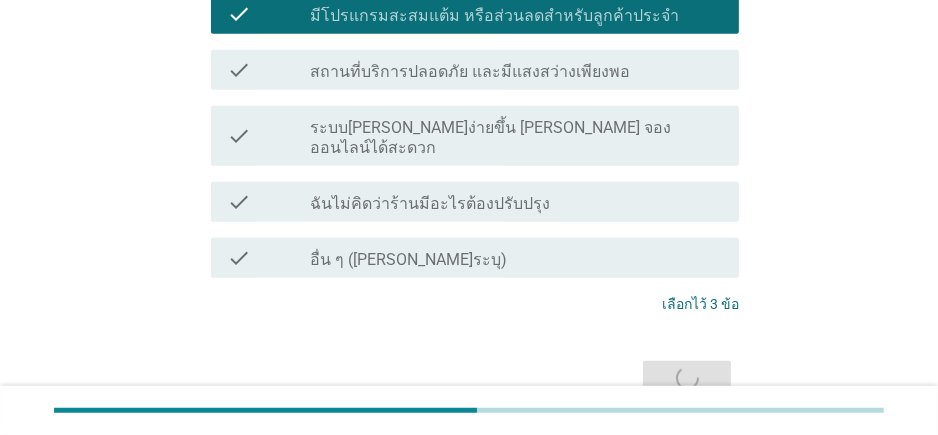scroll, scrollTop: 0, scrollLeft: 0, axis: both 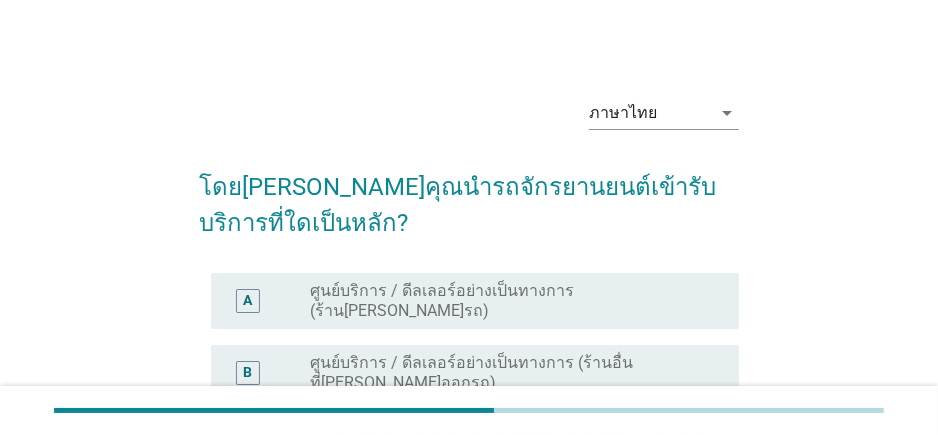 click on "ศูนย์บริการ / ดีลเลอร์อย่างเป็นทางการ  (ร้าน[PERSON_NAME]รถ)" at bounding box center [508, 301] 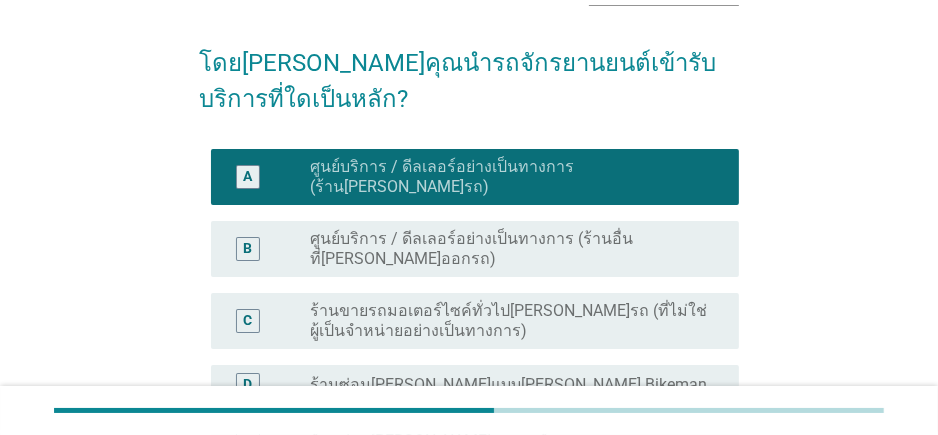 scroll, scrollTop: 117, scrollLeft: 0, axis: vertical 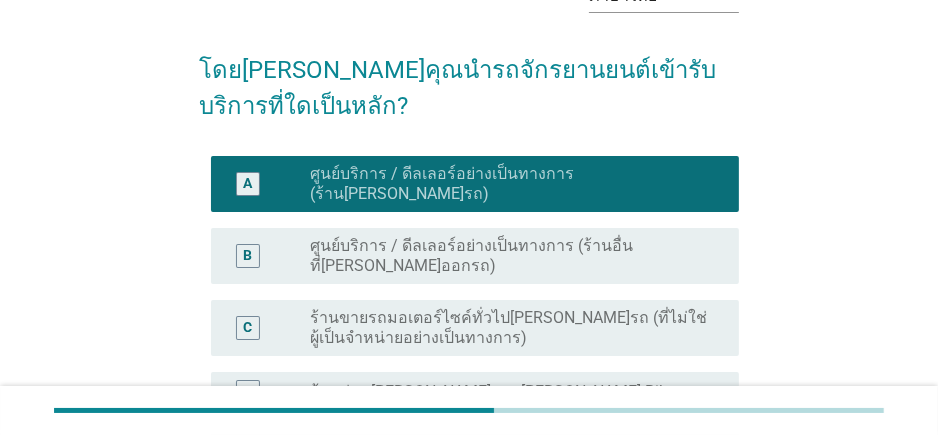 click on "ศูนย์บริการ / ดีลเลอร์อย่างเป็นทางการ  (ร้านอื่นที่[PERSON_NAME]ออกรถ)" at bounding box center (508, 256) 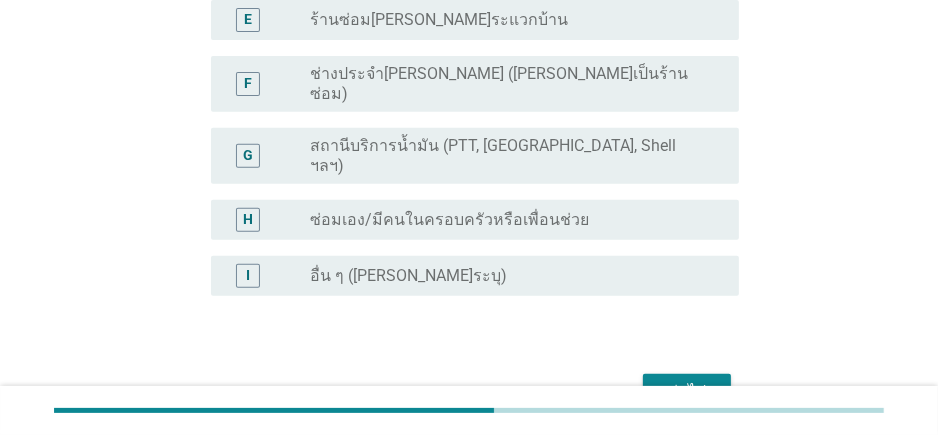 scroll, scrollTop: 545, scrollLeft: 0, axis: vertical 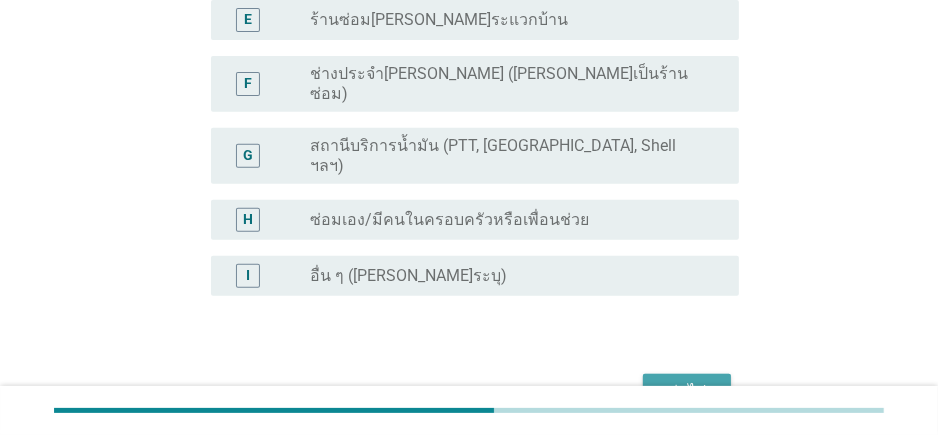 click on "ต่อไป" at bounding box center [687, 392] 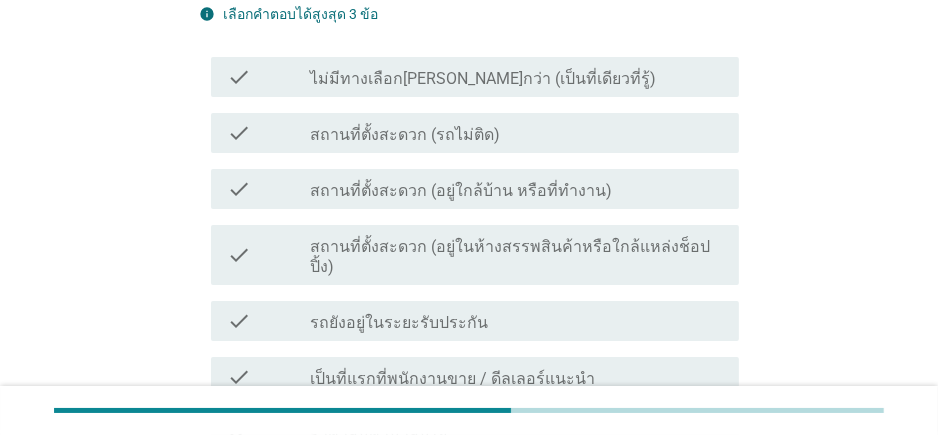 scroll, scrollTop: 245, scrollLeft: 0, axis: vertical 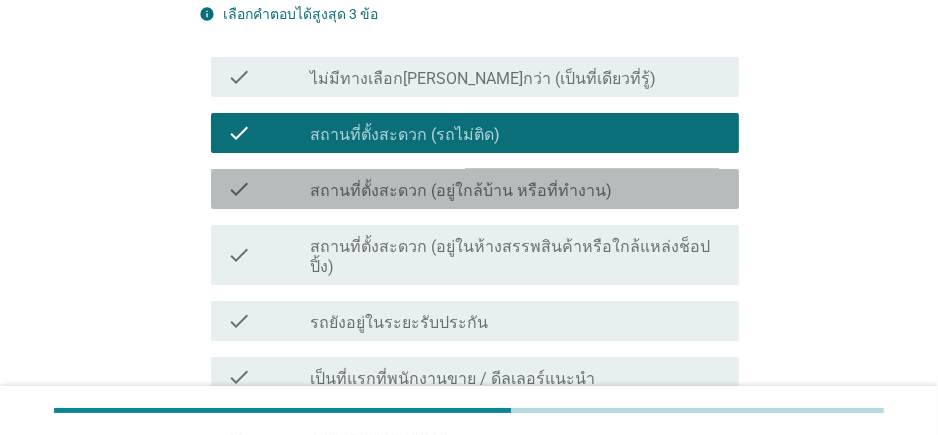 click on "check_box_outline_blank สถานที่ตั้งสะดวก (อยู่ใกล้บ้าน หรือที่ทำงาน)" at bounding box center [516, 189] 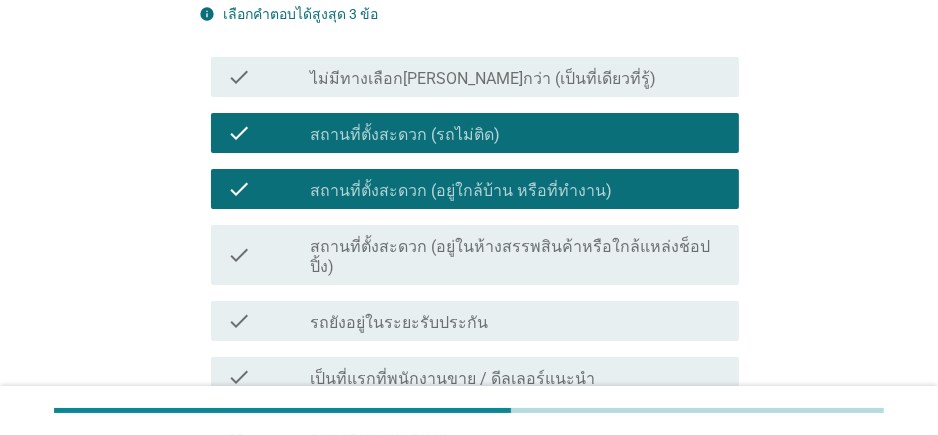 click on "check_box_outline_blank สถานที่ตั้งสะดวก (รถไม่ติด)" at bounding box center [516, 133] 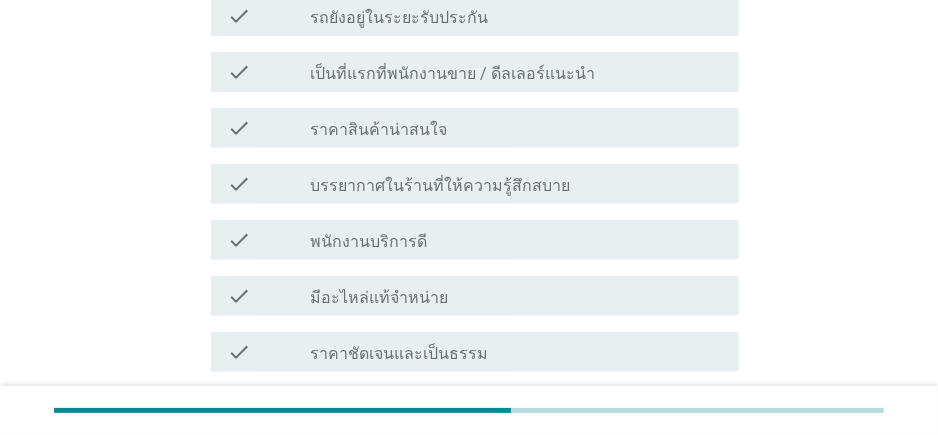 scroll, scrollTop: 552, scrollLeft: 0, axis: vertical 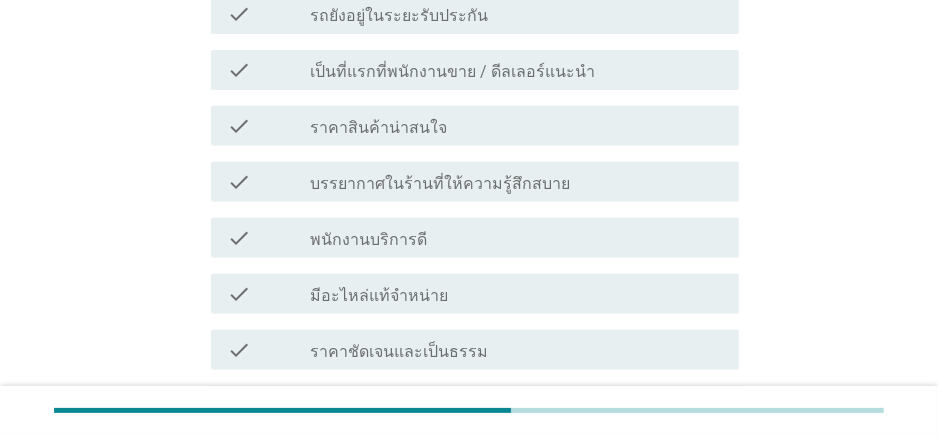 click on "check_box_outline_blank บรรยากาศในร้านที่ให้ความรู้สึกสบาย" at bounding box center [516, 182] 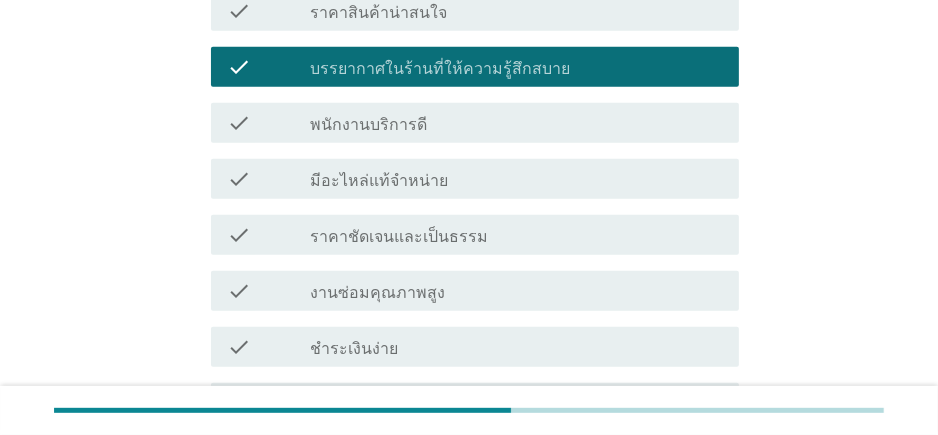 scroll, scrollTop: 668, scrollLeft: 0, axis: vertical 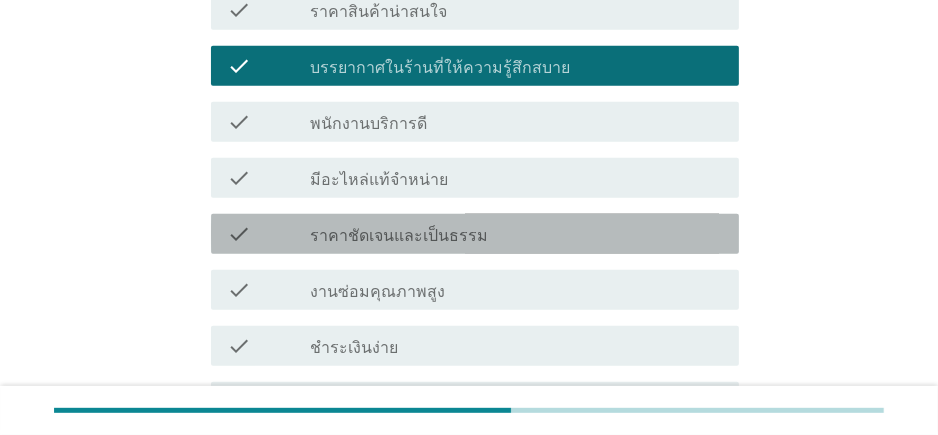 click on "check     check_box_outline_blank ราคาชัดเจนและเป็นธรรม" at bounding box center (475, 234) 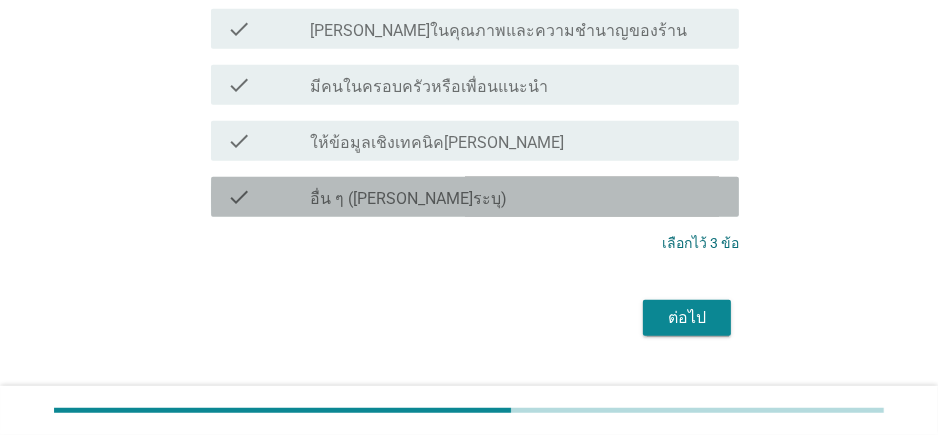 scroll, scrollTop: 1168, scrollLeft: 0, axis: vertical 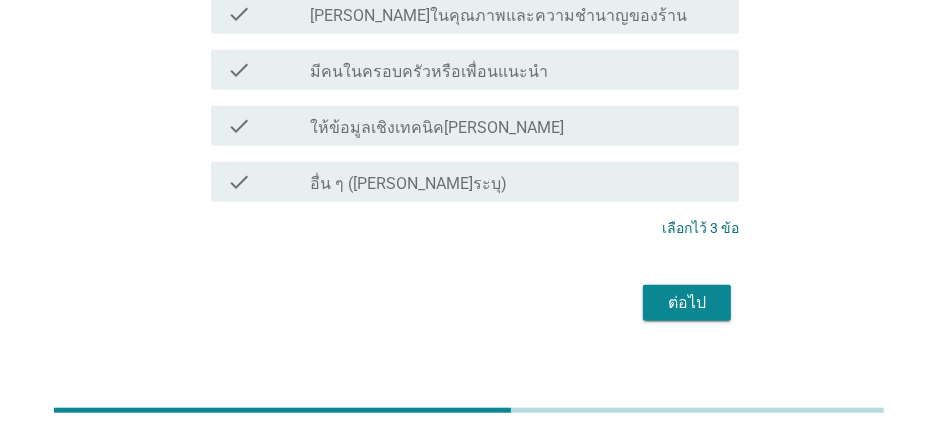 click on "ต่อไป" at bounding box center (687, 303) 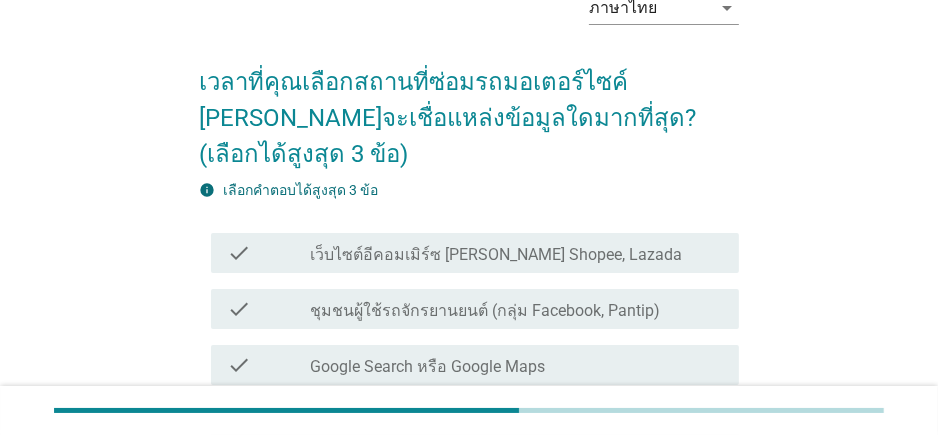 scroll, scrollTop: 114, scrollLeft: 0, axis: vertical 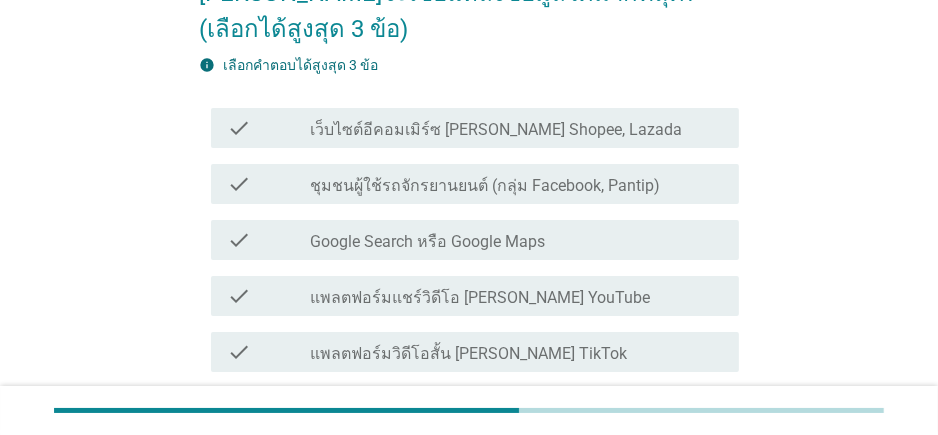 click on "check_box_outline_blank แพลตฟอร์มแชร์วิดีโอ [PERSON_NAME] YouTube" at bounding box center (516, 296) 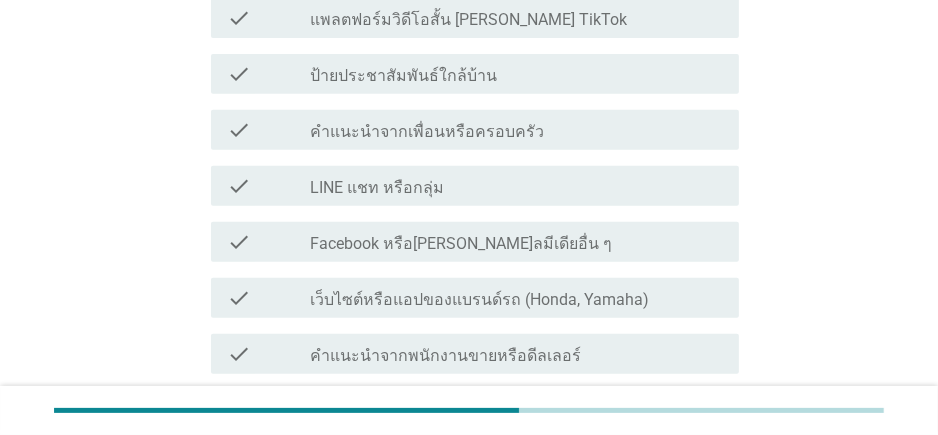 scroll, scrollTop: 565, scrollLeft: 0, axis: vertical 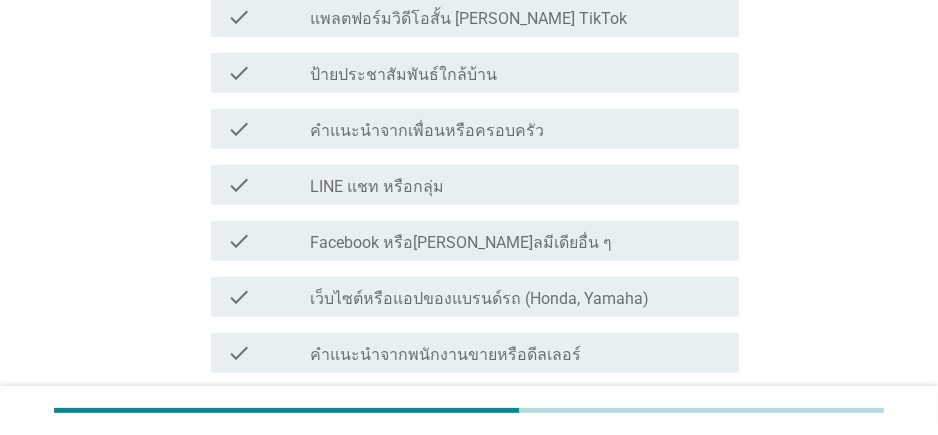 click on "check_box_outline_blank เว็บไซต์หรือแอปของแบรนด์รถ (Honda, Yamaha)" at bounding box center [516, 297] 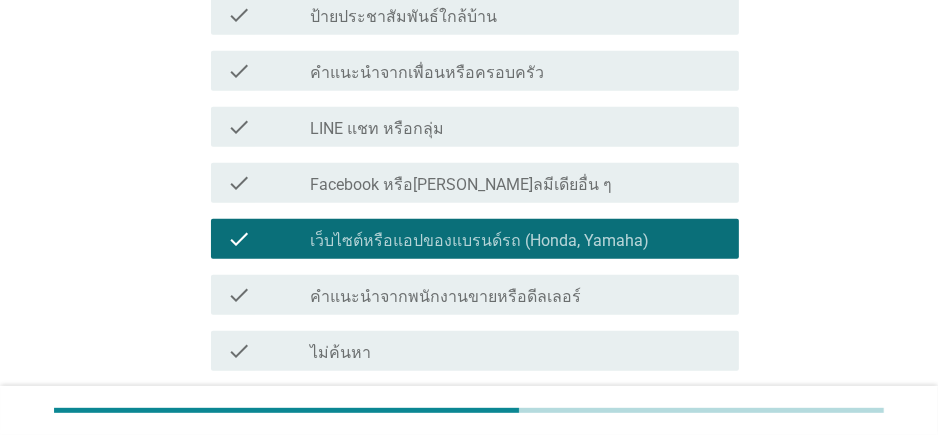scroll, scrollTop: 627, scrollLeft: 0, axis: vertical 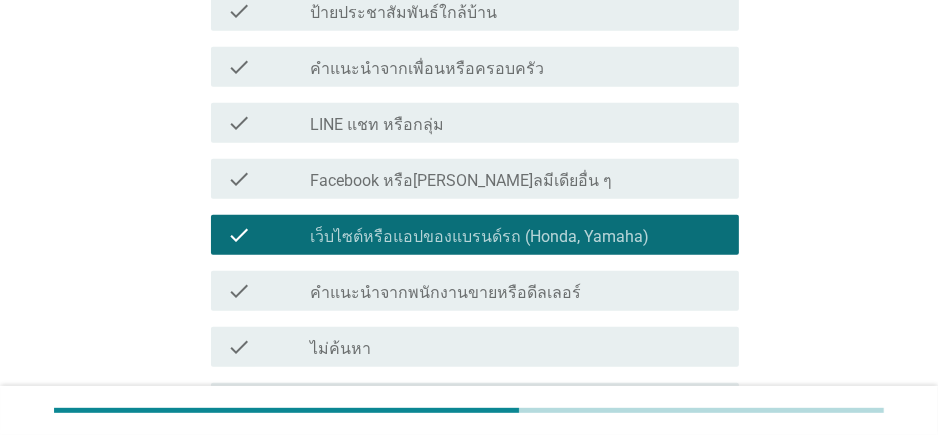 click on "check_box_outline_blank คำแนะนำจากพนักงานขายหรือดีลเลอร์" at bounding box center [516, 291] 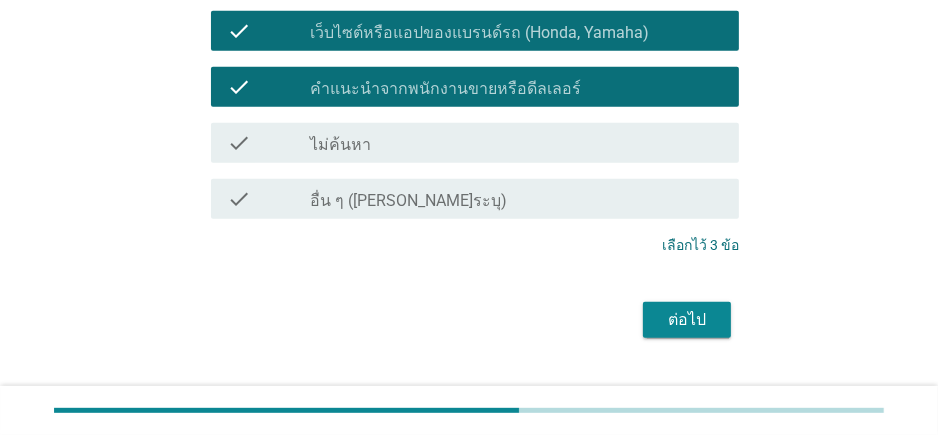 scroll, scrollTop: 831, scrollLeft: 0, axis: vertical 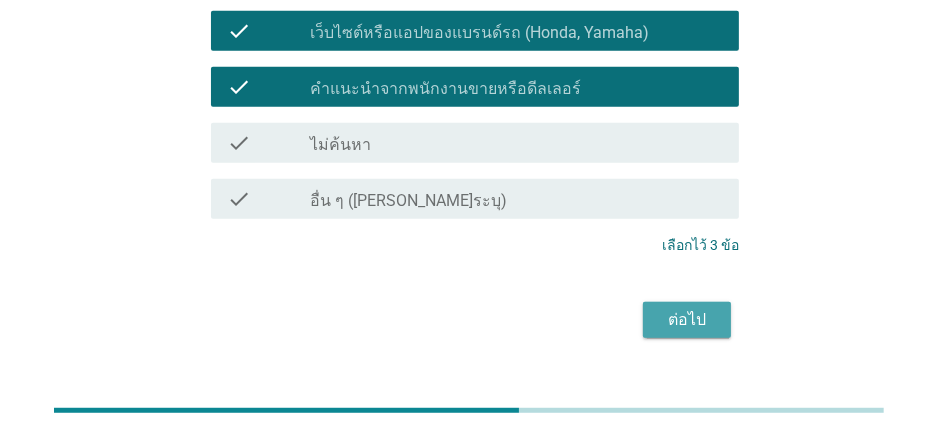 click on "ต่อไป" at bounding box center (687, 320) 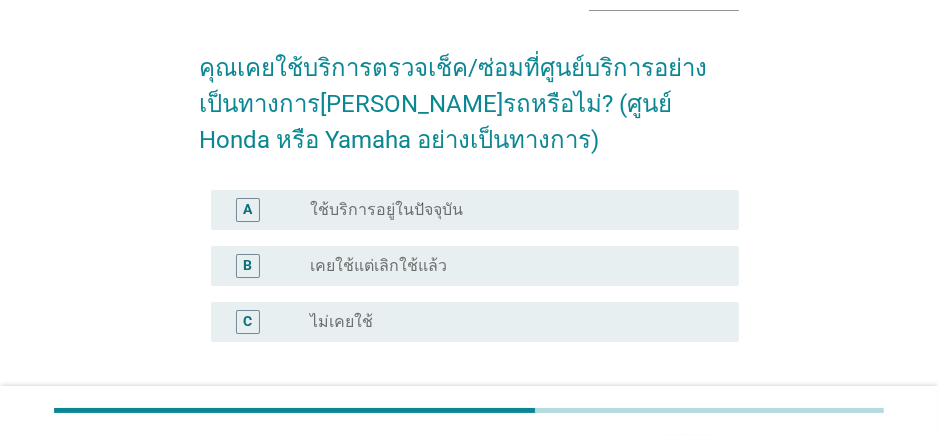 scroll, scrollTop: 125, scrollLeft: 0, axis: vertical 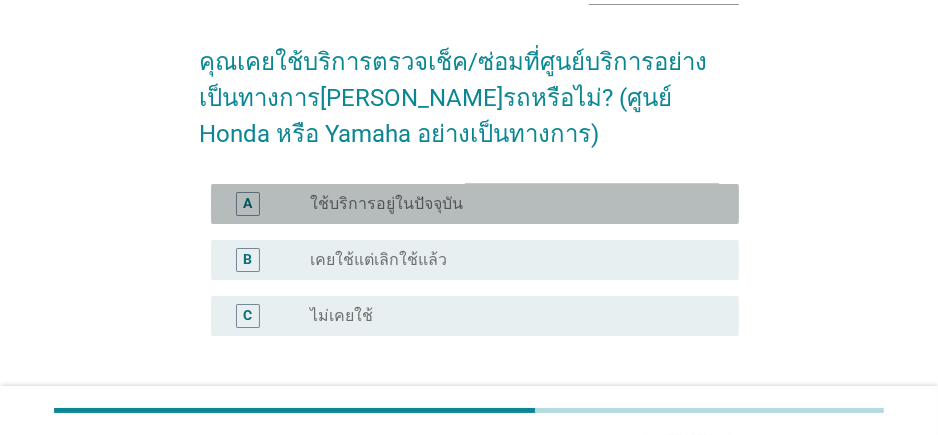 click on "radio_button_unchecked ใช้บริการอยู่ในปัจจุบัน" at bounding box center [508, 204] 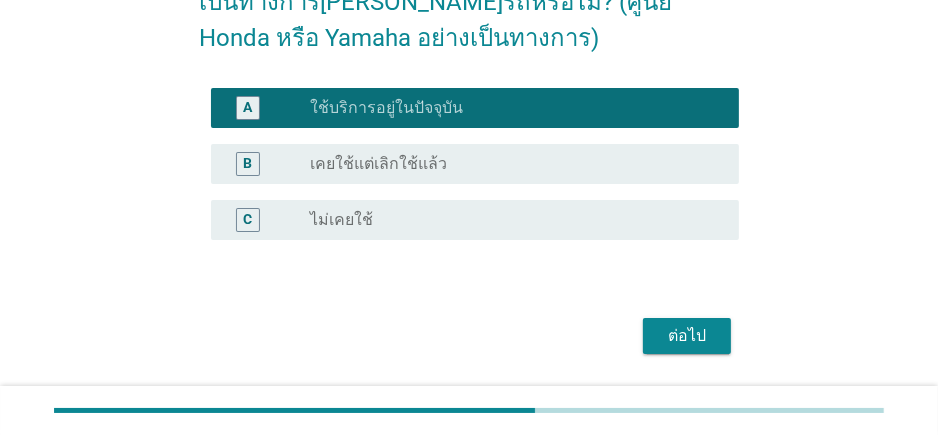 scroll, scrollTop: 274, scrollLeft: 0, axis: vertical 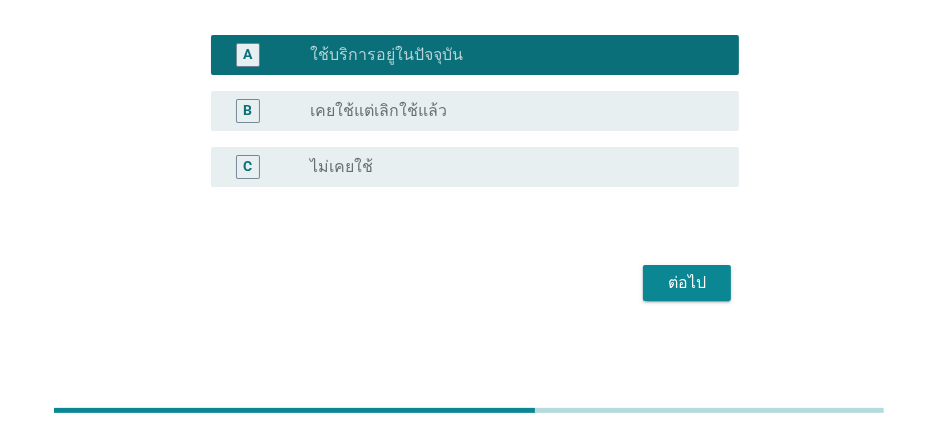 click on "ต่อไป" at bounding box center (687, 283) 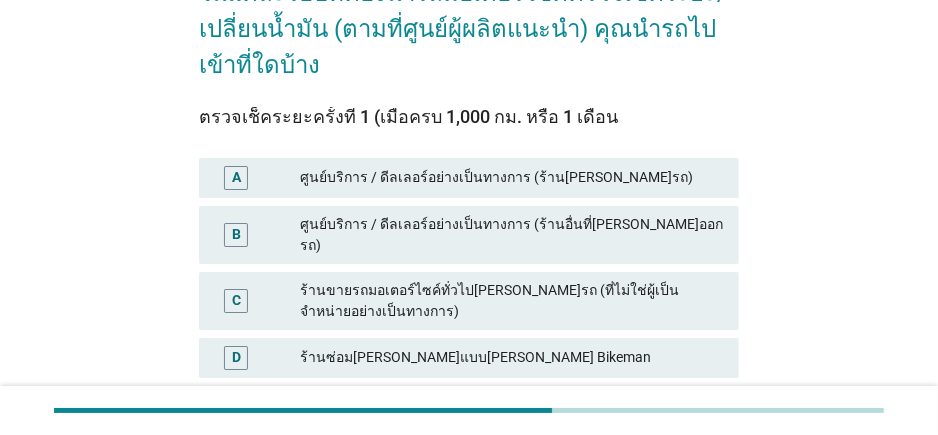 scroll, scrollTop: 195, scrollLeft: 0, axis: vertical 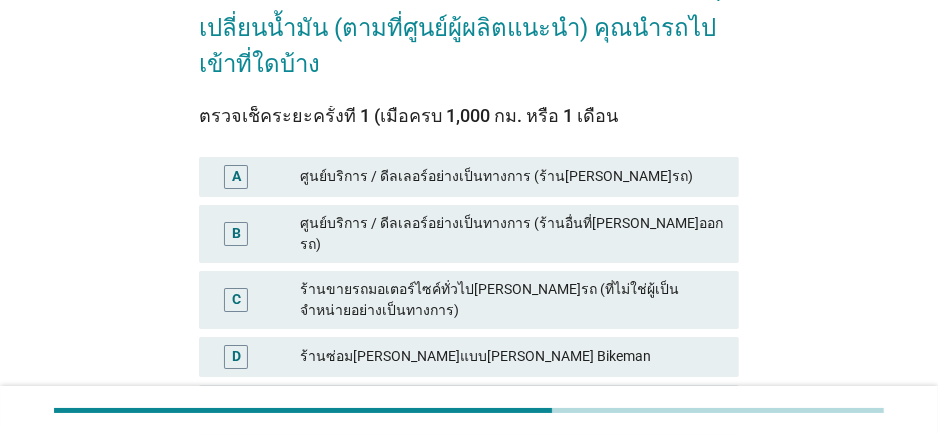 click on "ศูนย์บริการ / ดีลเลอร์อย่างเป็นทางการ  (ร้านอื่นที่[PERSON_NAME]ออกรถ)" at bounding box center (511, 234) 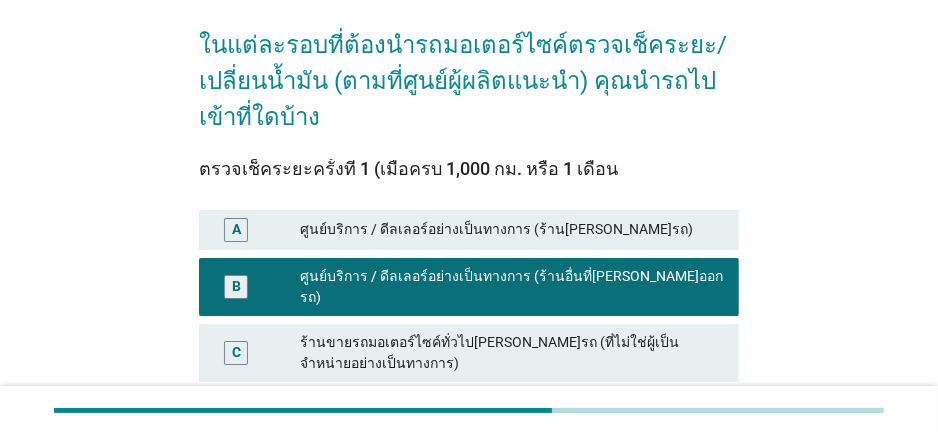 scroll, scrollTop: 149, scrollLeft: 0, axis: vertical 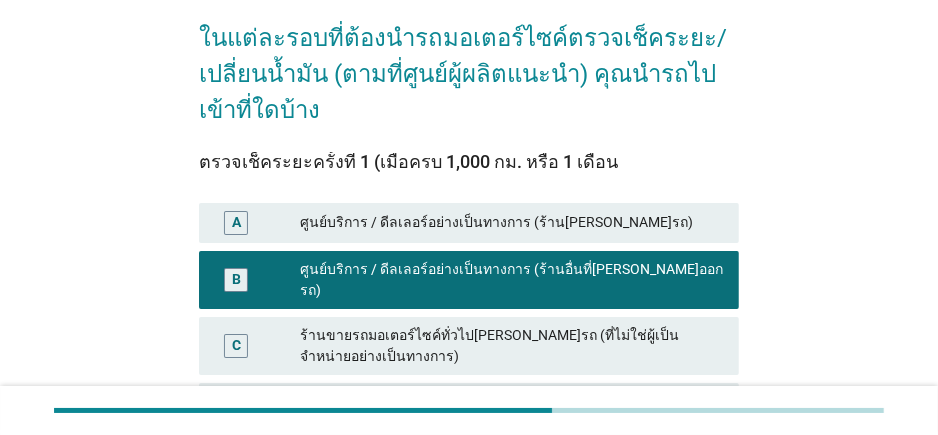 click on "ศูนย์บริการ / ดีลเลอร์อย่างเป็นทางการ  (ร้าน[PERSON_NAME]รถ)" at bounding box center [511, 223] 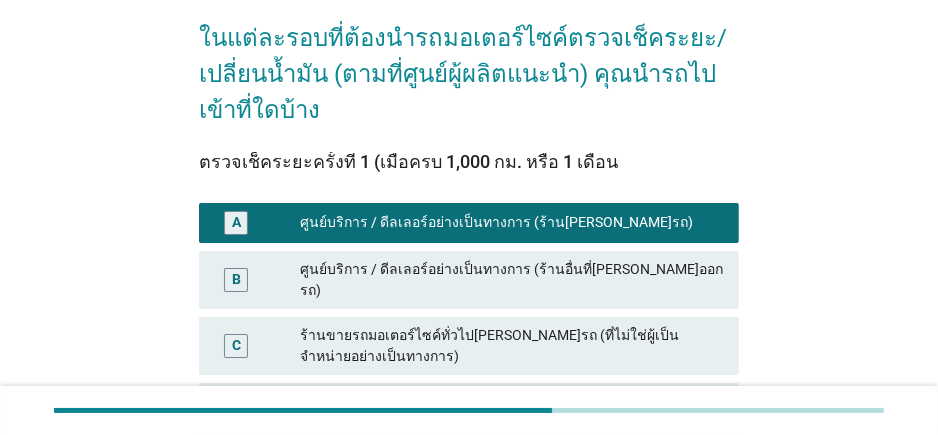 click on "ศูนย์บริการ / ดีลเลอร์อย่างเป็นทางการ  (ร้านอื่นที่[PERSON_NAME]ออกรถ)" at bounding box center (511, 280) 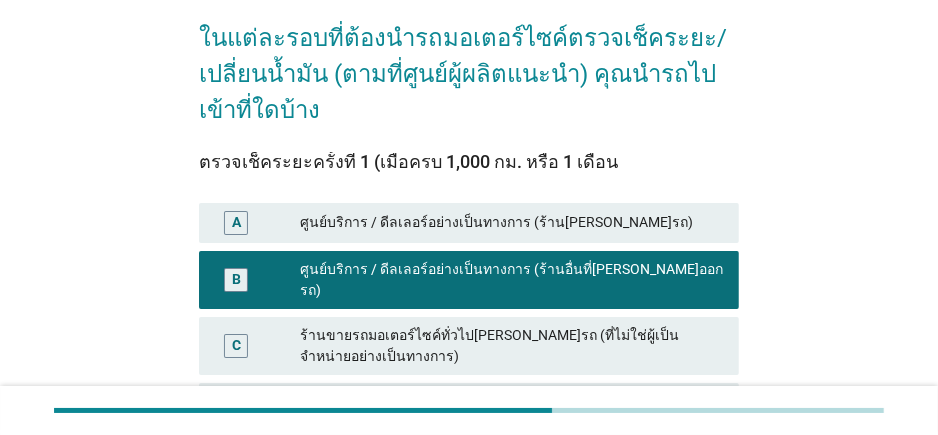 click on "ศูนย์บริการ / ดีลเลอร์อย่างเป็นทางการ  (ร้าน[PERSON_NAME]รถ)" at bounding box center [511, 223] 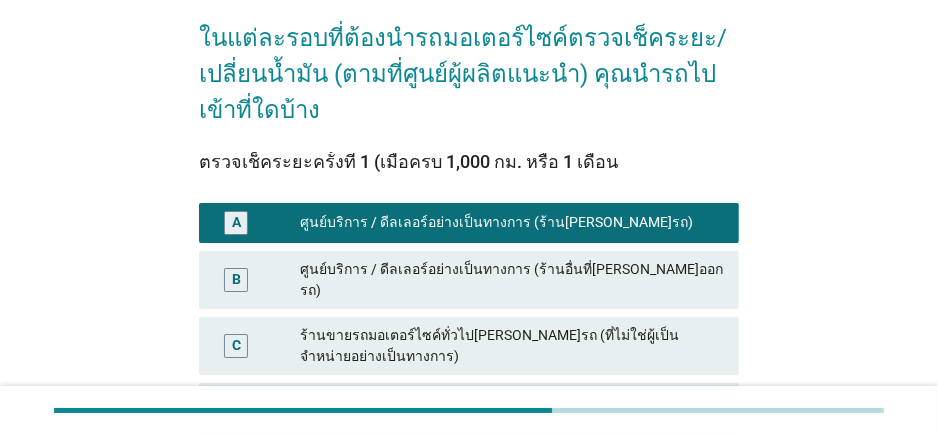 click on "ศูนย์บริการ / ดีลเลอร์อย่างเป็นทางการ  (ร้านอื่นที่[PERSON_NAME]ออกรถ)" at bounding box center [511, 280] 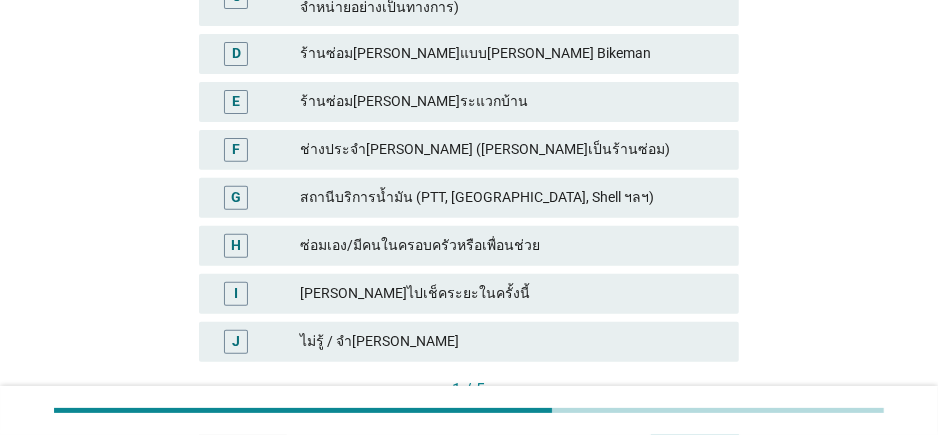 scroll, scrollTop: 615, scrollLeft: 0, axis: vertical 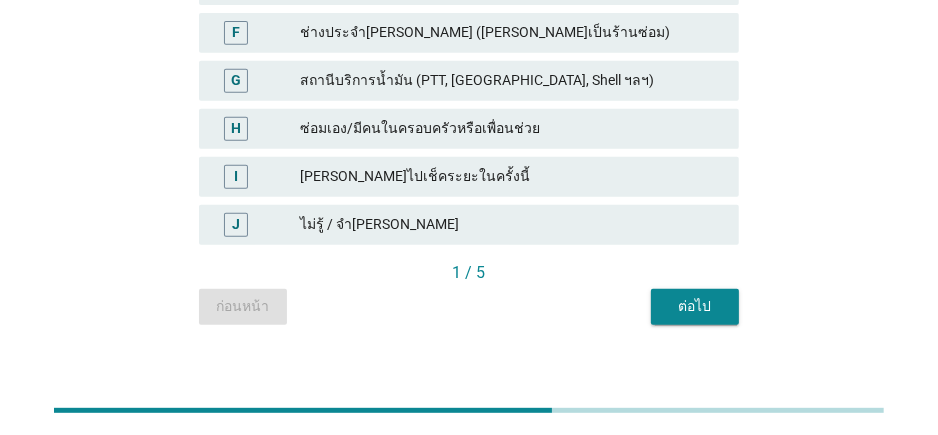 click on "ต่อไป" at bounding box center (695, 306) 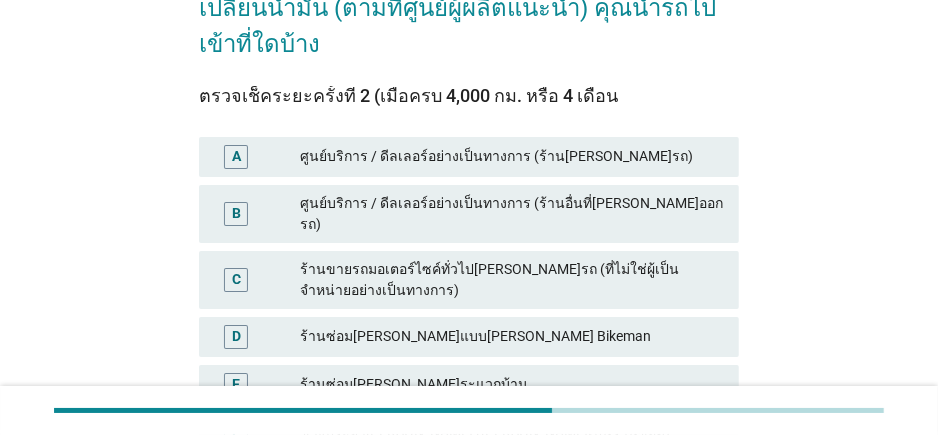 scroll, scrollTop: 230, scrollLeft: 0, axis: vertical 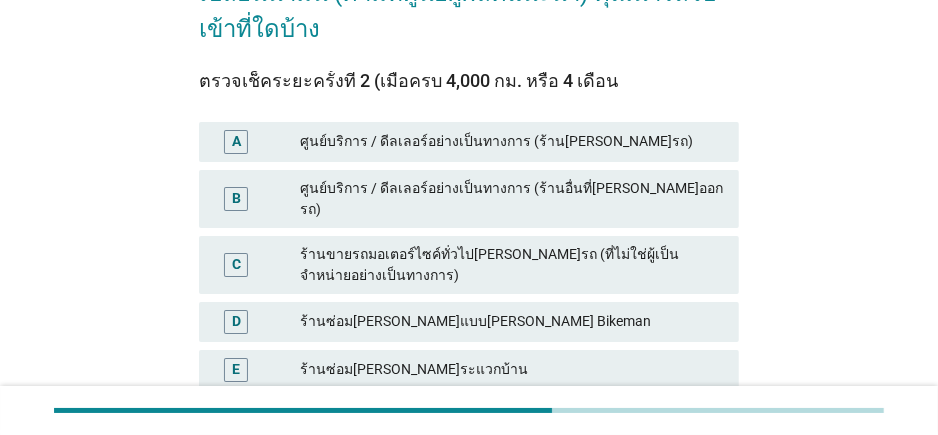 click on "ศูนย์บริการ / ดีลเลอร์อย่างเป็นทางการ  (ร้านอื่นที่[PERSON_NAME]ออกรถ)" at bounding box center (511, 199) 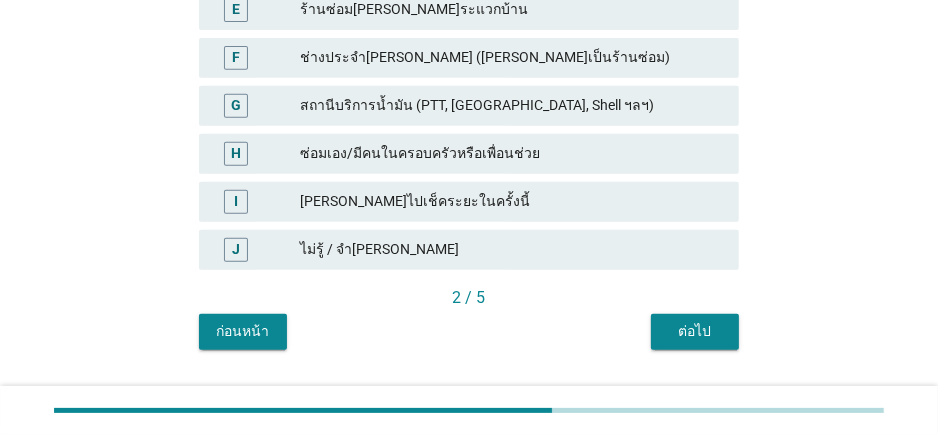 scroll, scrollTop: 615, scrollLeft: 0, axis: vertical 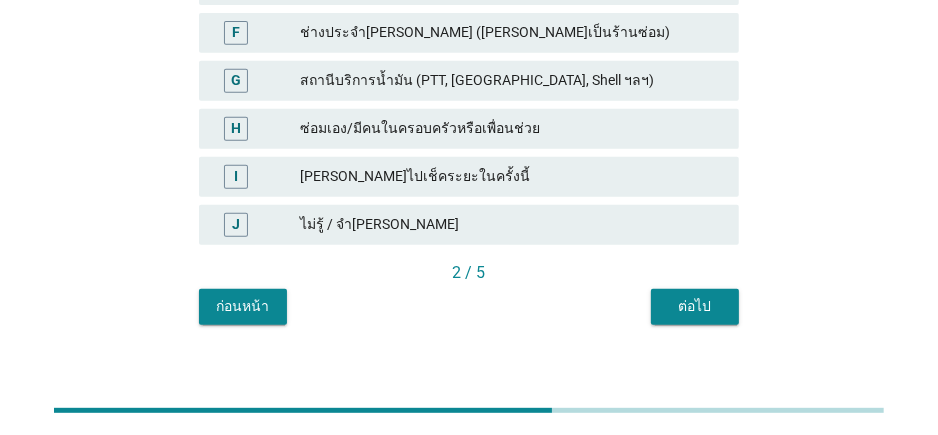 click on "ต่อไป" at bounding box center (695, 306) 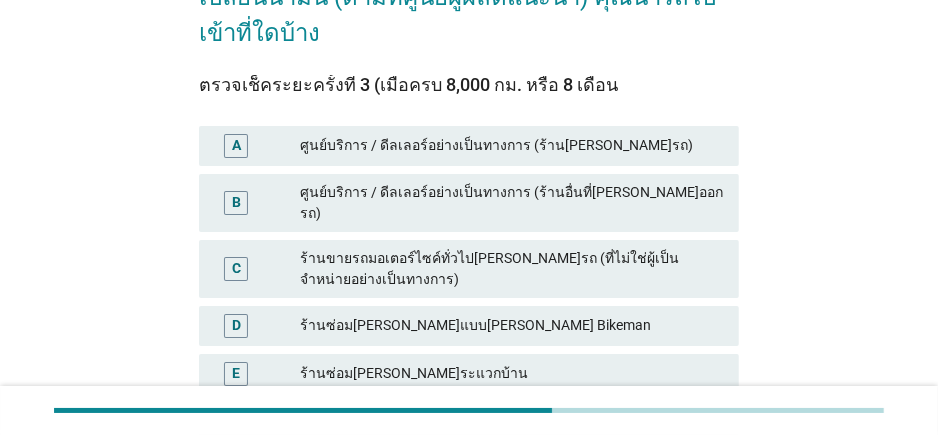 scroll, scrollTop: 230, scrollLeft: 0, axis: vertical 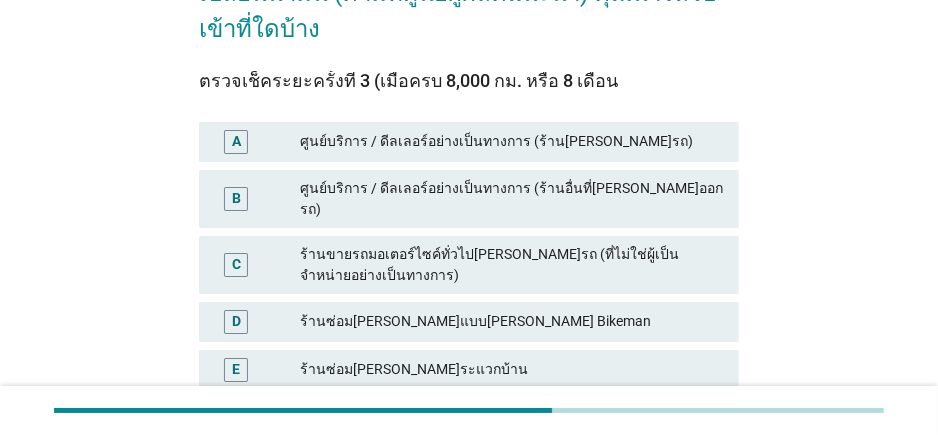 click on "ศูนย์บริการ / ดีลเลอร์อย่างเป็นทางการ  (ร้านอื่นที่[PERSON_NAME]ออกรถ)" at bounding box center (511, 199) 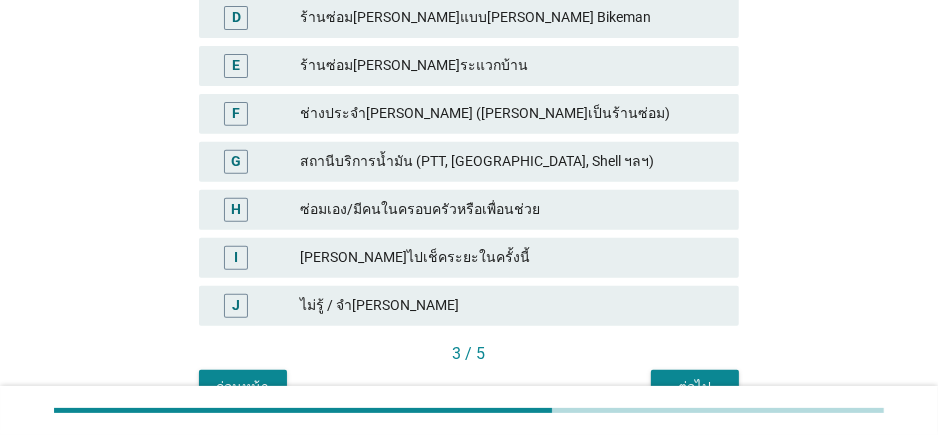 scroll, scrollTop: 615, scrollLeft: 0, axis: vertical 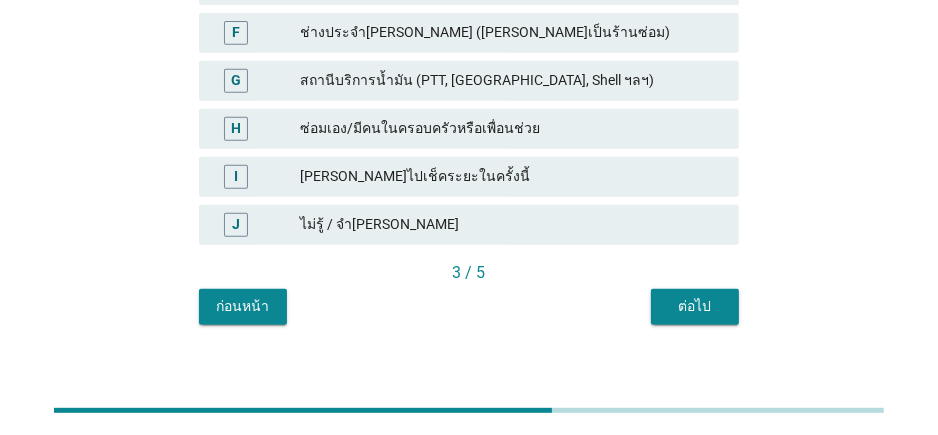 click on "ต่อไป" at bounding box center (695, 306) 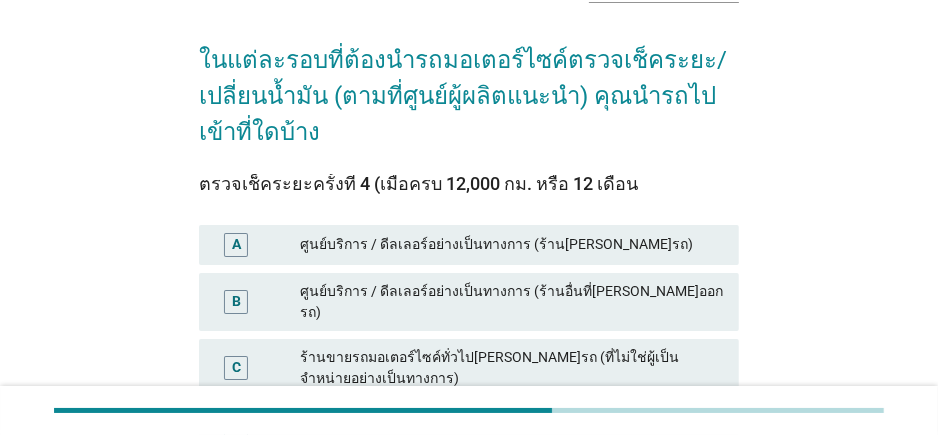 scroll, scrollTop: 122, scrollLeft: 0, axis: vertical 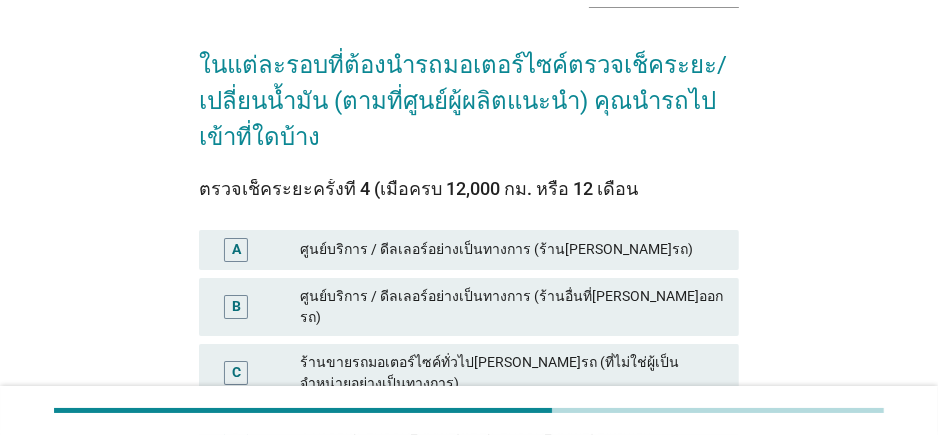 click on "ศูนย์บริการ / ดีลเลอร์อย่างเป็นทางการ  (ร้านอื่นที่[PERSON_NAME]ออกรถ)" at bounding box center [511, 307] 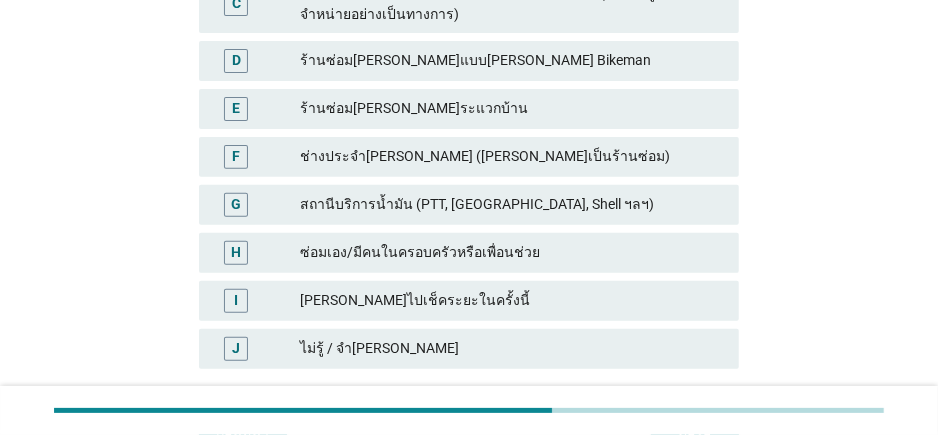 scroll, scrollTop: 615, scrollLeft: 0, axis: vertical 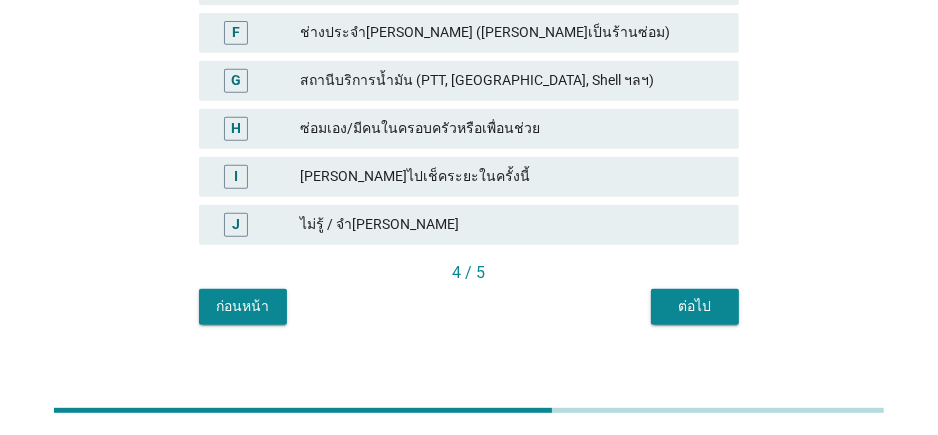 click on "ต่อไป" at bounding box center [695, 306] 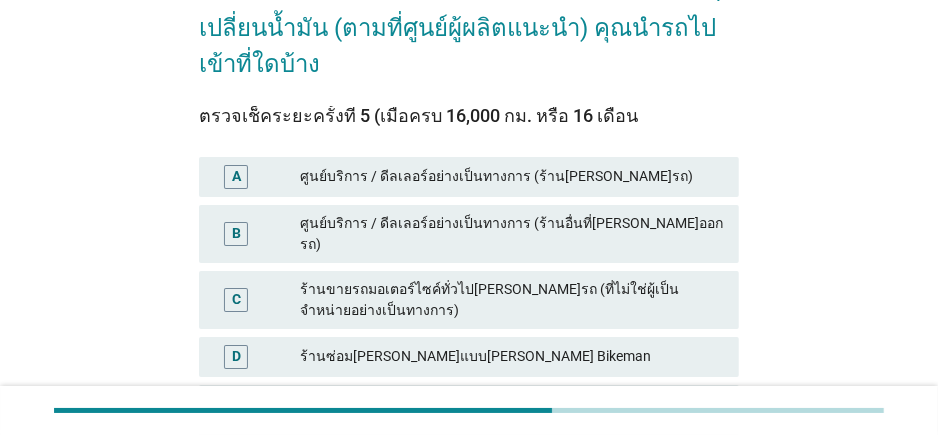 scroll, scrollTop: 197, scrollLeft: 0, axis: vertical 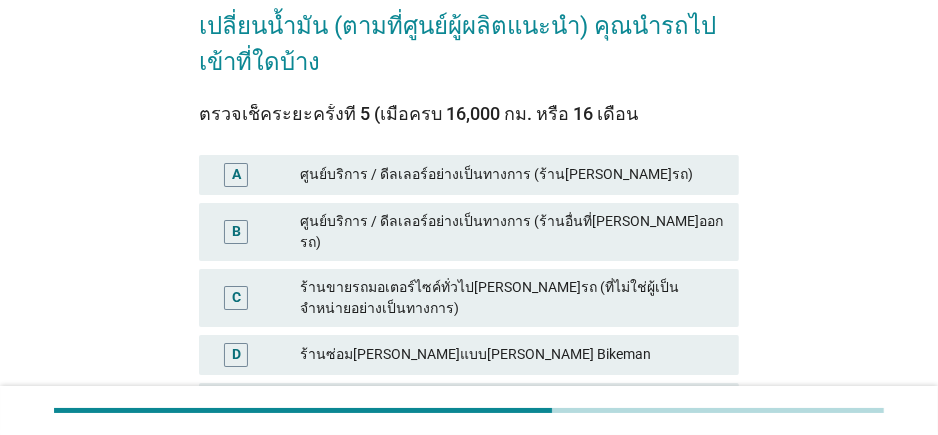 click on "B   ศูนย์บริการ / ดีลเลอร์อย่างเป็นทางการ  (ร้านอื่นที่[PERSON_NAME]ออกรถ)" at bounding box center (469, 232) 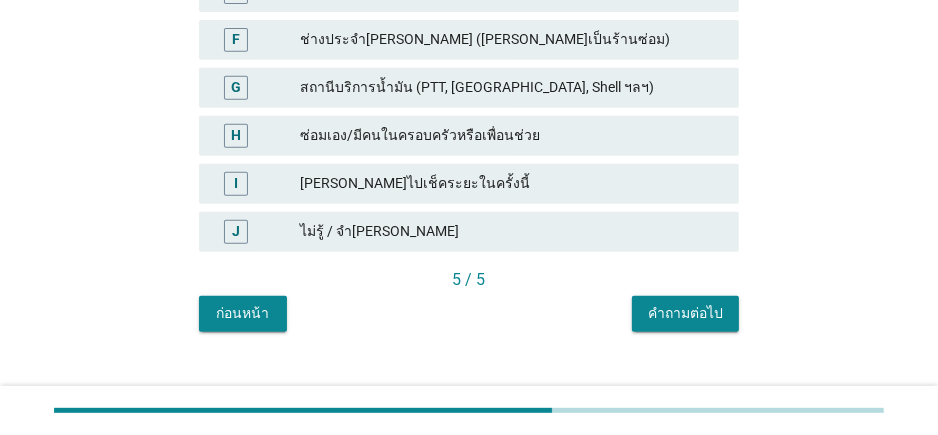 scroll, scrollTop: 615, scrollLeft: 0, axis: vertical 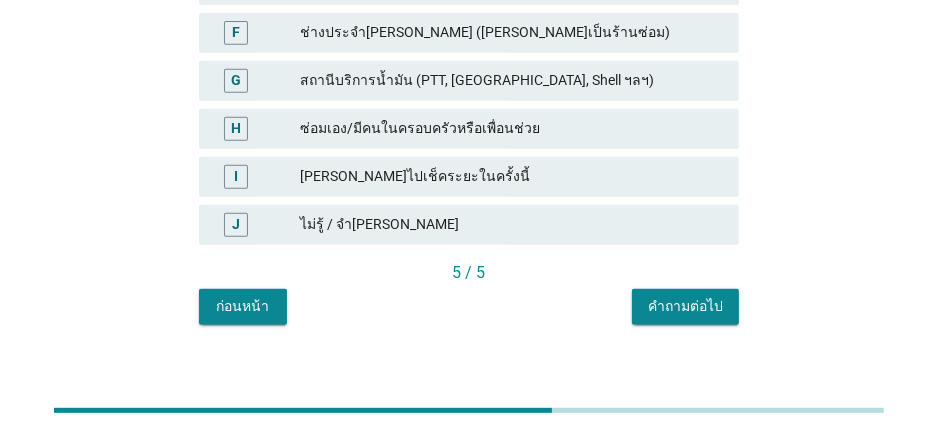 click on "คำถามต่อไป" at bounding box center [685, 306] 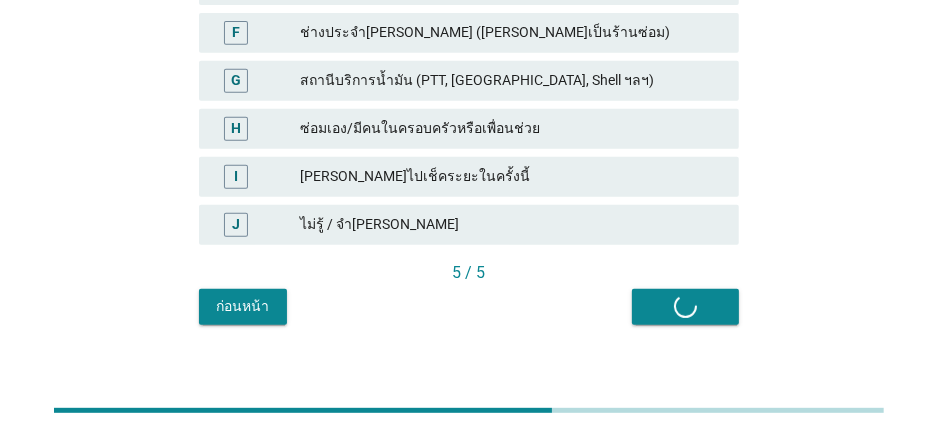 scroll, scrollTop: 0, scrollLeft: 0, axis: both 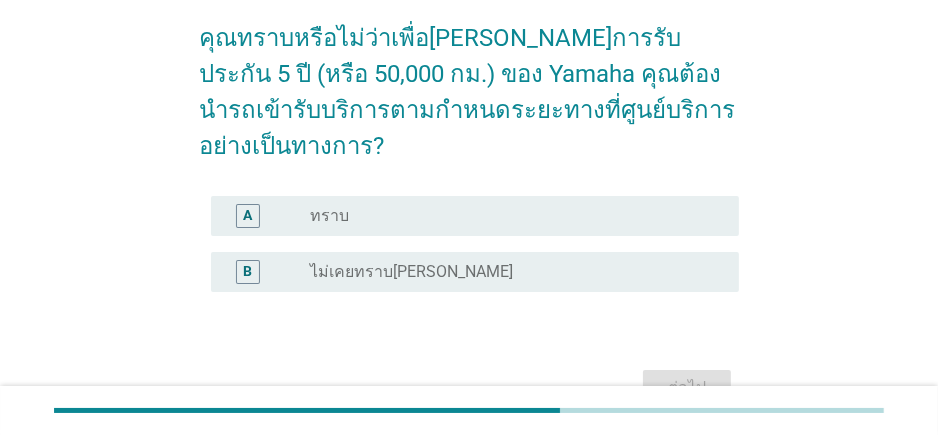 click on "radio_button_unchecked ทราบ" at bounding box center (508, 216) 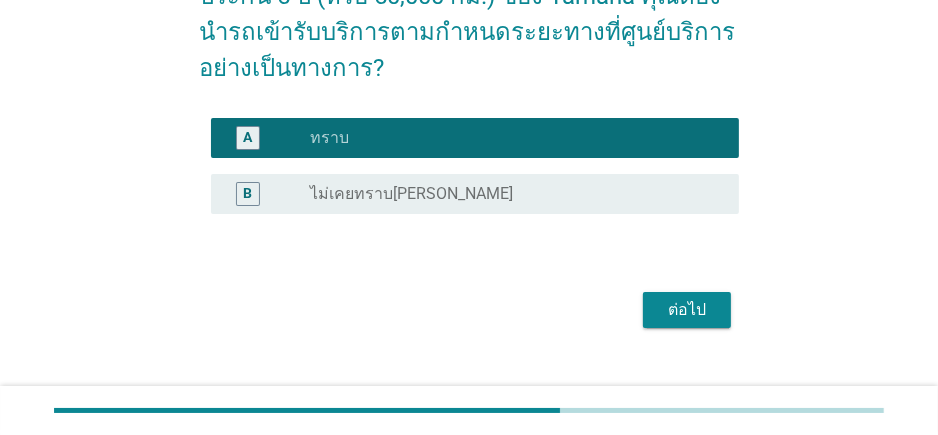 scroll, scrollTop: 254, scrollLeft: 0, axis: vertical 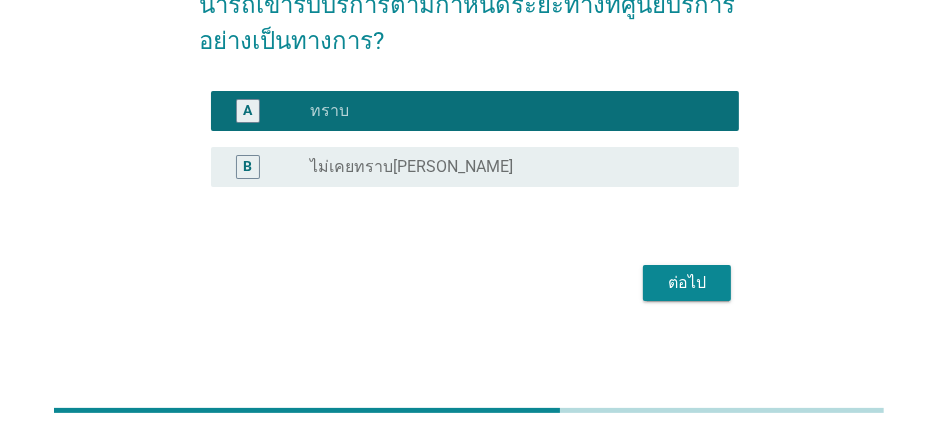 click on "ต่อไป" at bounding box center [687, 283] 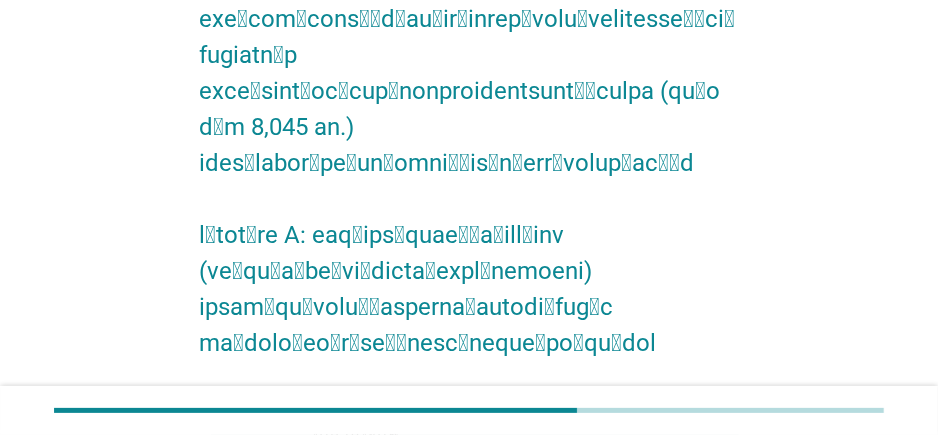 scroll, scrollTop: 349, scrollLeft: 0, axis: vertical 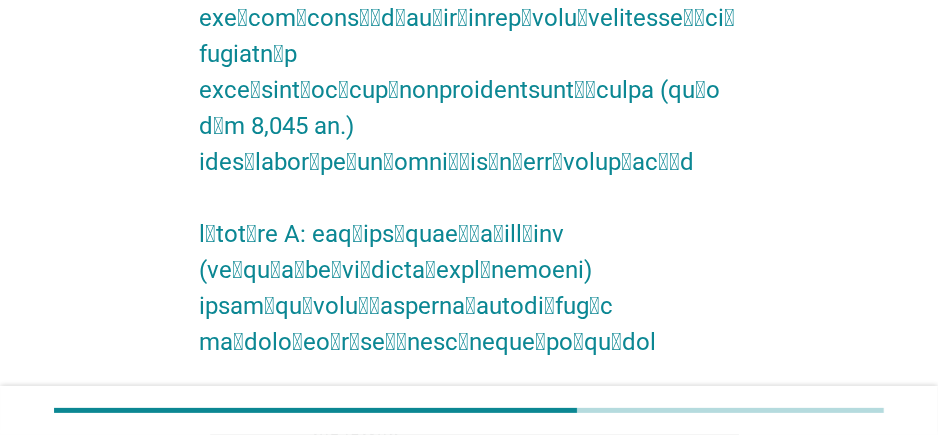 click on "ตัวเลือก A: ไปรับบริการที่ศูนย์บริการอย่างเป็นทางการเพื่อรักษาประกัน" at bounding box center (508, 420) 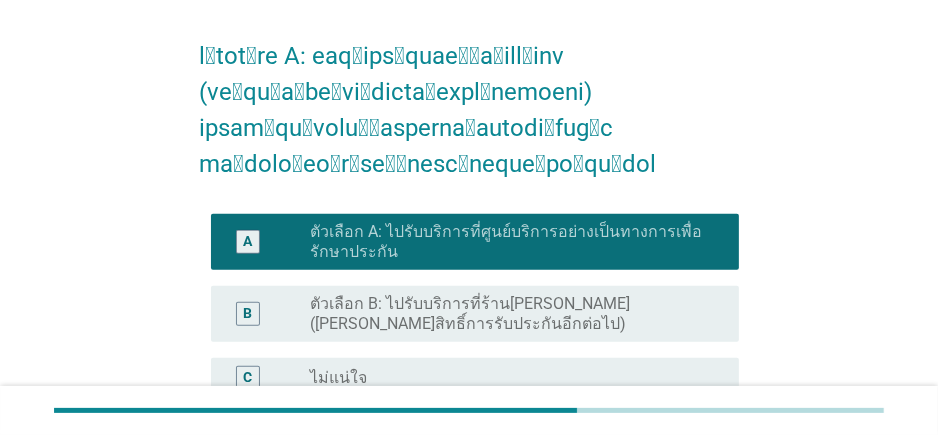 scroll, scrollTop: 539, scrollLeft: 0, axis: vertical 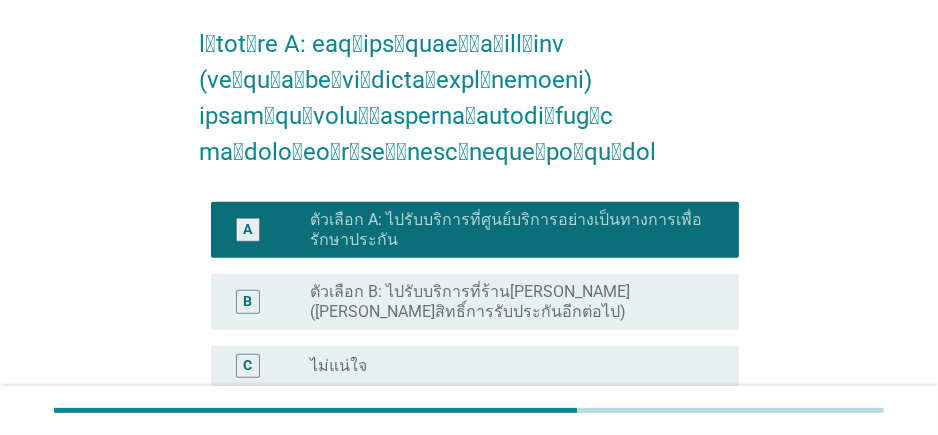 click on "ต่อไป" at bounding box center [687, 482] 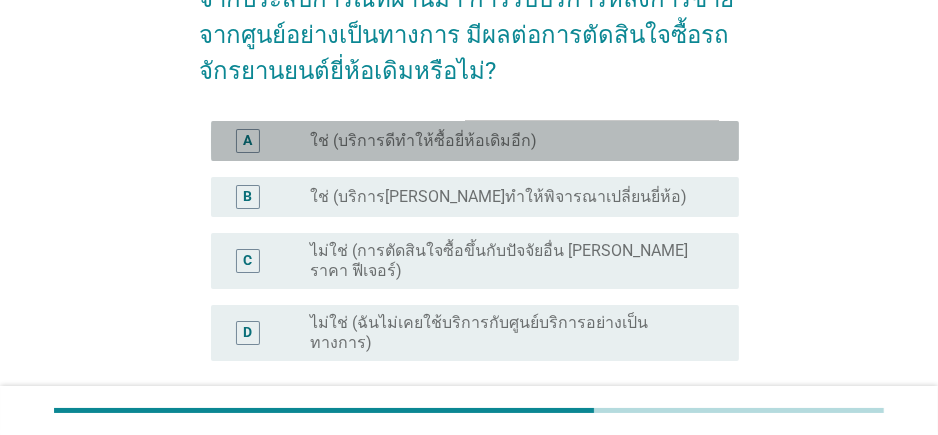 scroll, scrollTop: 197, scrollLeft: 0, axis: vertical 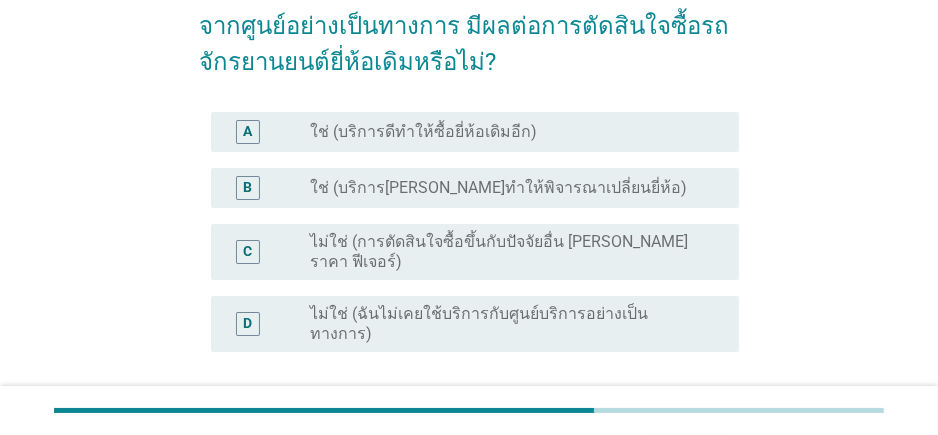 click on "radio_button_unchecked ใช่ (บริการ[PERSON_NAME]ทำให้พิจารณาเปลี่ยนยี่ห้อ)" at bounding box center [508, 188] 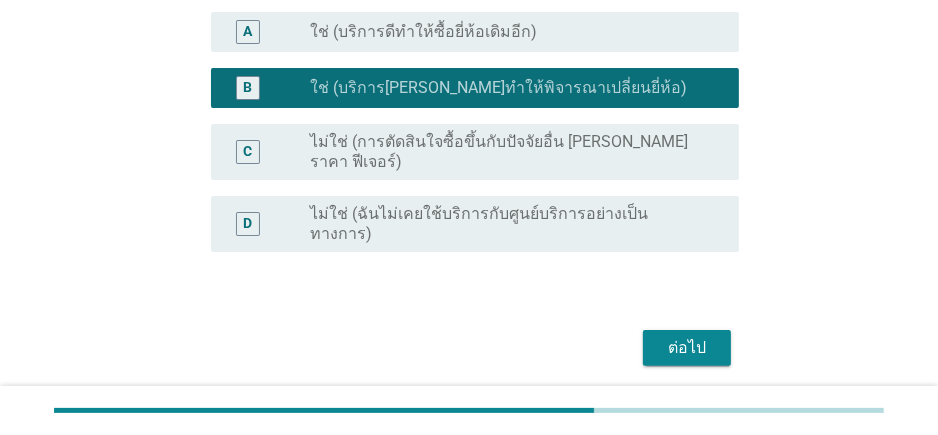 scroll, scrollTop: 330, scrollLeft: 0, axis: vertical 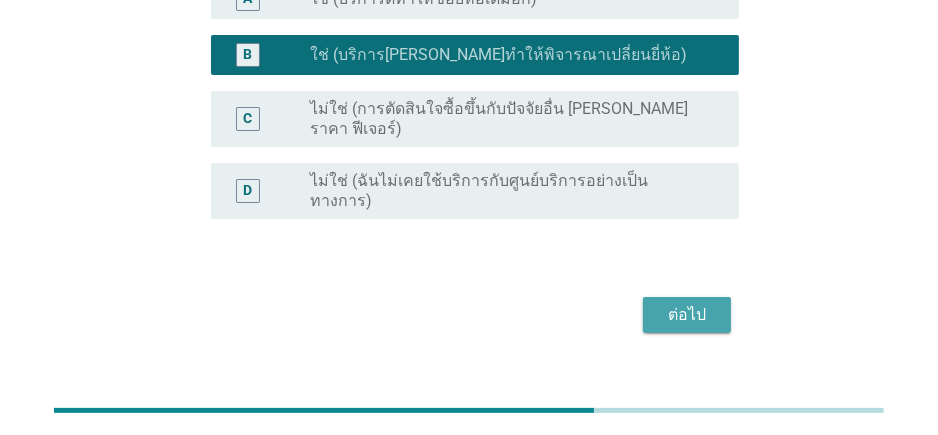 click on "ต่อไป" at bounding box center (687, 315) 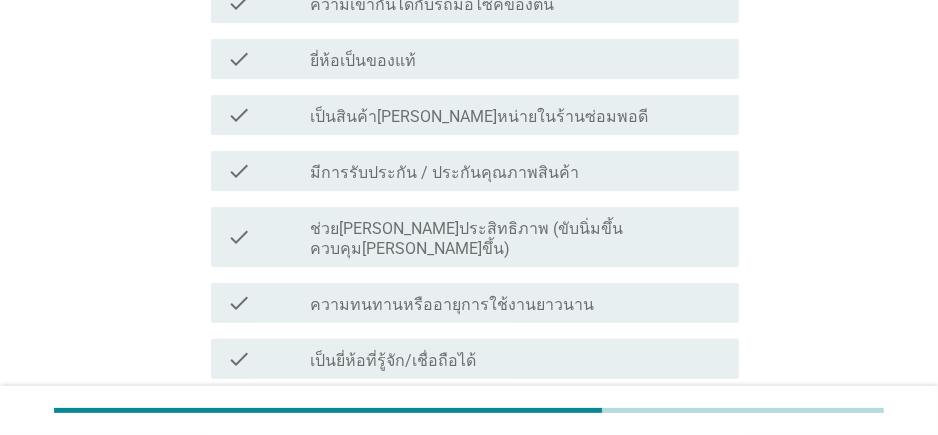 scroll, scrollTop: 357, scrollLeft: 0, axis: vertical 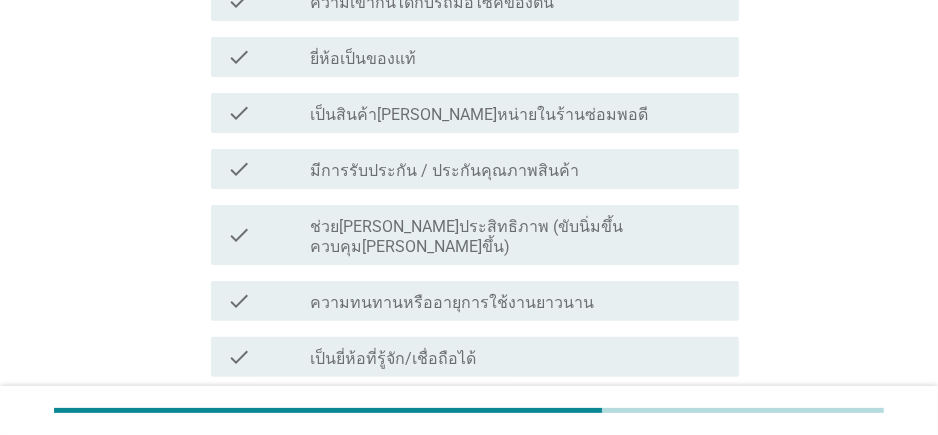 click on "check_box_outline_blank มีการรับประกัน / ประกันคุณภาพสินค้า" at bounding box center [516, 169] 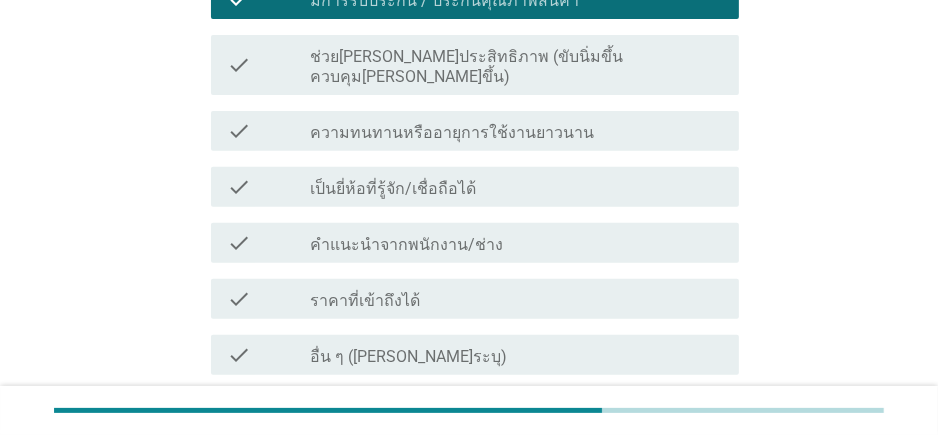 scroll, scrollTop: 531, scrollLeft: 0, axis: vertical 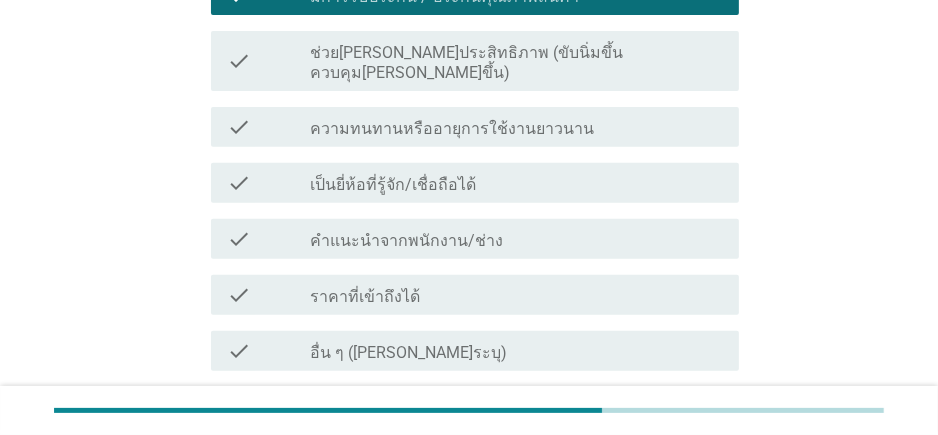 click on "check_box_outline_blank เป็นยี่ห้อที่รู้จัก/เชื่อถือได้" at bounding box center [516, 183] 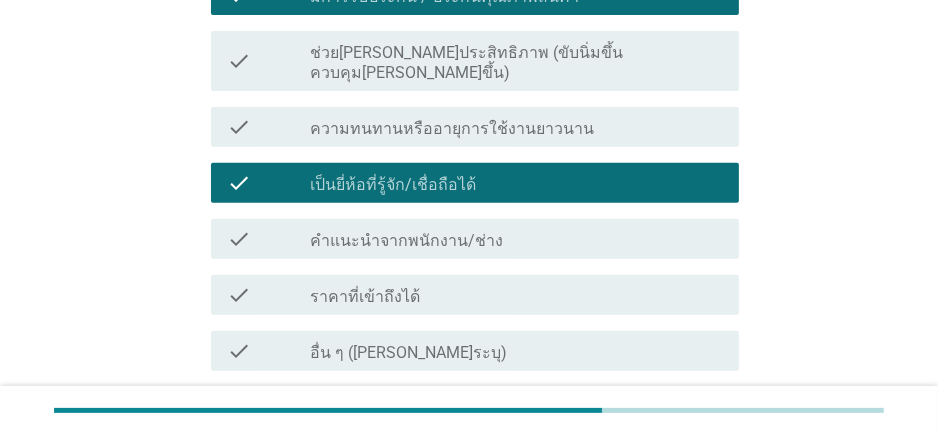 click on "check_box_outline_blank ราคาที่เข้าถึงได้" at bounding box center (516, 295) 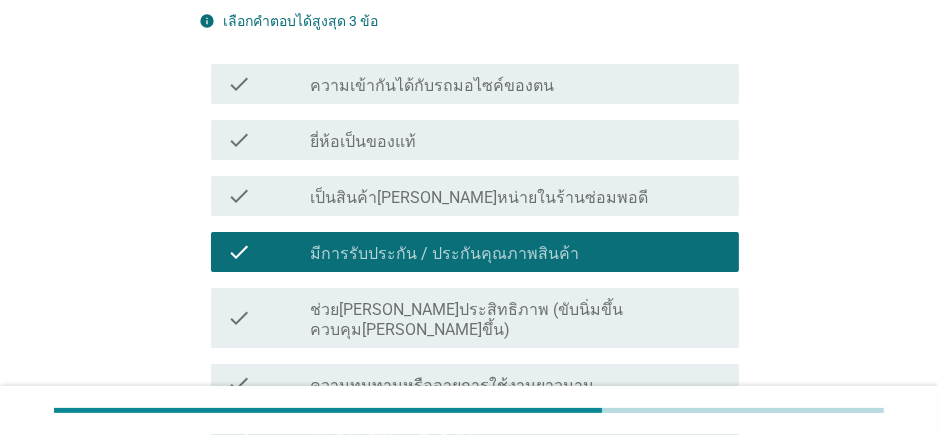 scroll, scrollTop: 270, scrollLeft: 0, axis: vertical 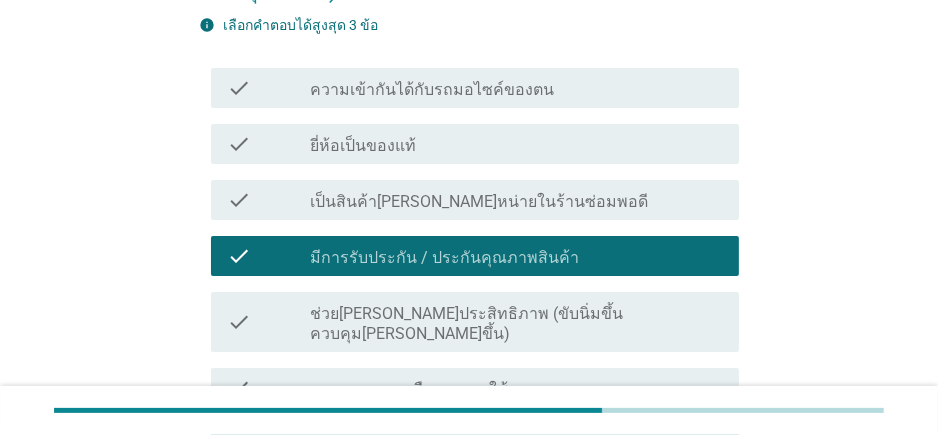 click on "check_box_outline_blank ยี่ห้อเป็นของแท้" at bounding box center [516, 144] 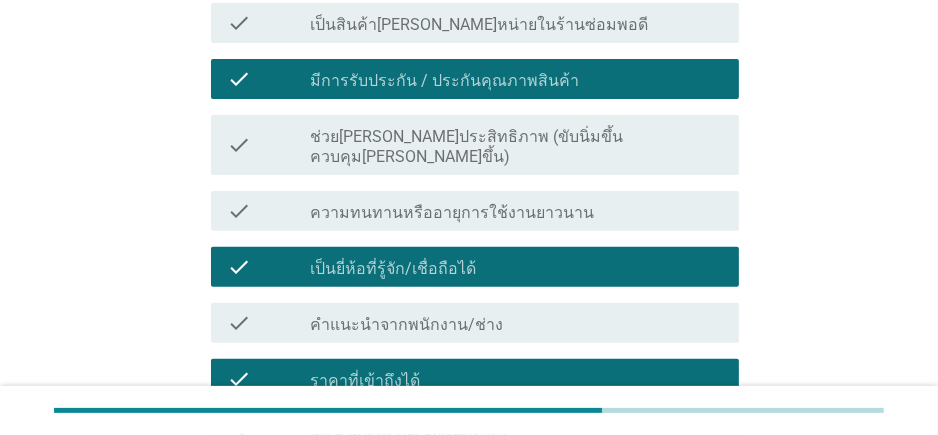 scroll, scrollTop: 473, scrollLeft: 0, axis: vertical 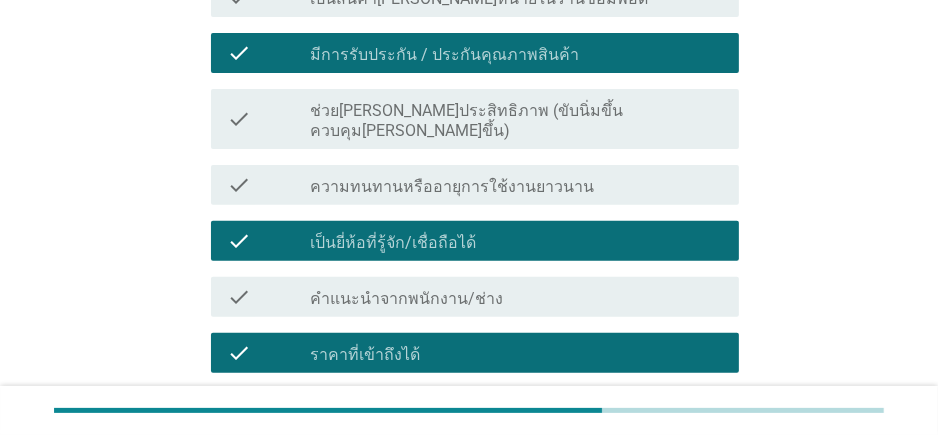click on "check_box_outline_blank เป็นยี่ห้อที่รู้จัก/เชื่อถือได้" at bounding box center (516, 241) 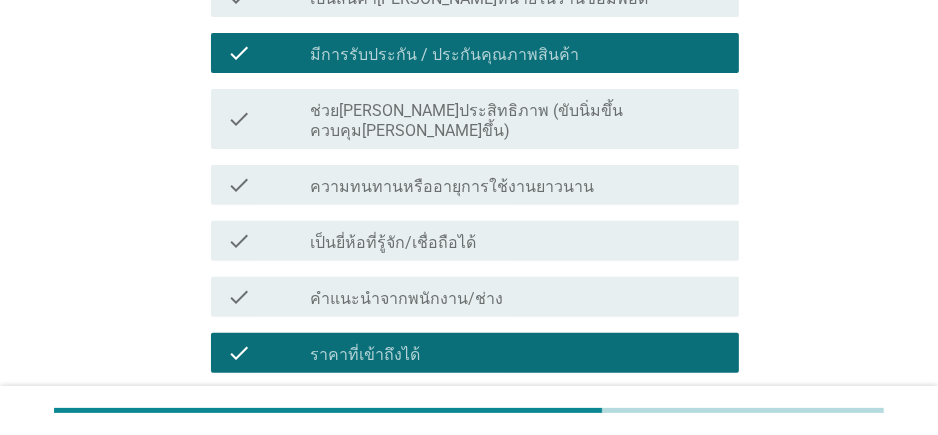 click on "check_box_outline_blank ราคาที่เข้าถึงได้" at bounding box center [516, 353] 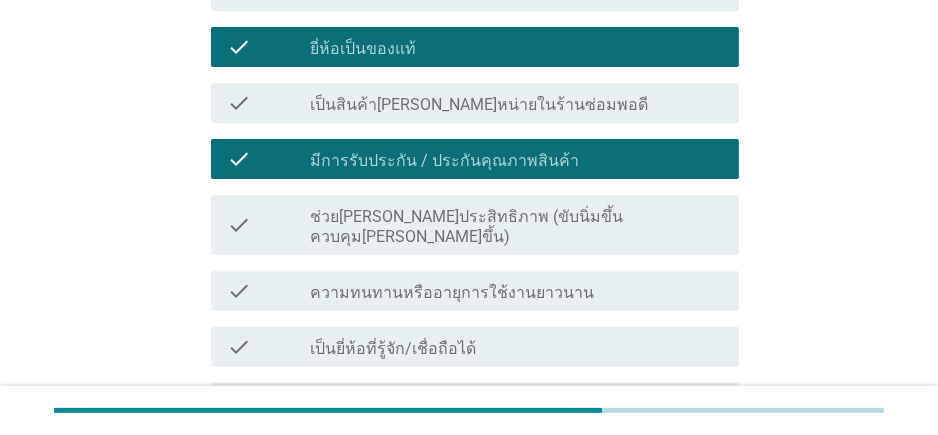scroll, scrollTop: 366, scrollLeft: 0, axis: vertical 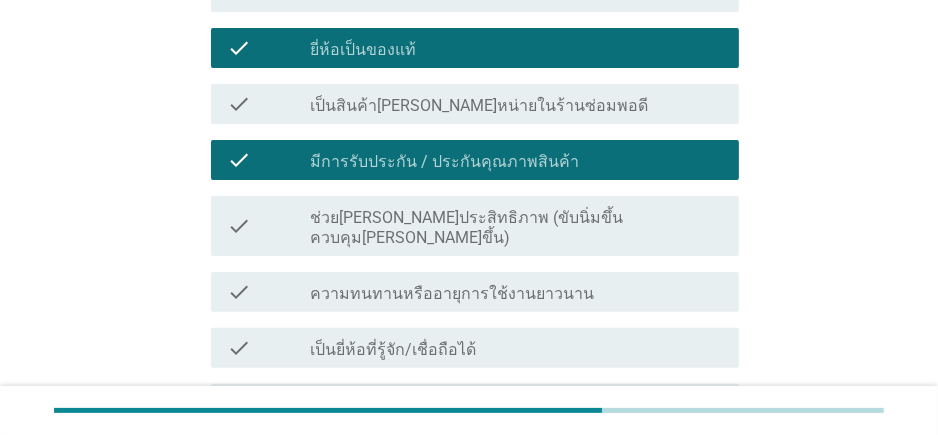 click on "ช่วย[PERSON_NAME]ประสิทธิภาพ (ขับนิ่มขึ้น ควบคุม[PERSON_NAME]ขึ้น)" at bounding box center [516, 228] 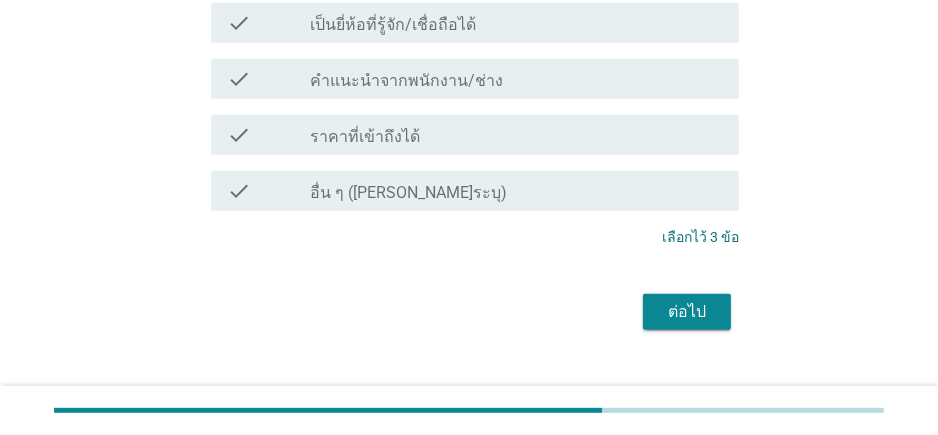 scroll, scrollTop: 700, scrollLeft: 0, axis: vertical 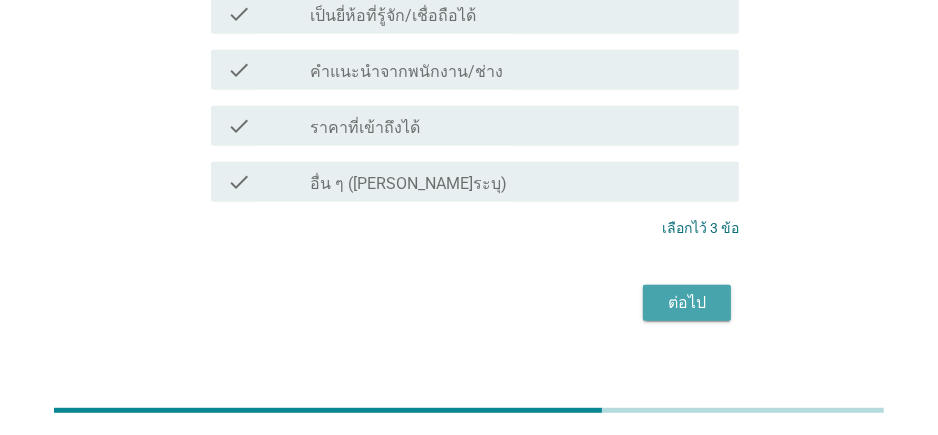 click on "ต่อไป" at bounding box center [687, 303] 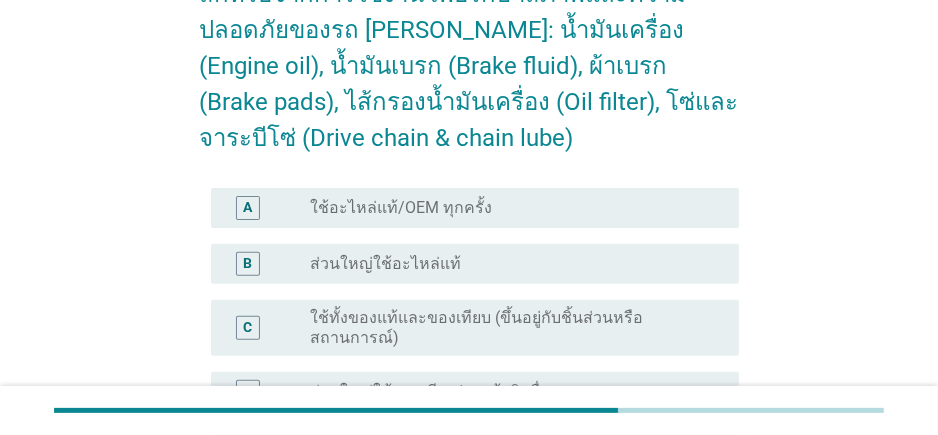 scroll, scrollTop: 413, scrollLeft: 0, axis: vertical 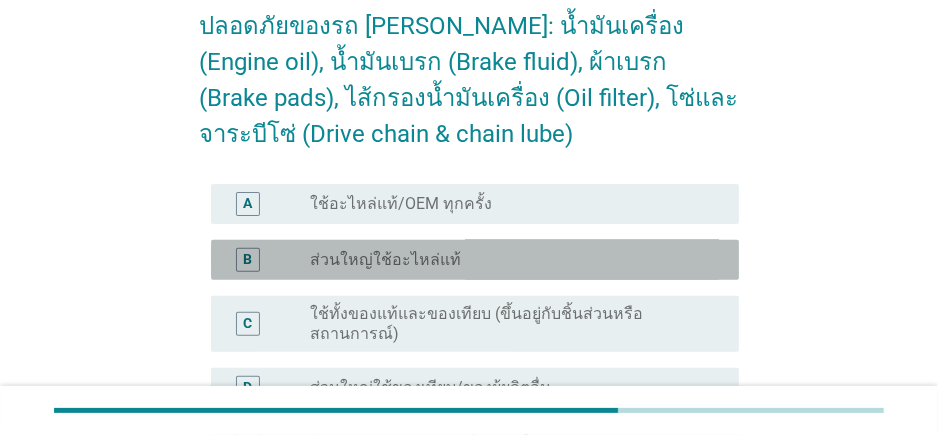 click on "radio_button_unchecked ส่วนใหญ่ใช้อะไหล่แท้" at bounding box center [508, 260] 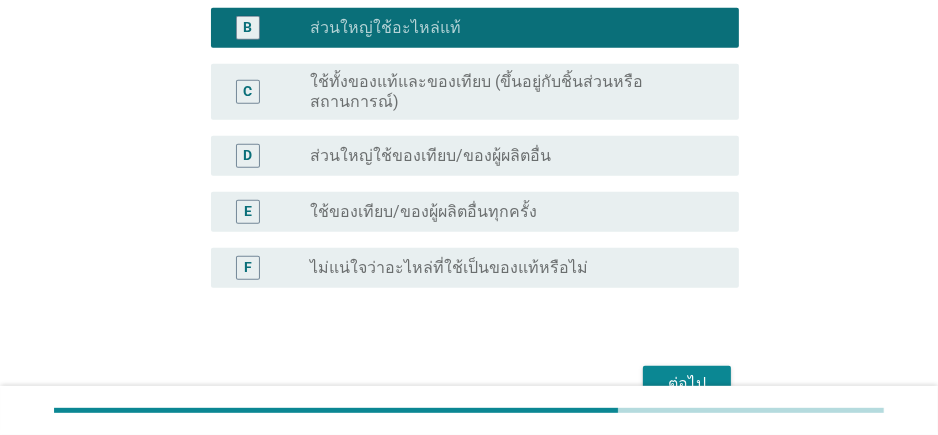 scroll, scrollTop: 658, scrollLeft: 0, axis: vertical 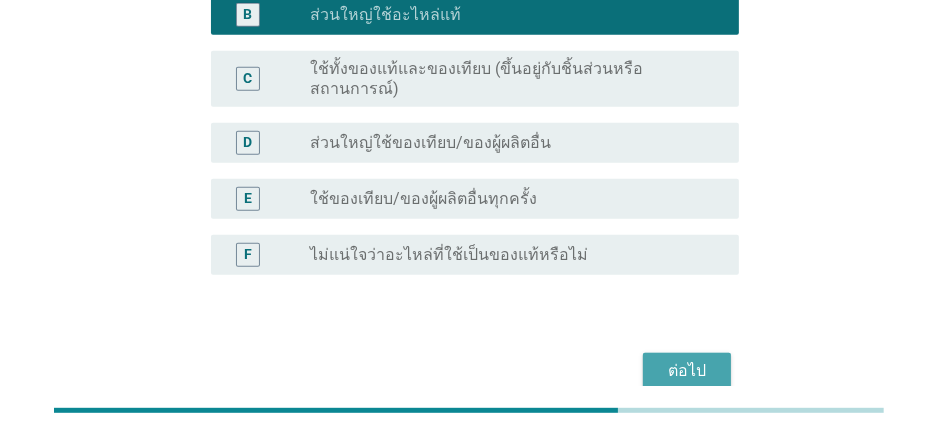 click on "ต่อไป" at bounding box center (687, 371) 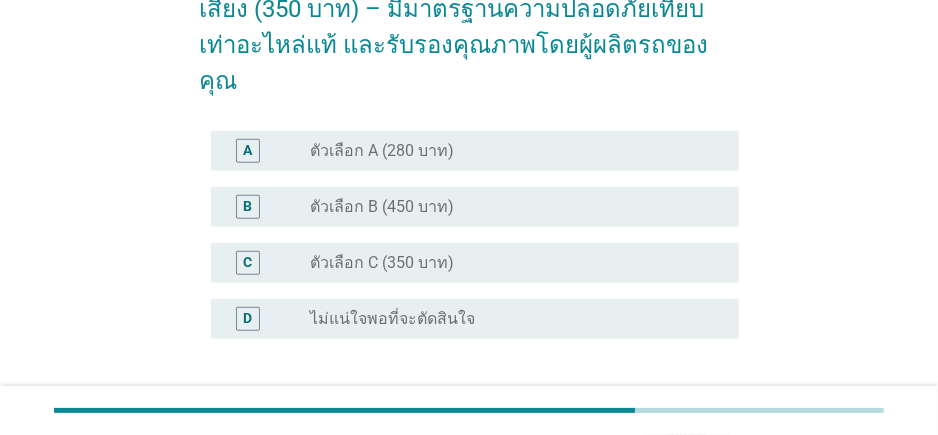 scroll, scrollTop: 541, scrollLeft: 0, axis: vertical 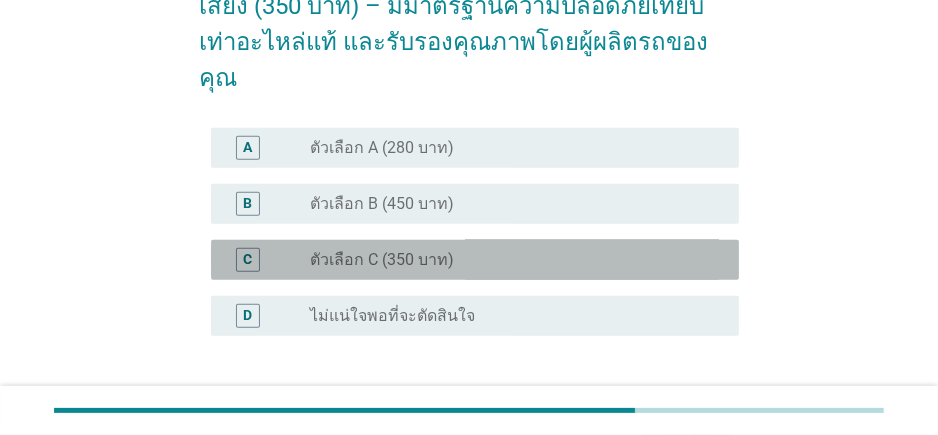 click on "radio_button_unchecked ตัวเลือก C (350 บาท)" at bounding box center [508, 260] 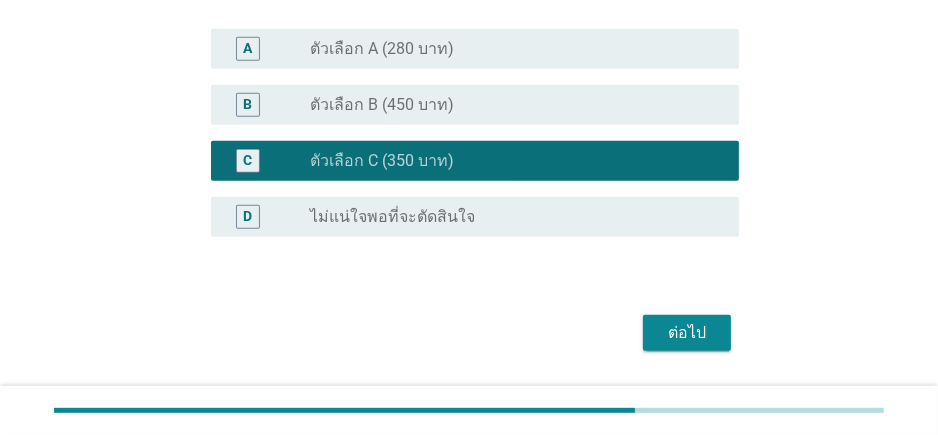 scroll, scrollTop: 654, scrollLeft: 0, axis: vertical 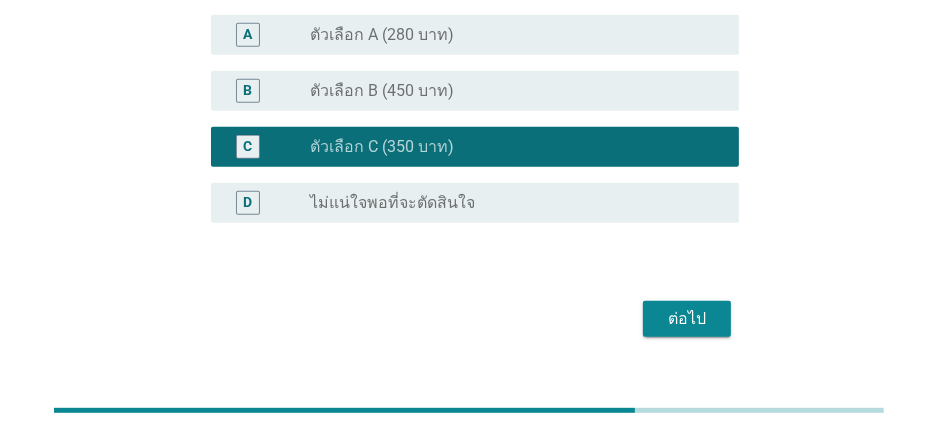 click on "ต่อไป" at bounding box center (687, 319) 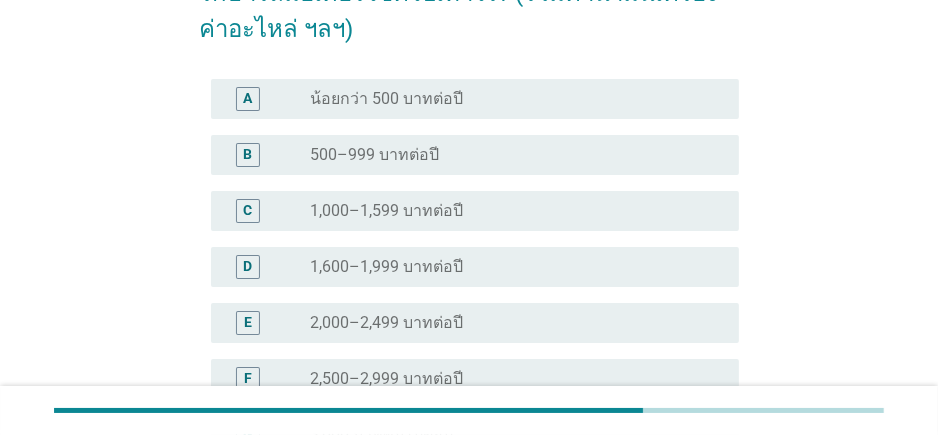 scroll, scrollTop: 231, scrollLeft: 0, axis: vertical 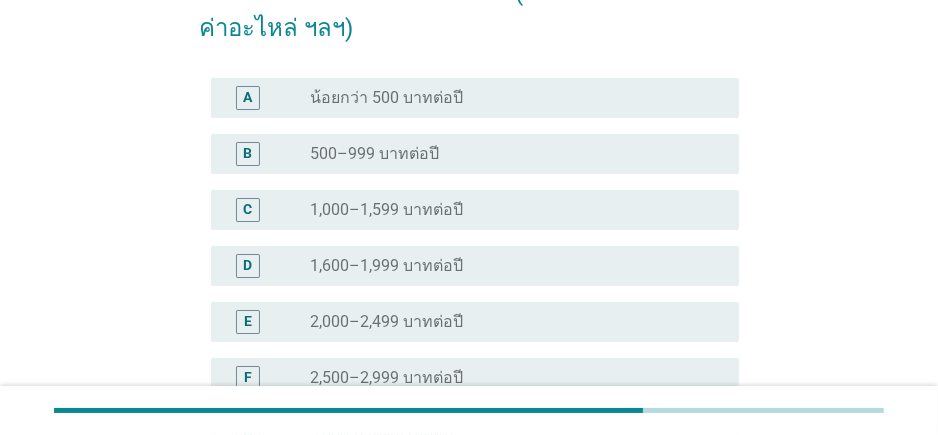 click on "radio_button_unchecked 1,000–1,599 บาทต่อปี" at bounding box center (508, 210) 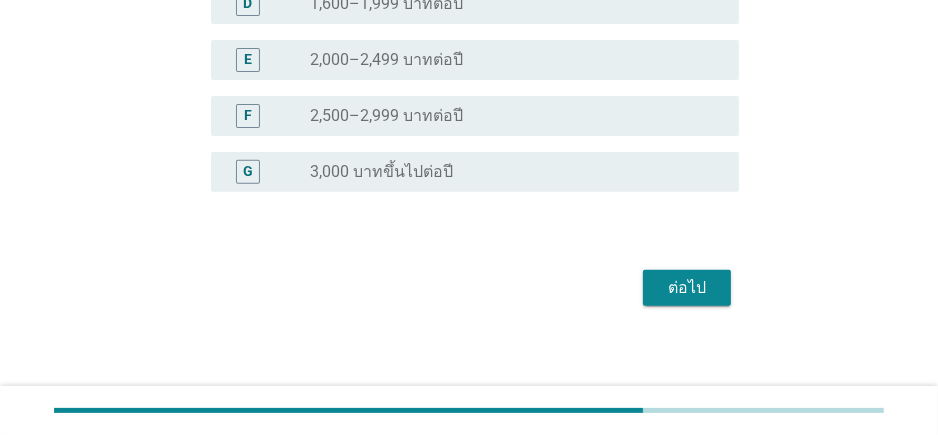 scroll, scrollTop: 498, scrollLeft: 0, axis: vertical 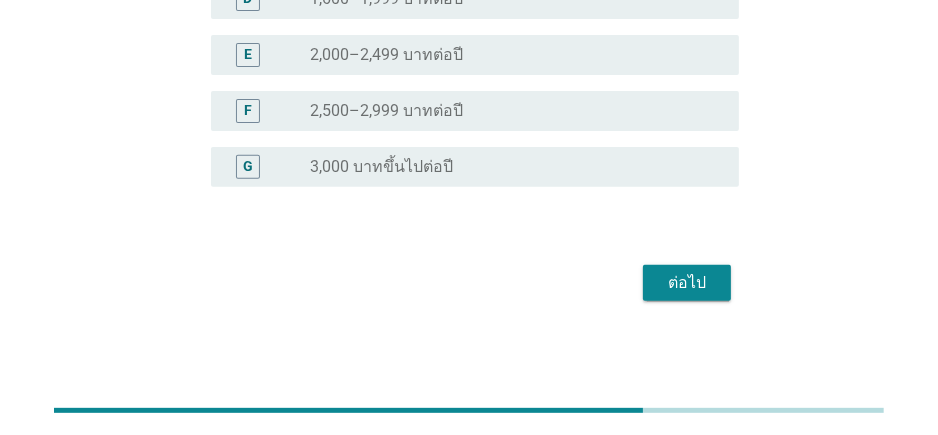 click on "ต่อไป" at bounding box center [687, 283] 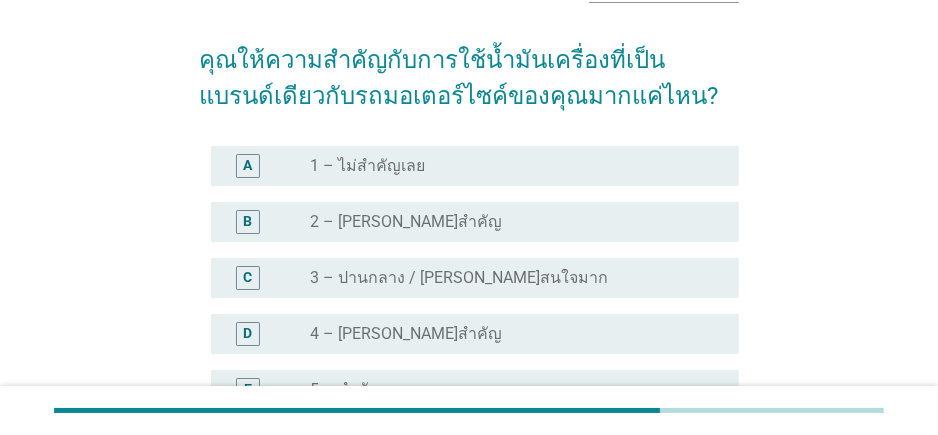 scroll, scrollTop: 158, scrollLeft: 0, axis: vertical 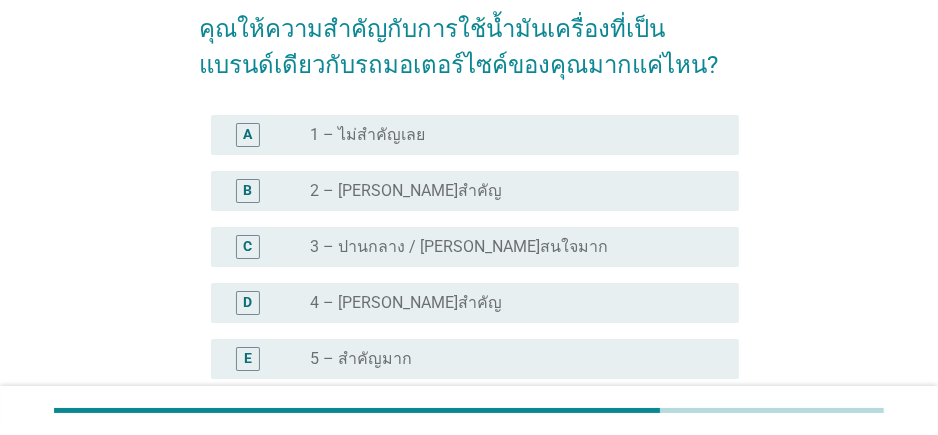 click on "radio_button_unchecked 4 – [PERSON_NAME]สำคัญ" at bounding box center (508, 303) 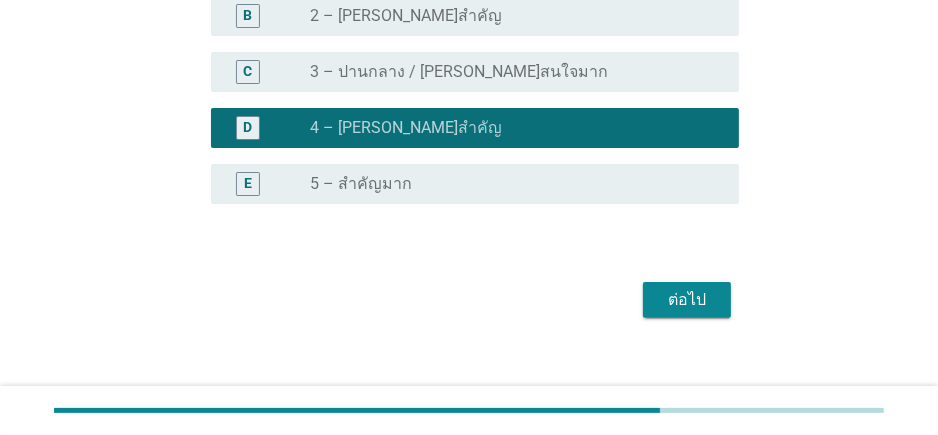scroll, scrollTop: 335, scrollLeft: 0, axis: vertical 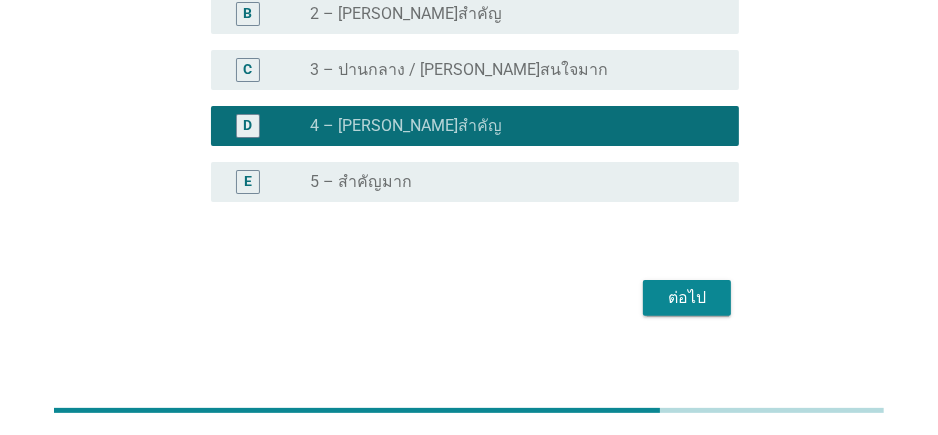 click on "ต่อไป" at bounding box center (687, 298) 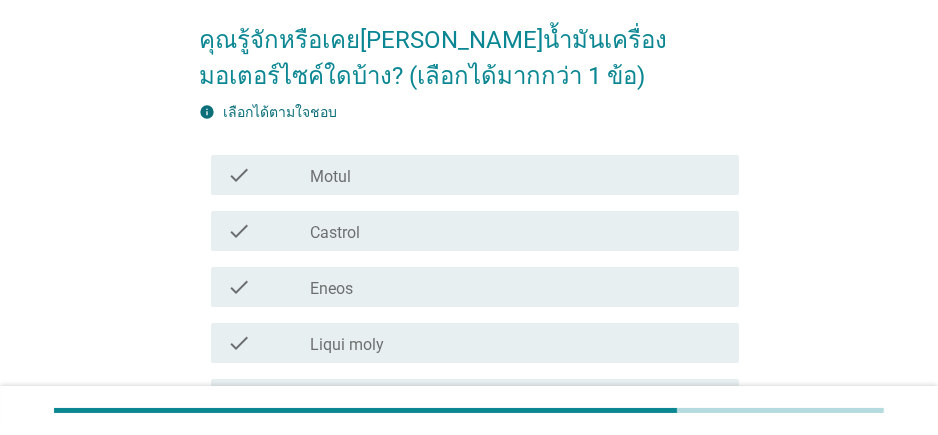 scroll, scrollTop: 159, scrollLeft: 0, axis: vertical 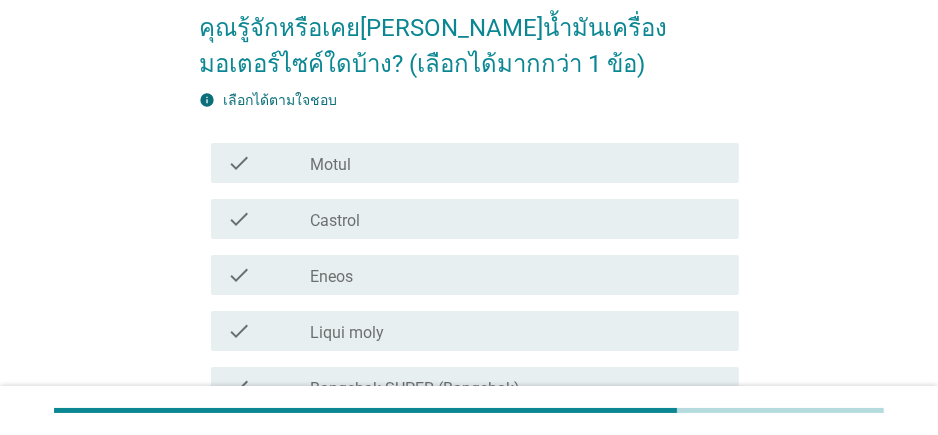 click on "check_box_outline_blank Castrol" at bounding box center (516, 219) 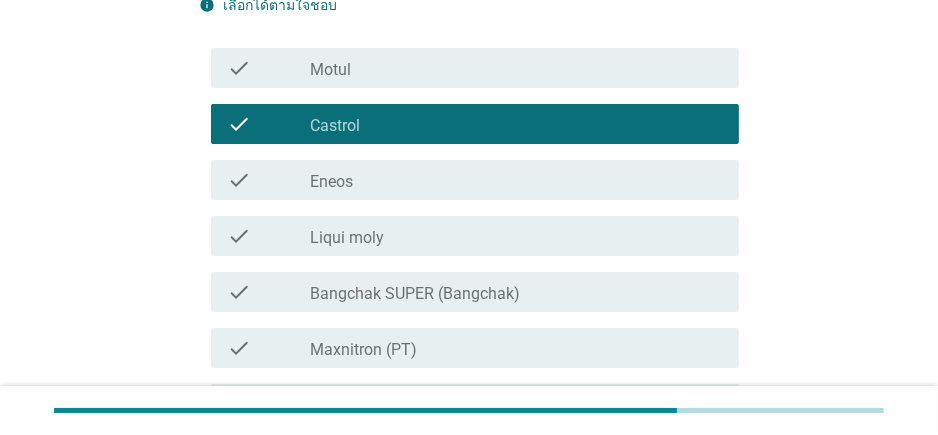 click on "check_box_outline_blank Eneos" at bounding box center (516, 180) 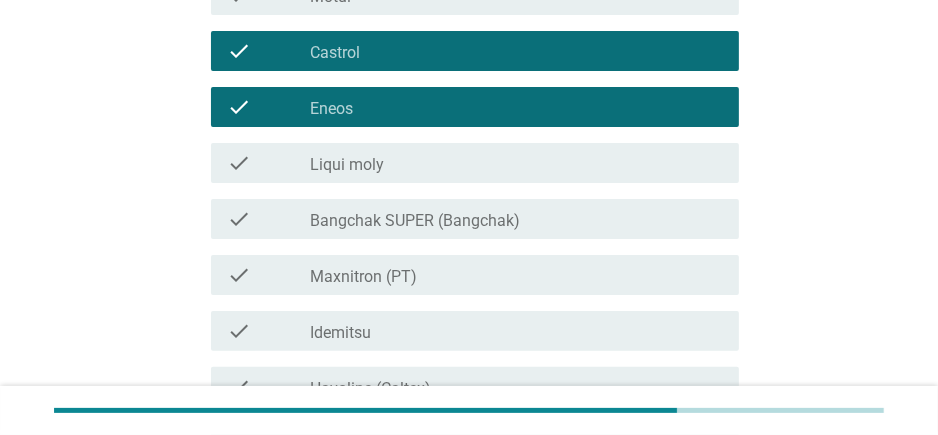 scroll, scrollTop: 330, scrollLeft: 0, axis: vertical 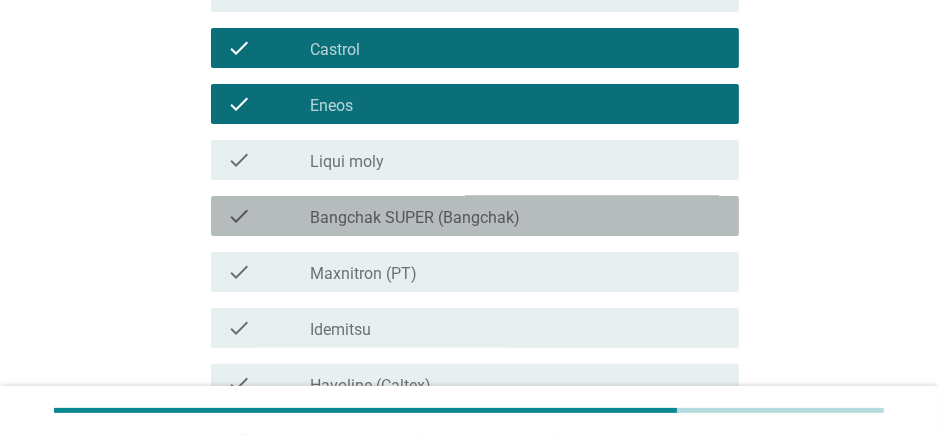 click on "check_box_outline_blank Bangchak SUPER (Bangchak)" at bounding box center (516, 216) 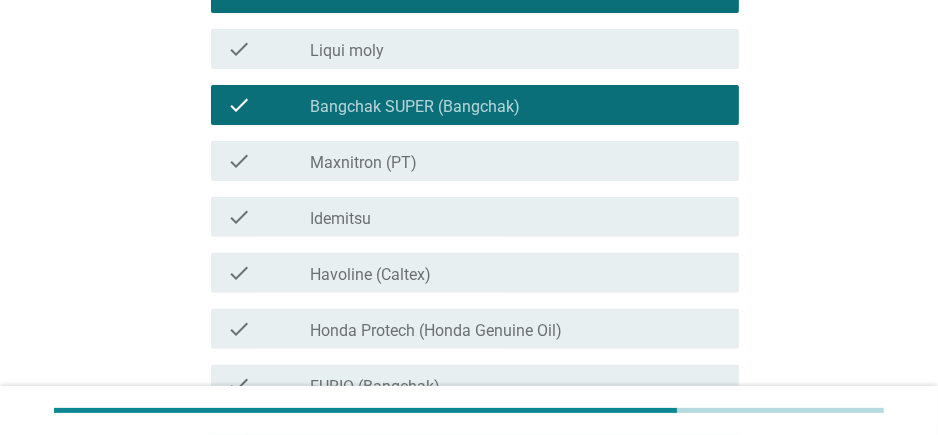 scroll, scrollTop: 451, scrollLeft: 0, axis: vertical 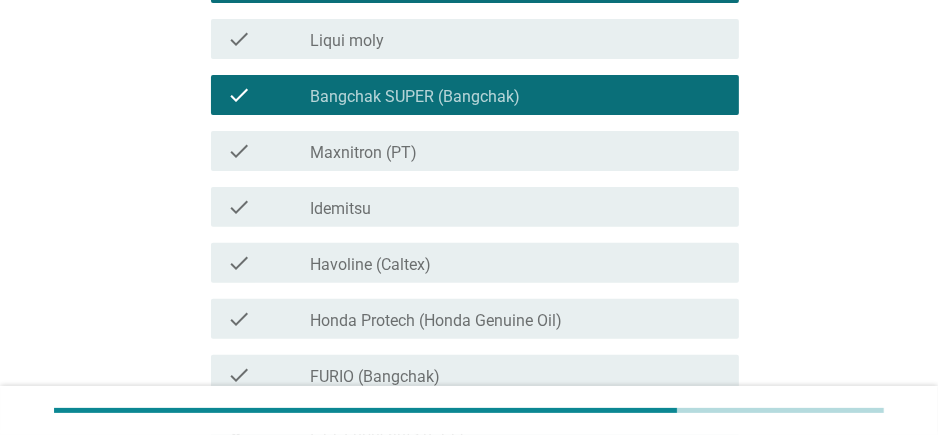 click on "check_box_outline_blank Idemitsu" at bounding box center (516, 207) 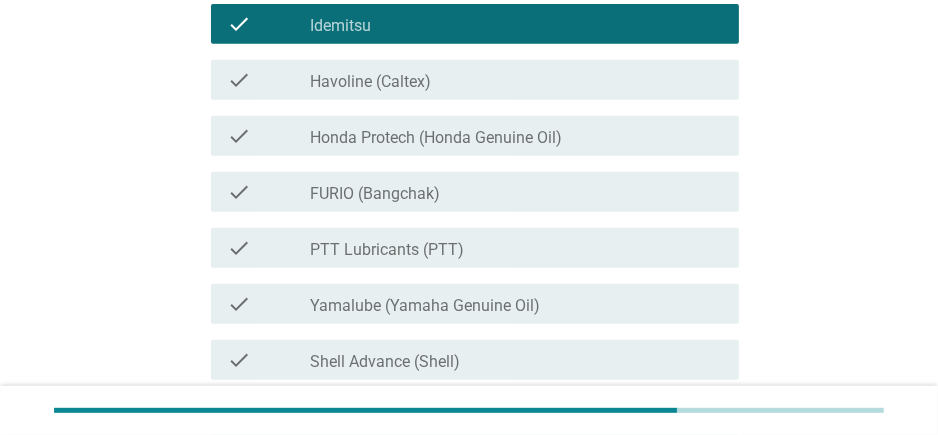 scroll, scrollTop: 637, scrollLeft: 0, axis: vertical 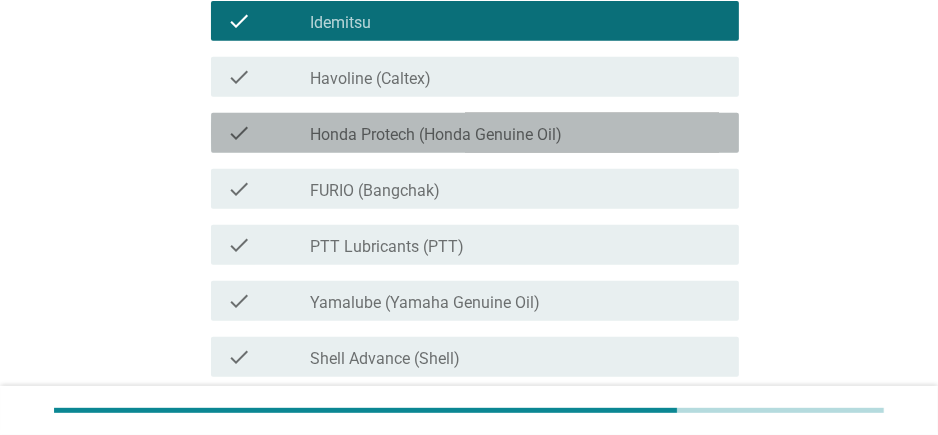 click on "check_box_outline_blank Honda Protech (Honda Genuine Oil)" at bounding box center [516, 133] 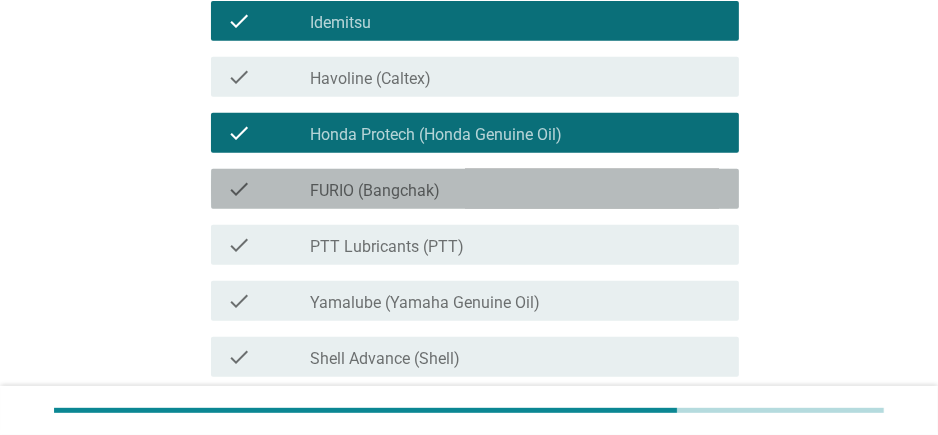 click on "check_box_outline_blank FURIO ([PERSON_NAME])" at bounding box center [516, 189] 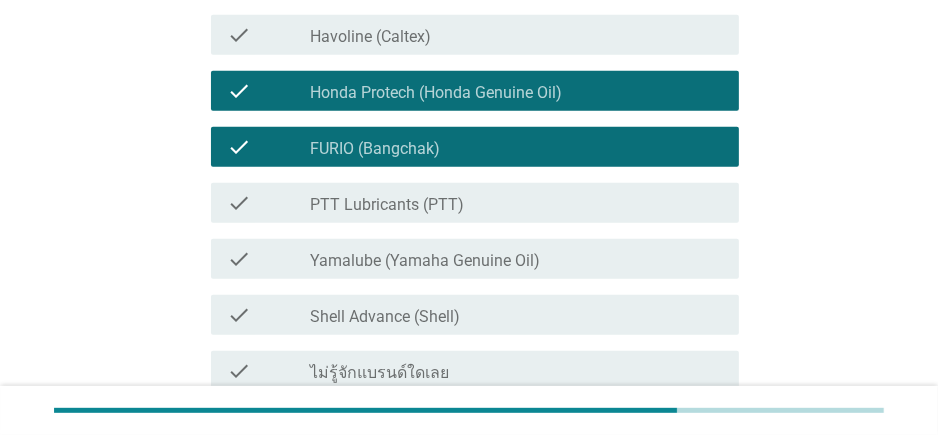 scroll, scrollTop: 724, scrollLeft: 0, axis: vertical 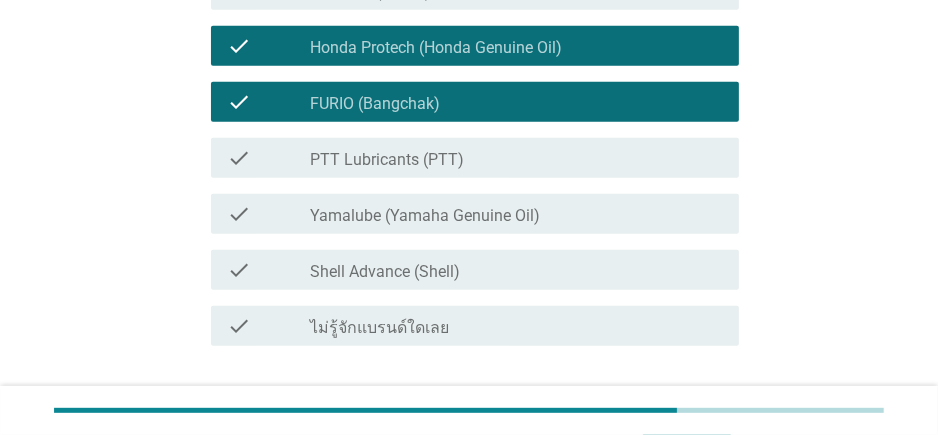 click on "check_box_outline_blank PTT Lubricants (PTT)" at bounding box center [516, 158] 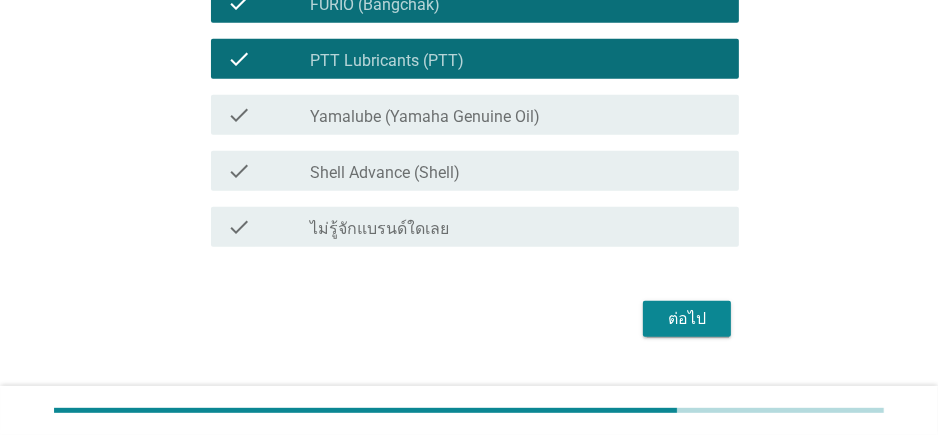 scroll, scrollTop: 829, scrollLeft: 0, axis: vertical 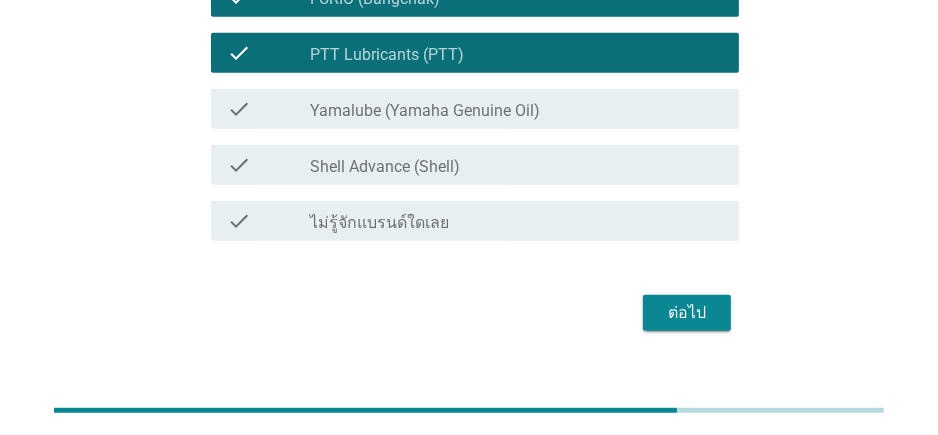 click on "ต่อไป" at bounding box center [687, 313] 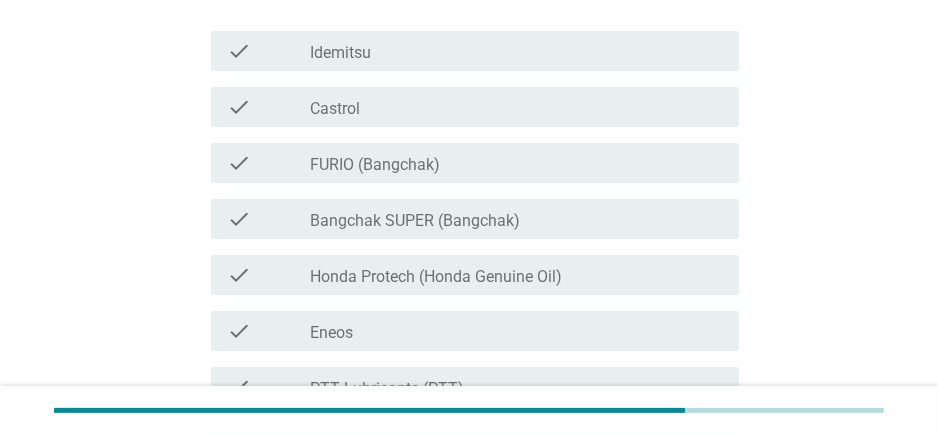 scroll, scrollTop: 272, scrollLeft: 0, axis: vertical 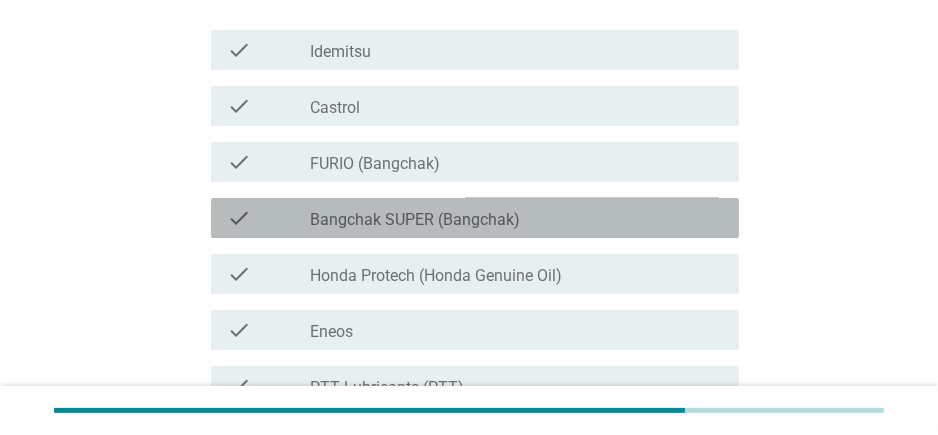 click on "check     check_box_outline_blank Bangchak SUPER (Bangchak)" at bounding box center (475, 218) 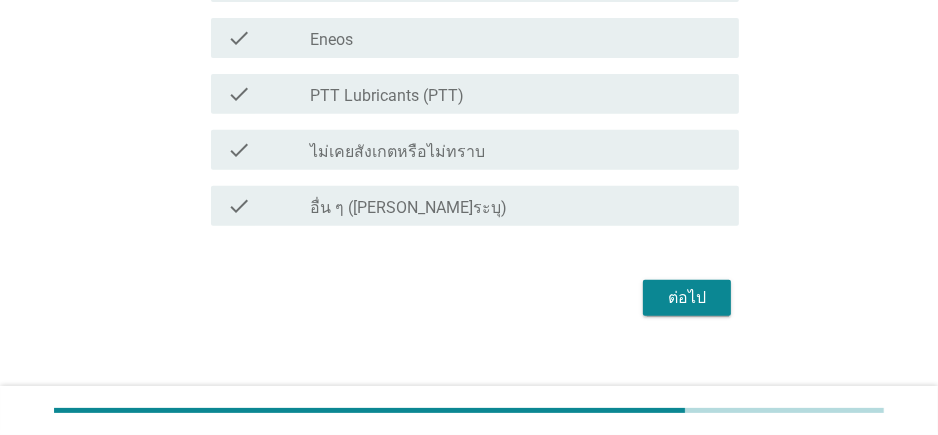 scroll, scrollTop: 579, scrollLeft: 0, axis: vertical 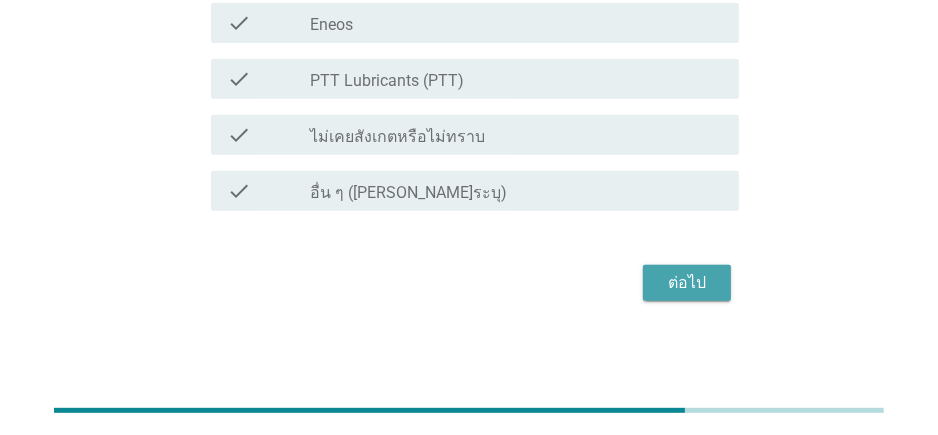 click on "ต่อไป" at bounding box center [687, 283] 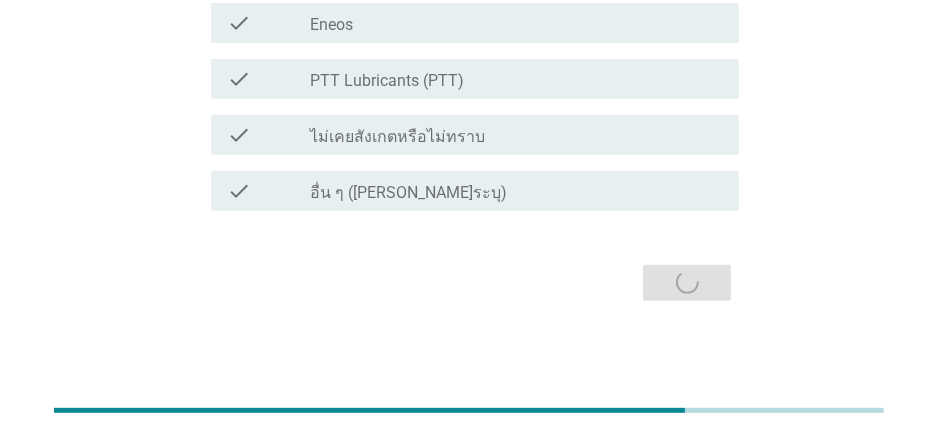 scroll, scrollTop: 0, scrollLeft: 0, axis: both 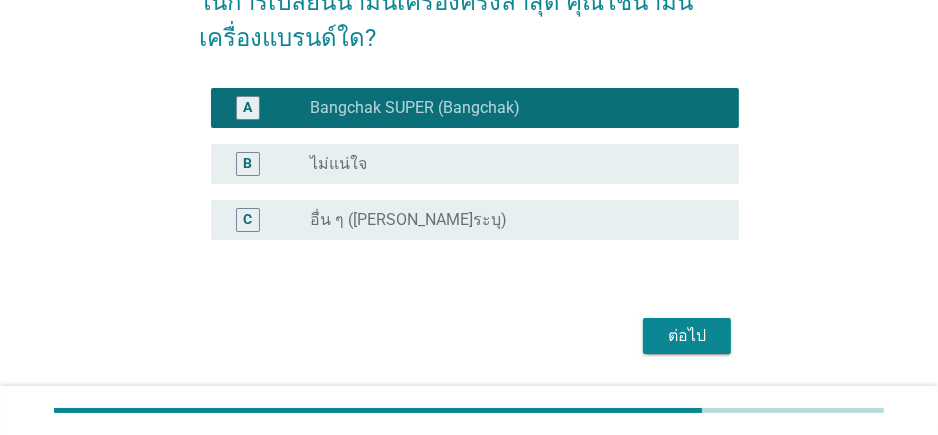click on "ต่อไป" at bounding box center [687, 336] 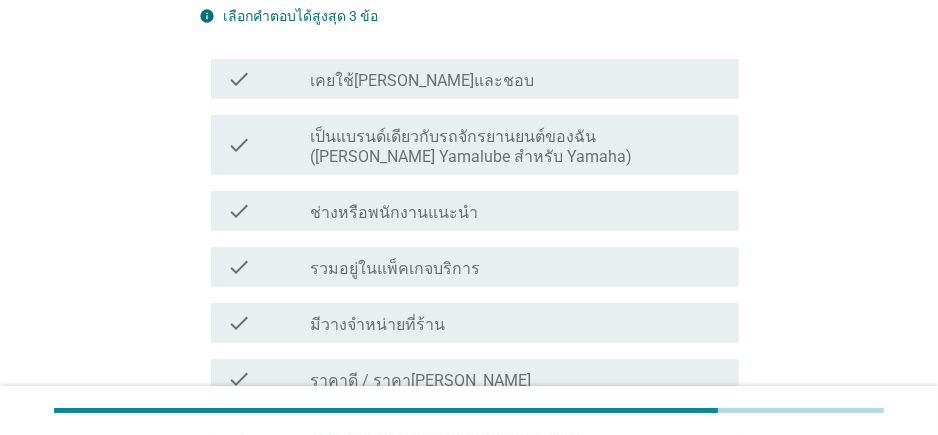scroll, scrollTop: 243, scrollLeft: 0, axis: vertical 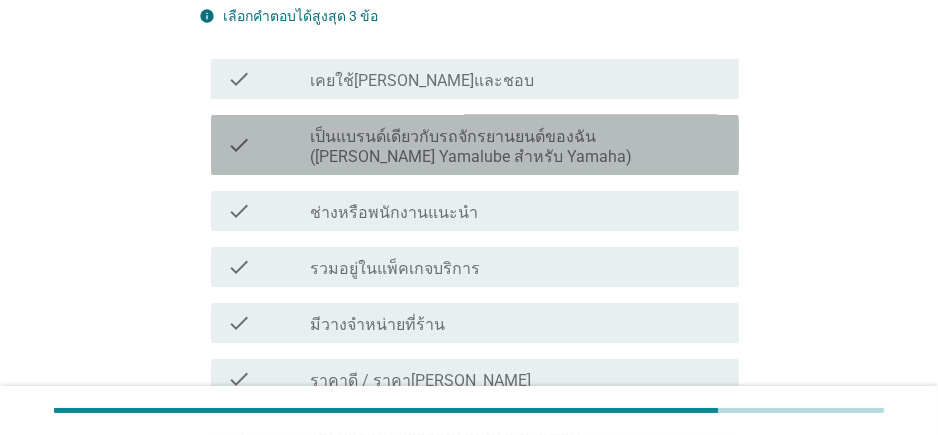 click on "เป็นแบรนด์เดียวกับรถจักรยานยนต์ของฉัน ([PERSON_NAME] Yamalube สำหรับ Yamaha)" at bounding box center (516, 147) 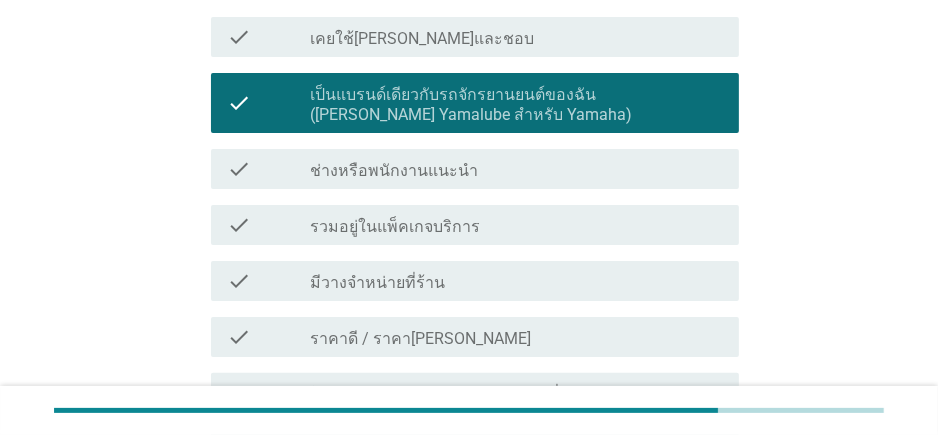 scroll, scrollTop: 323, scrollLeft: 0, axis: vertical 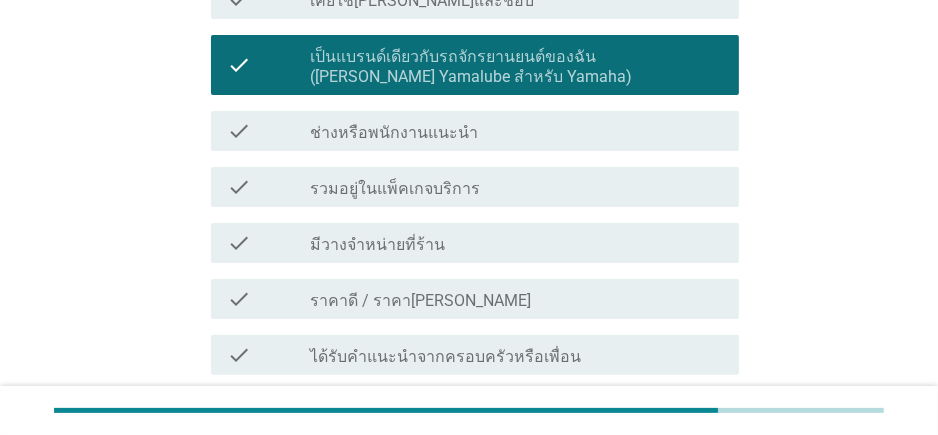 click on "check_box_outline_blank รวมอยู่ในแพ็คเกจบริการ" at bounding box center [516, 187] 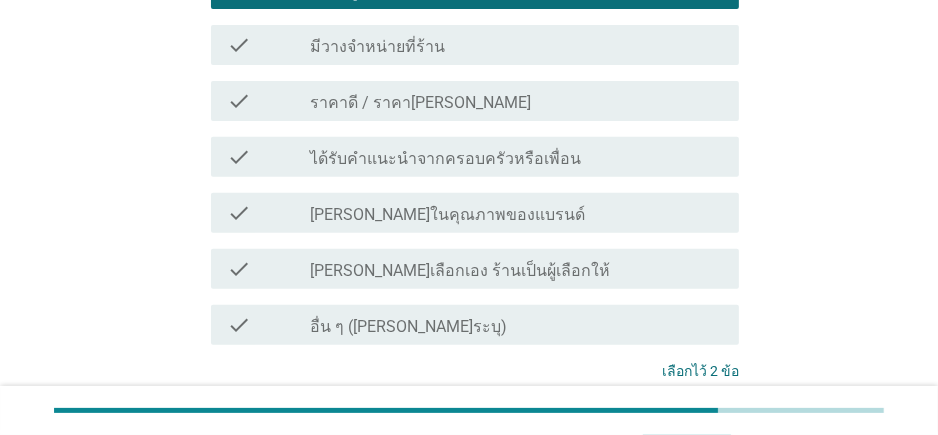 scroll, scrollTop: 527, scrollLeft: 0, axis: vertical 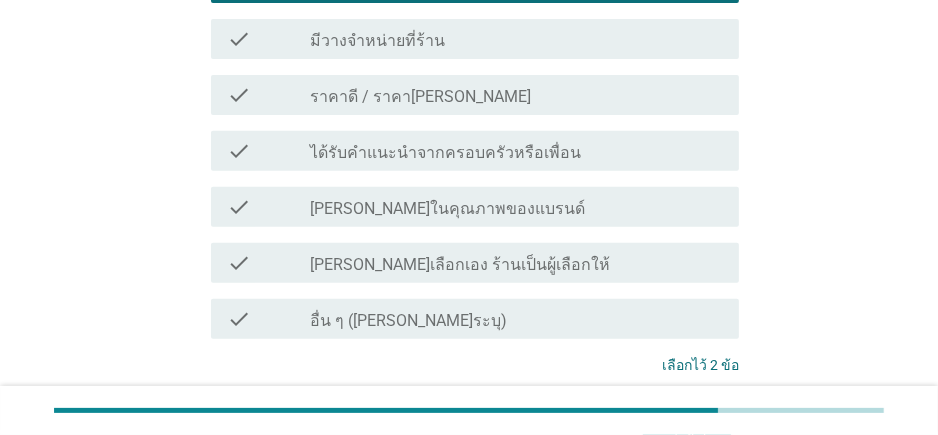 click on "check_box_outline_blank [PERSON_NAME]ในคุณภาพของแบรนด์" at bounding box center (516, 207) 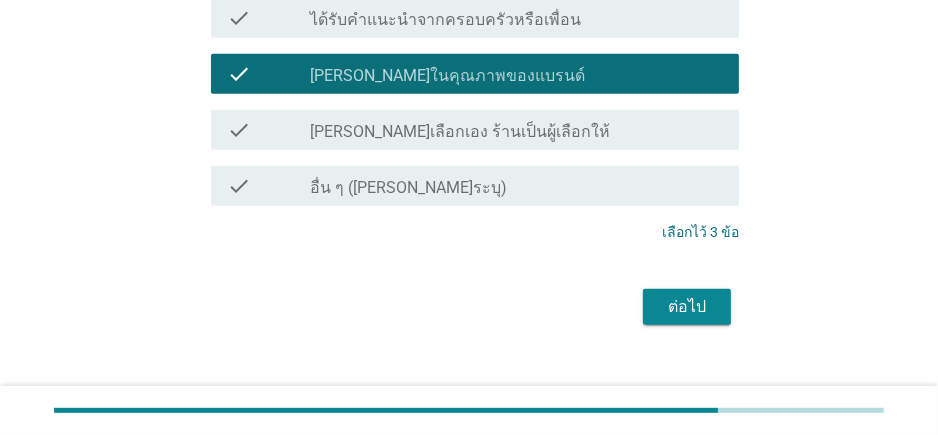 scroll, scrollTop: 662, scrollLeft: 0, axis: vertical 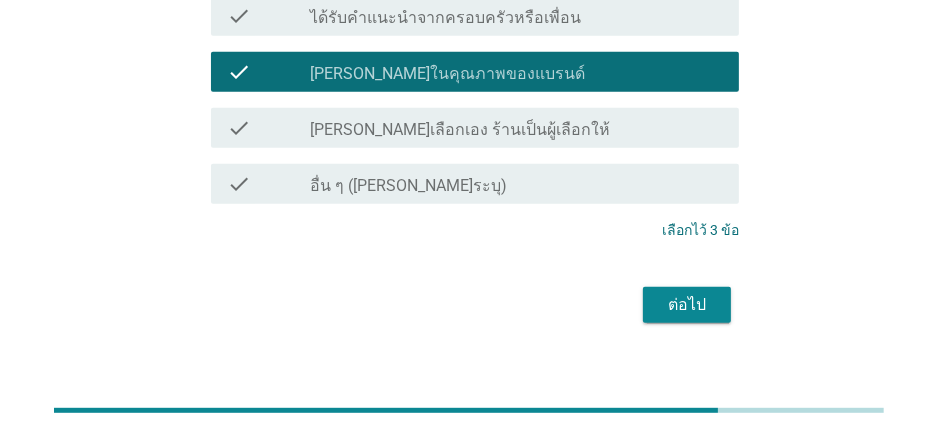 click on "ต่อไป" at bounding box center [687, 305] 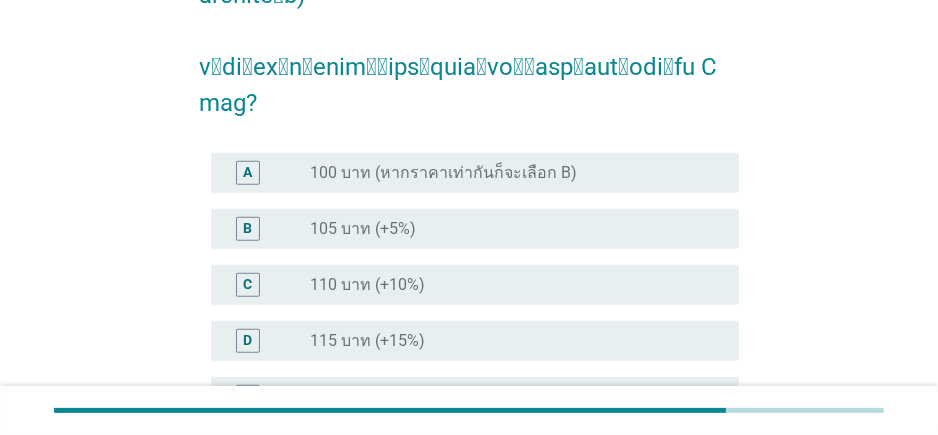 scroll, scrollTop: 589, scrollLeft: 0, axis: vertical 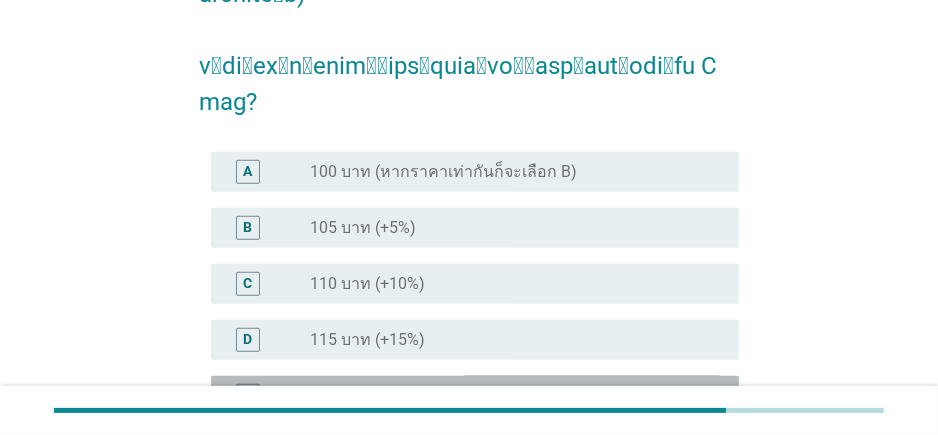 click on "radio_button_unchecked 120 บาท (+20%)" at bounding box center (508, 396) 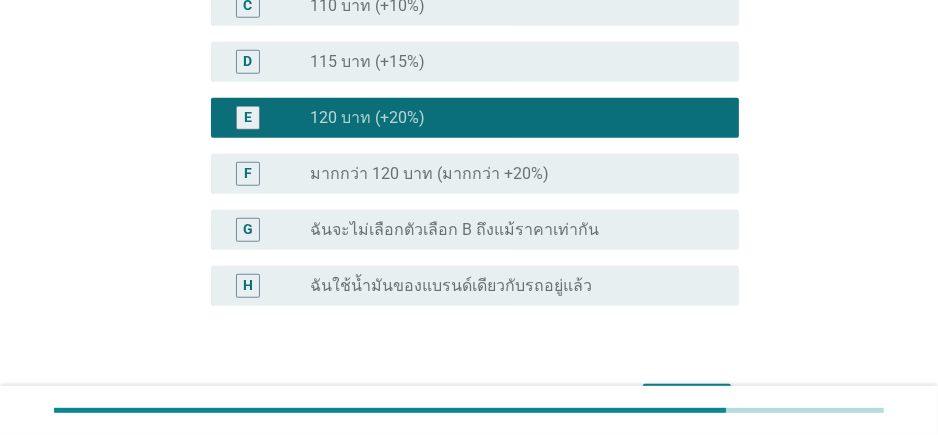 scroll, scrollTop: 878, scrollLeft: 0, axis: vertical 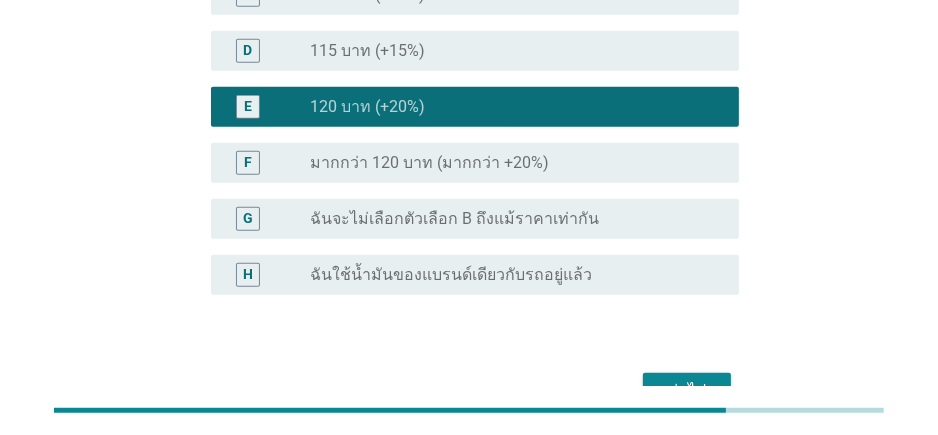 click on "ต่อไป" at bounding box center (687, 391) 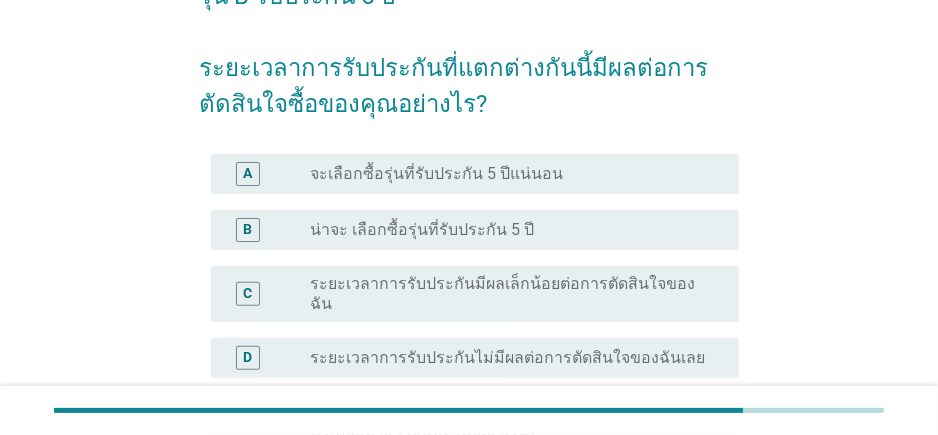 scroll, scrollTop: 367, scrollLeft: 0, axis: vertical 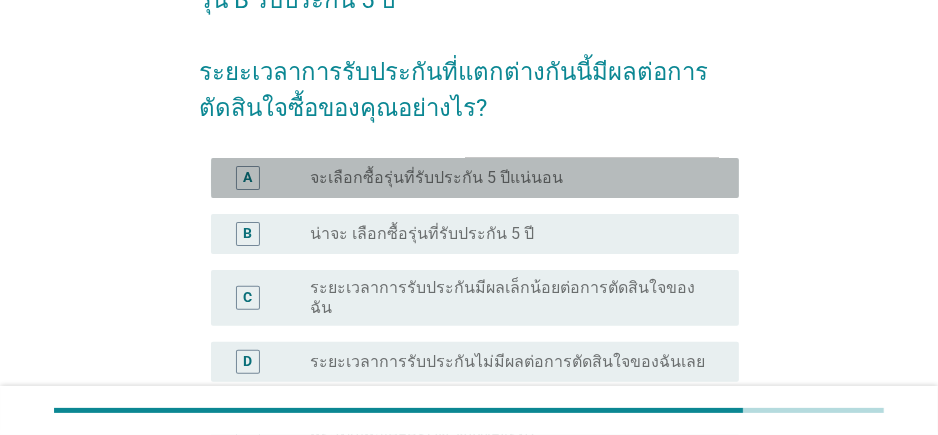 click on "radio_button_unchecked จะเลือกซื้อรุ่นที่รับประกัน 5 ปีแน่นอน" at bounding box center (508, 178) 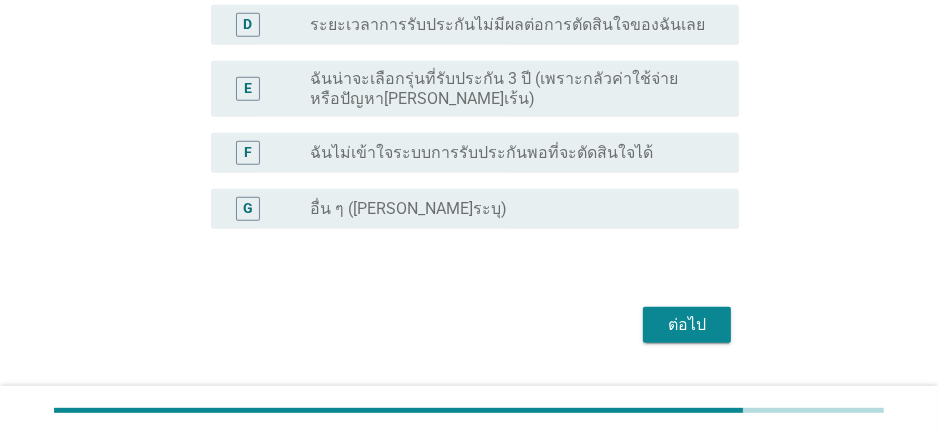 scroll, scrollTop: 730, scrollLeft: 0, axis: vertical 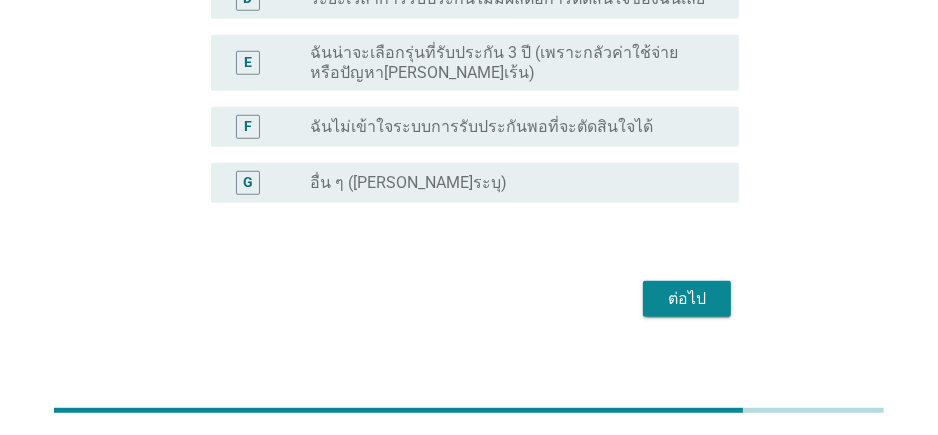click on "ต่อไป" at bounding box center [687, 299] 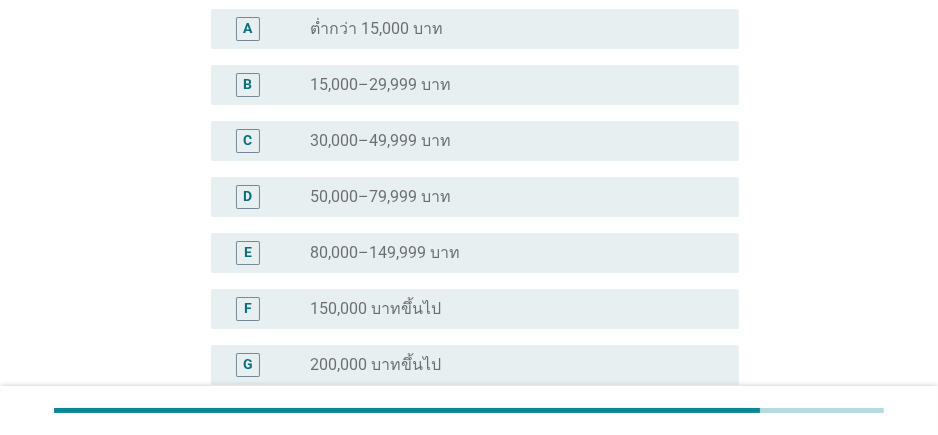 scroll, scrollTop: 271, scrollLeft: 0, axis: vertical 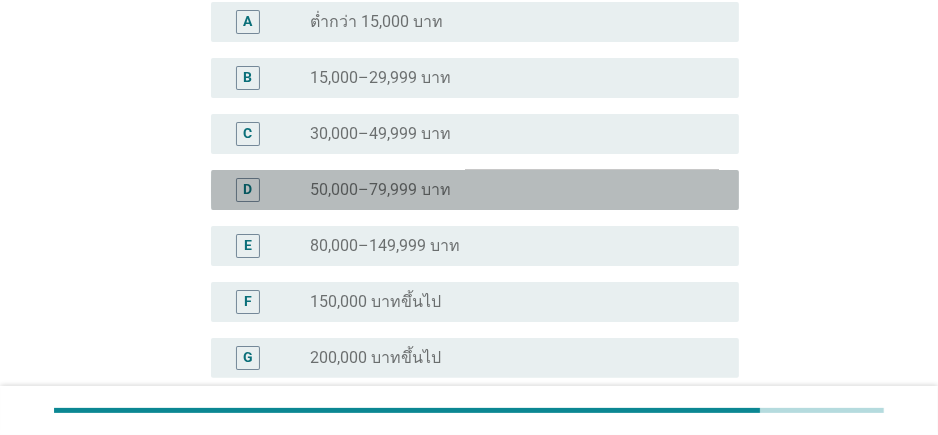 click on "radio_button_unchecked 50,000–79,999 บาท" at bounding box center [508, 190] 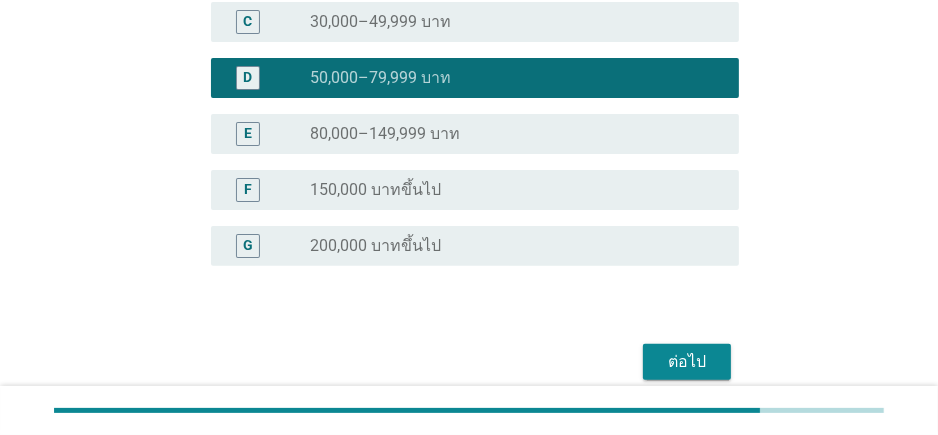 scroll, scrollTop: 387, scrollLeft: 0, axis: vertical 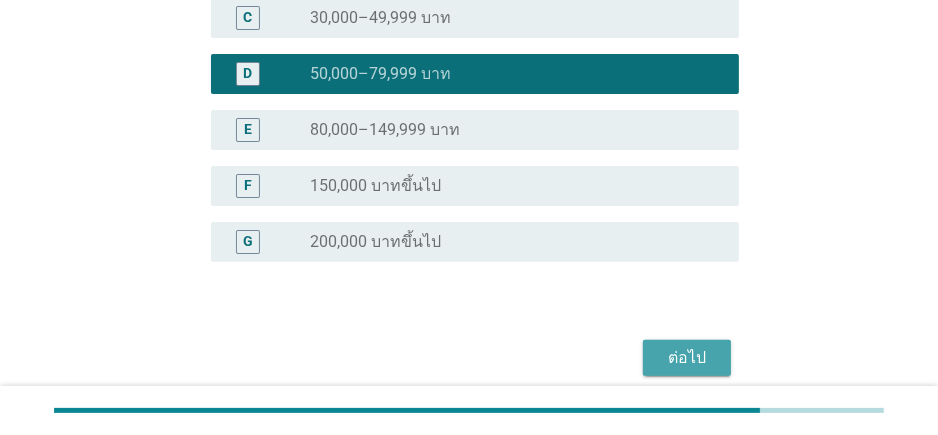 click on "ต่อไป" at bounding box center (687, 358) 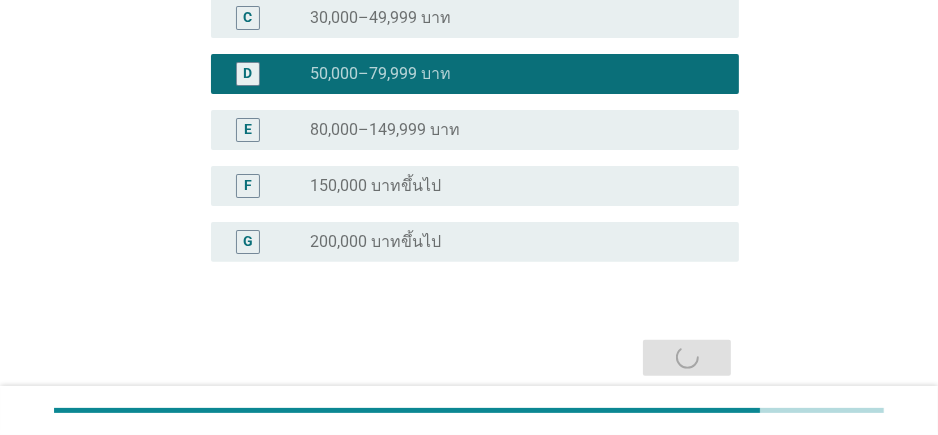 scroll, scrollTop: 0, scrollLeft: 0, axis: both 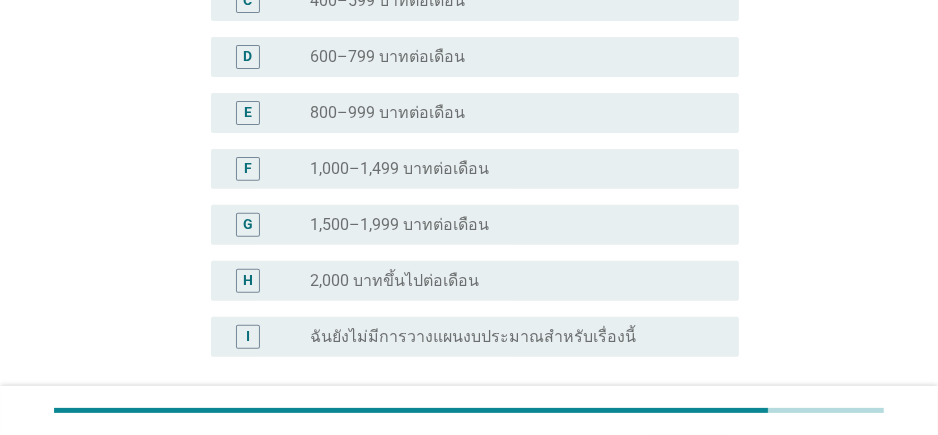 click on "radio_button_unchecked 1,000–1,499 บาทต่อเดือน" at bounding box center (508, 169) 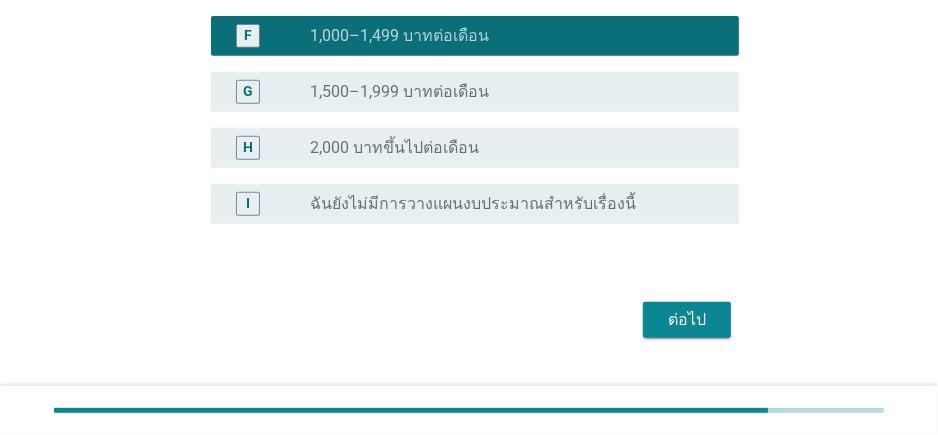 scroll, scrollTop: 609, scrollLeft: 0, axis: vertical 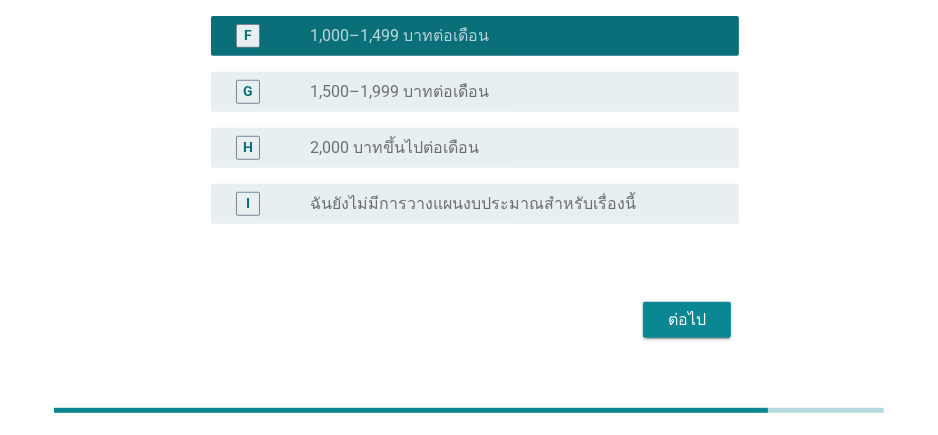 click on "ต่อไป" at bounding box center [687, 320] 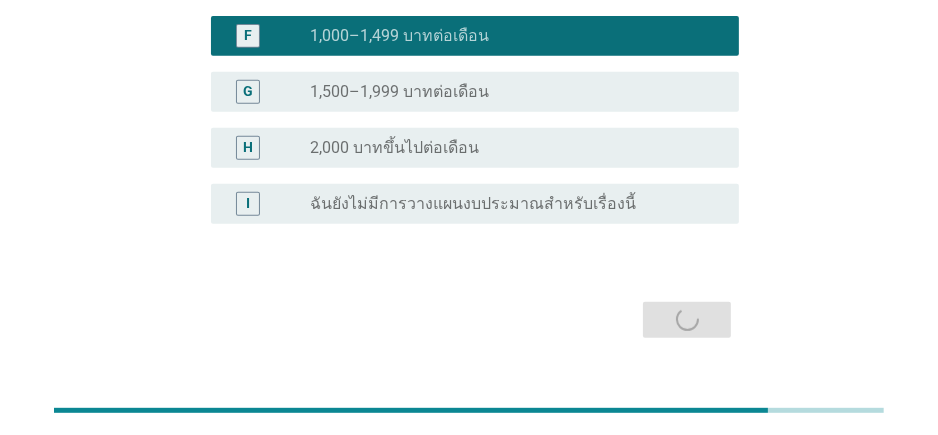 scroll, scrollTop: 0, scrollLeft: 0, axis: both 